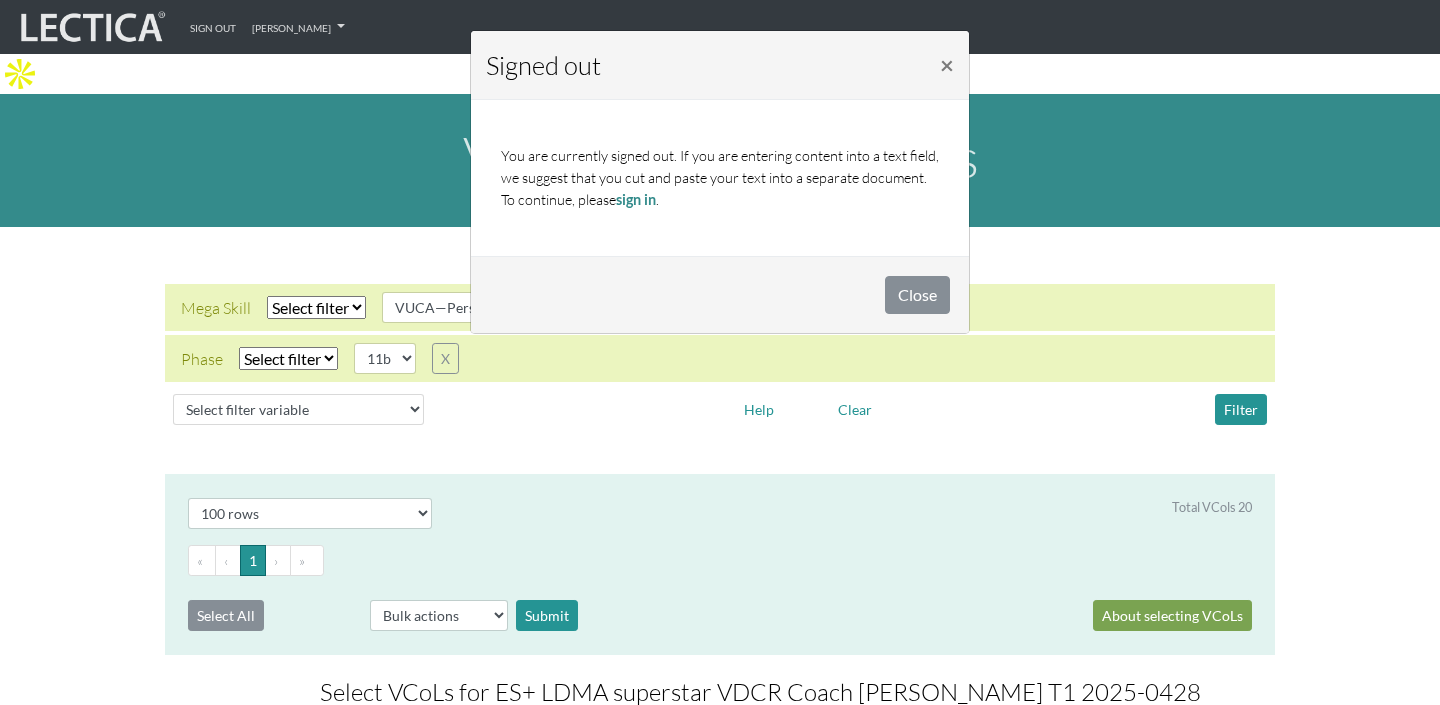 select 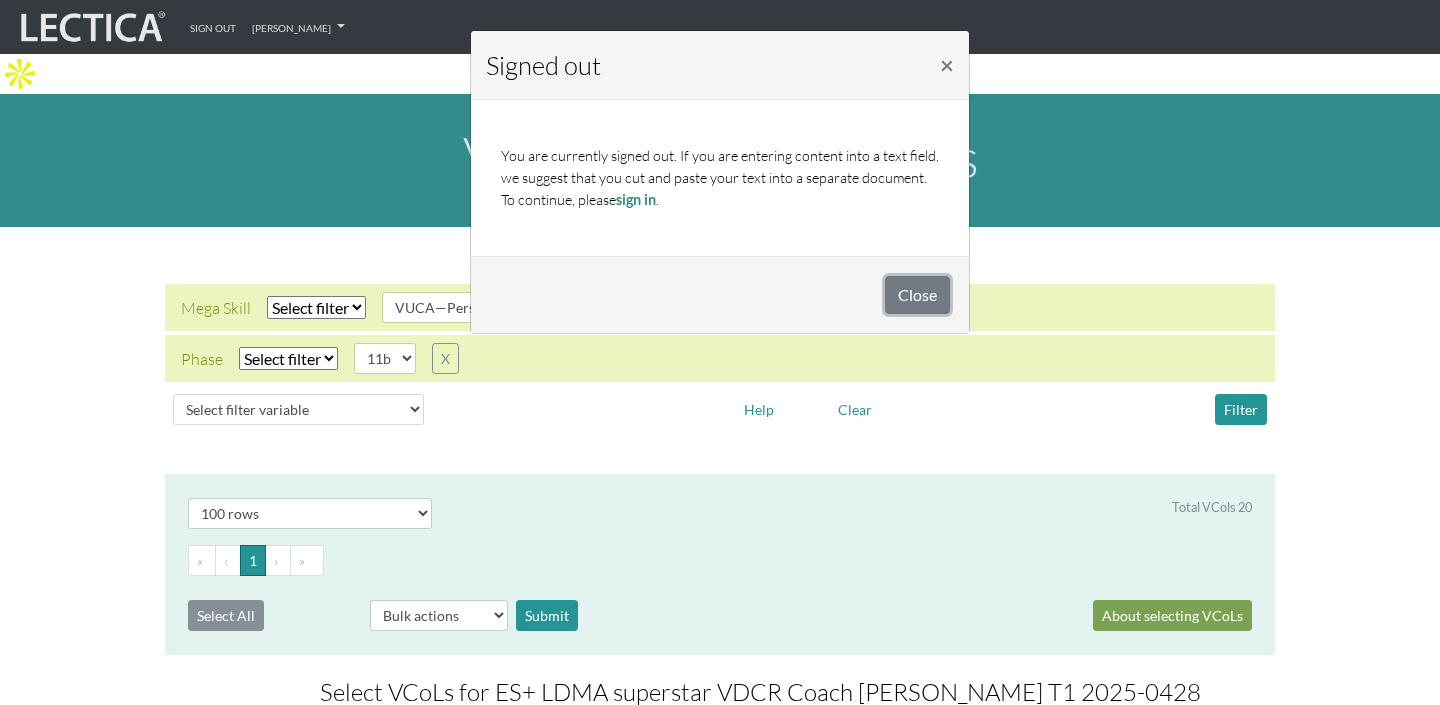 click on "Close" at bounding box center [917, 295] 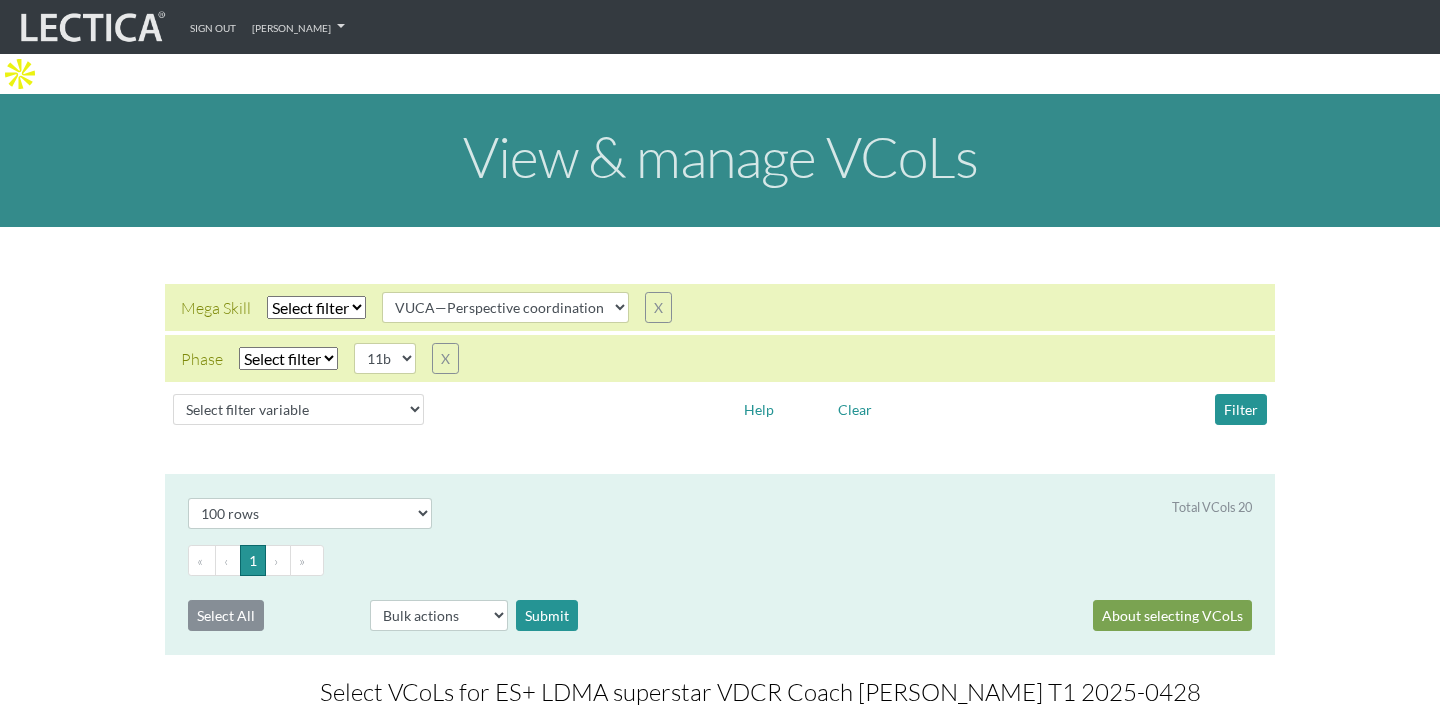 click on "Phase   Select filter   Equals   Search string   11b    X" at bounding box center [720, 358] 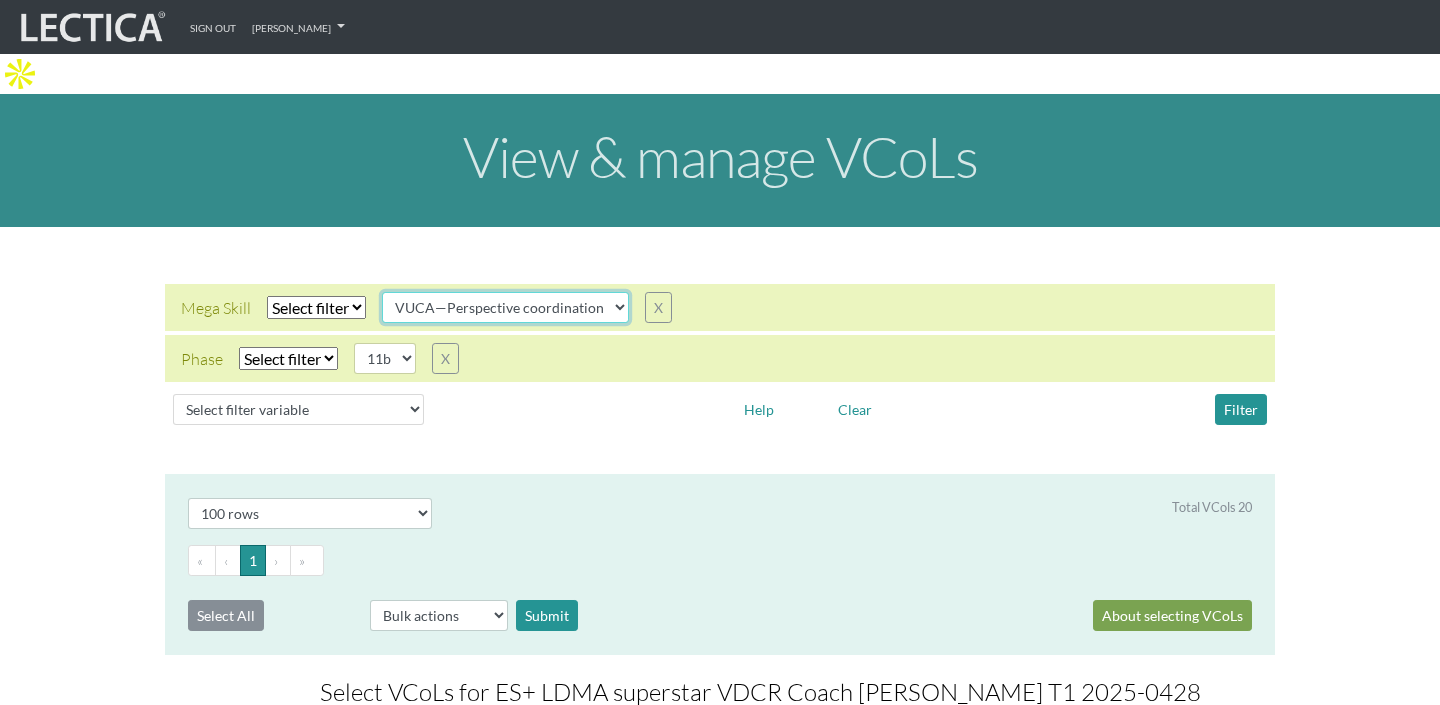click on "VUCA—Collaborative capacity VUCA—Contextual thinking VUCA—Decision-making process VUCA—Perspective coordination" at bounding box center (505, 307) 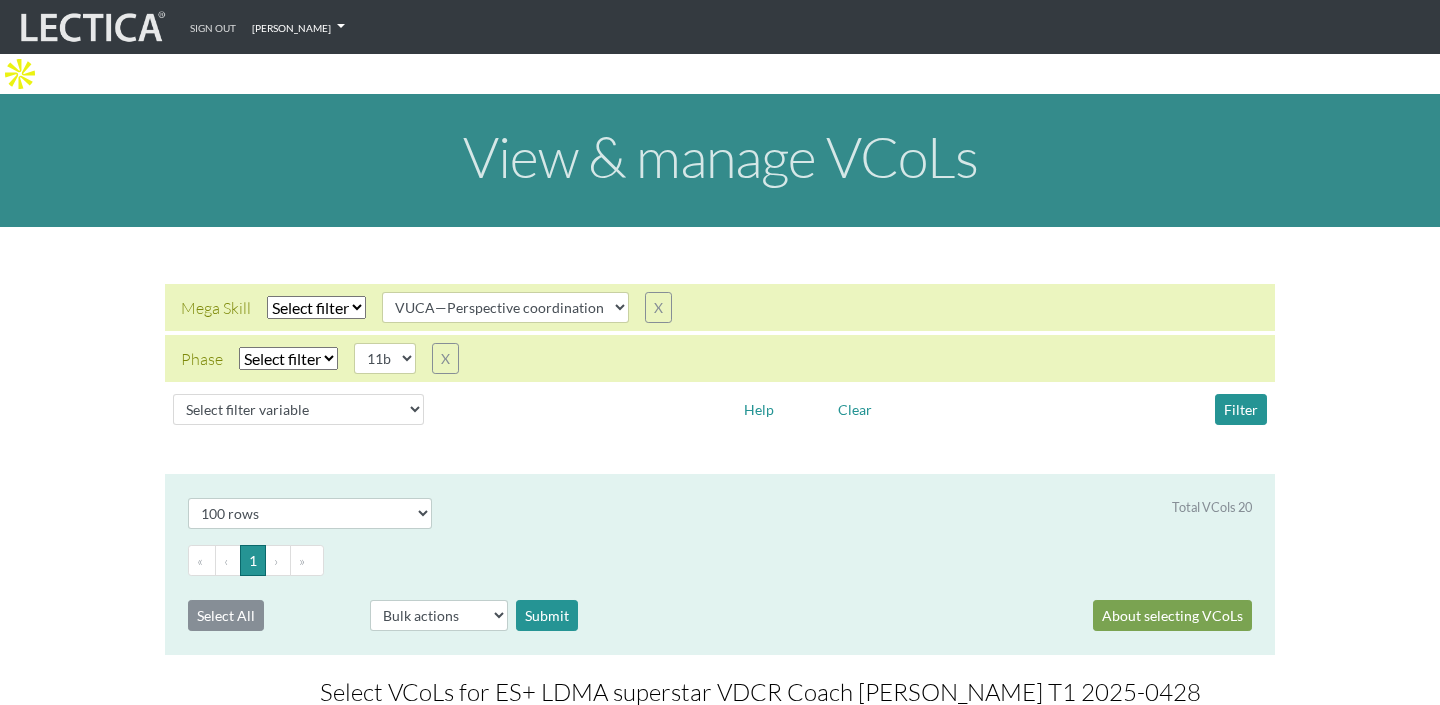 click on "[PERSON_NAME]" at bounding box center [298, 27] 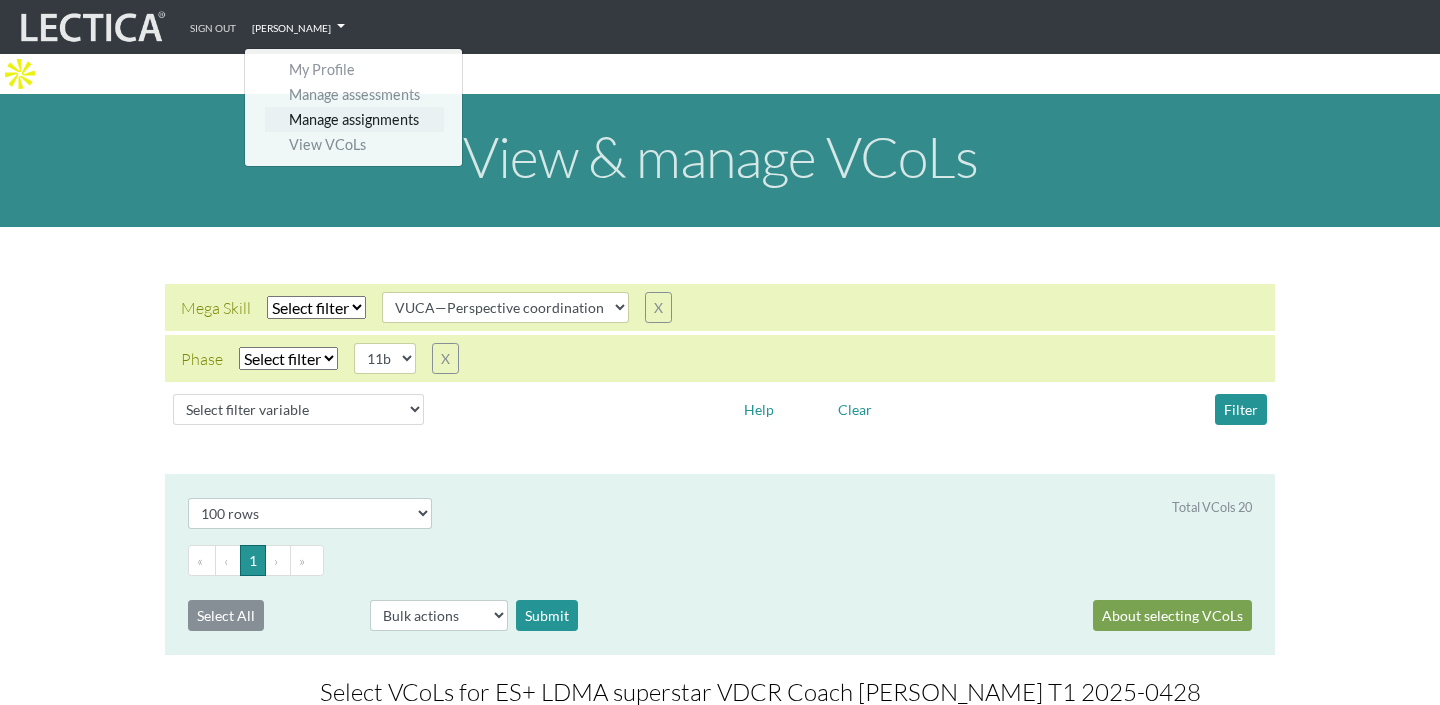 click on "Manage assignments" at bounding box center [354, 119] 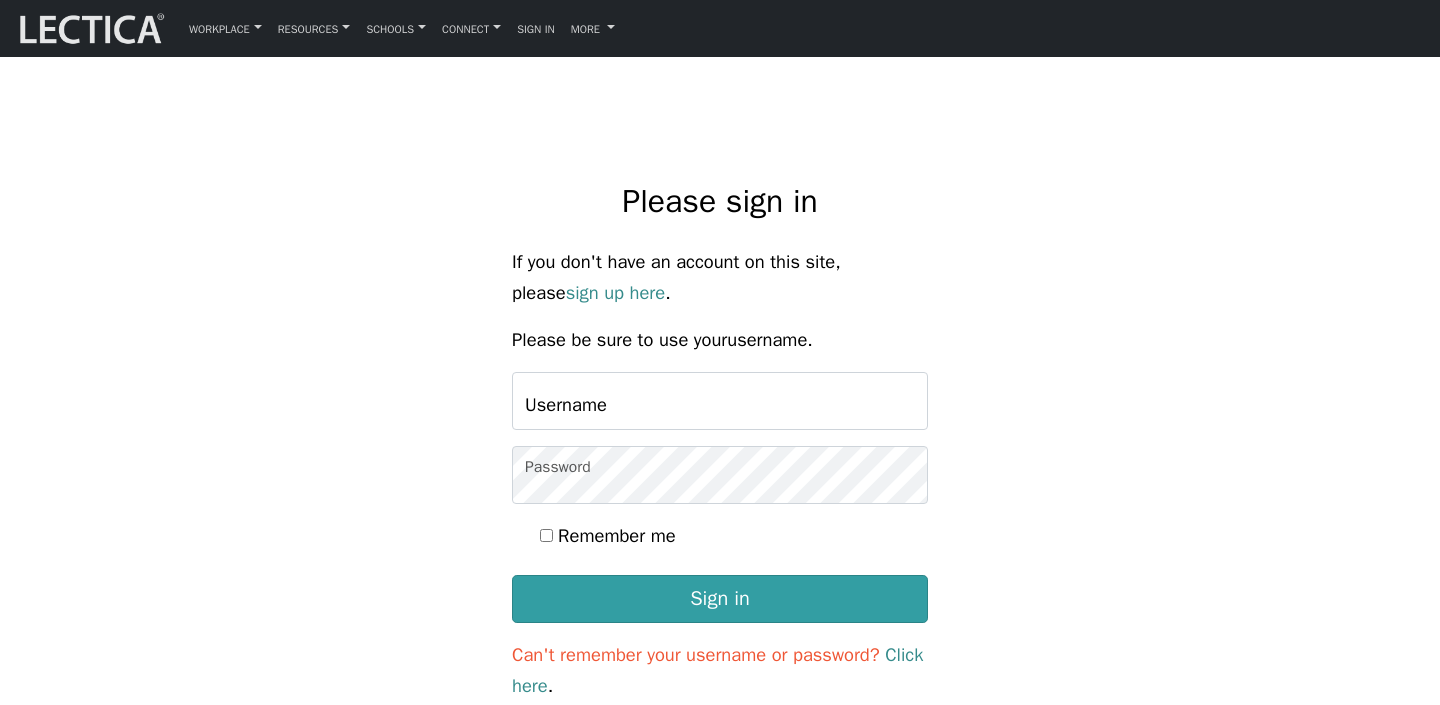 click on "Username" at bounding box center [720, 401] 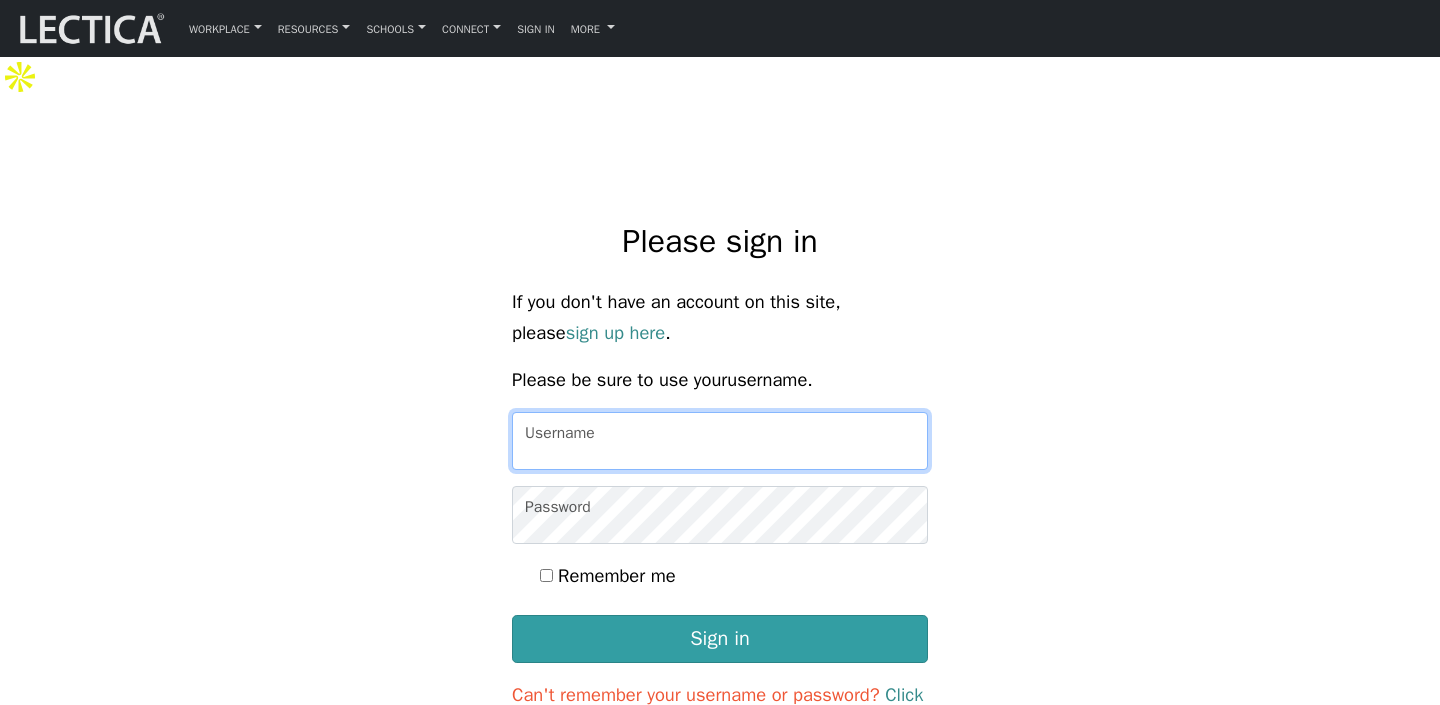 type on "dokurudi" 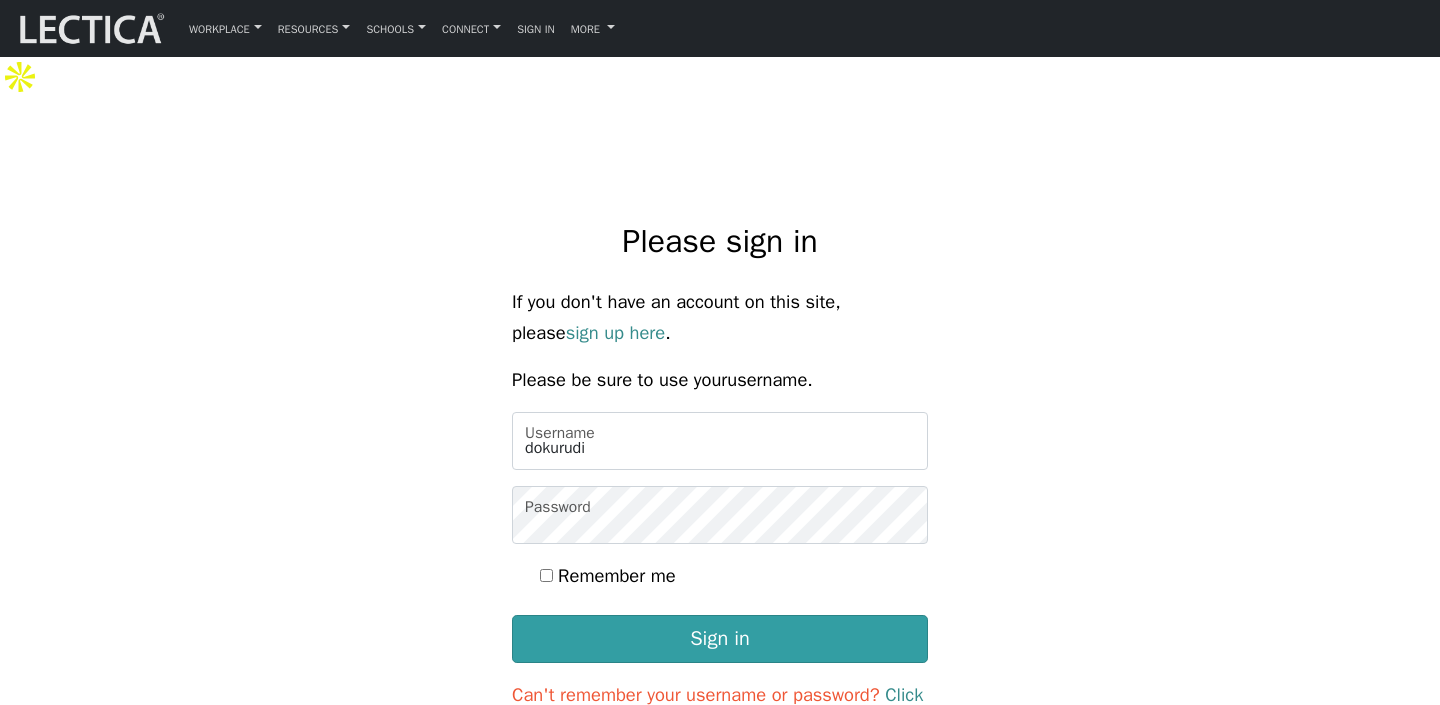 click on "Please sign in
If you don't have an account on this site, please
sign up here .
Please be sure to use your  username .
dokurudi
Username
Password
Remember me
Sign in
Can't remember your username or password?
Click here ." at bounding box center [720, 482] 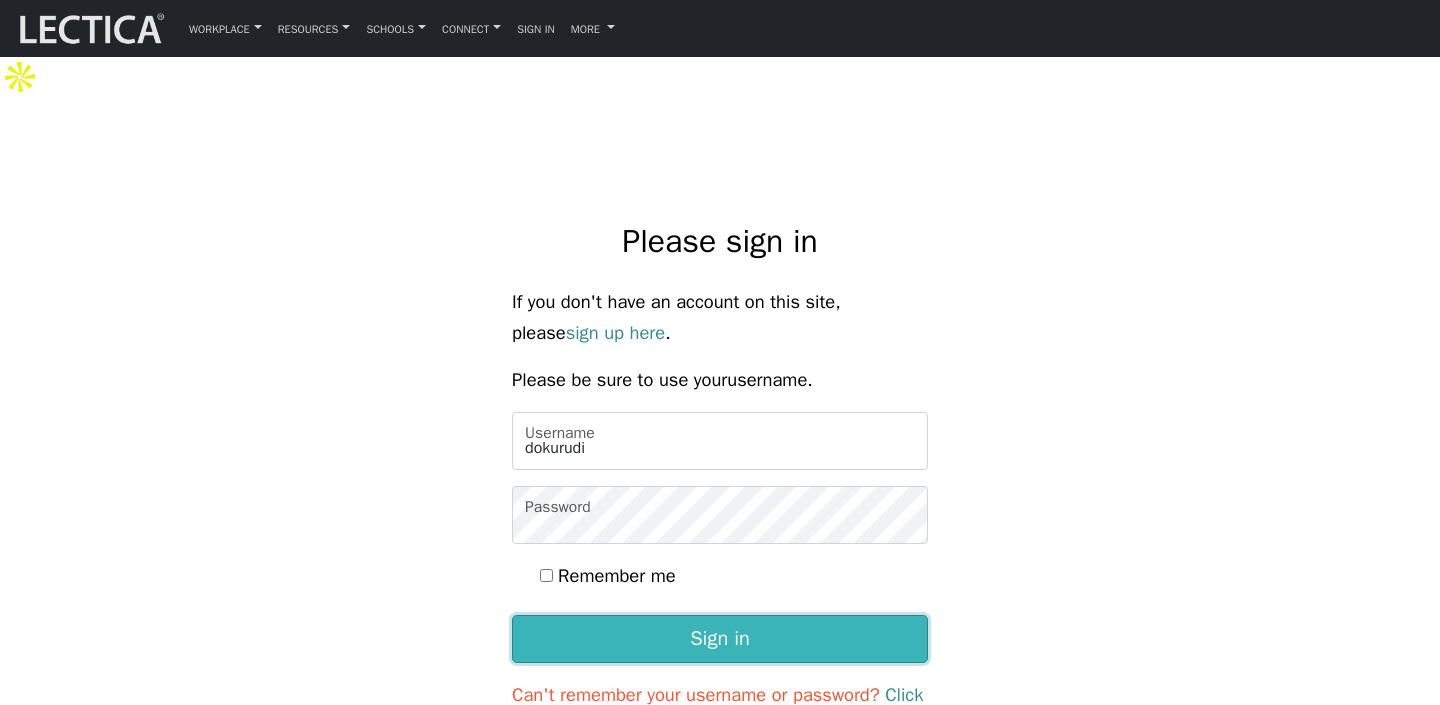 click on "Sign in" at bounding box center [720, 639] 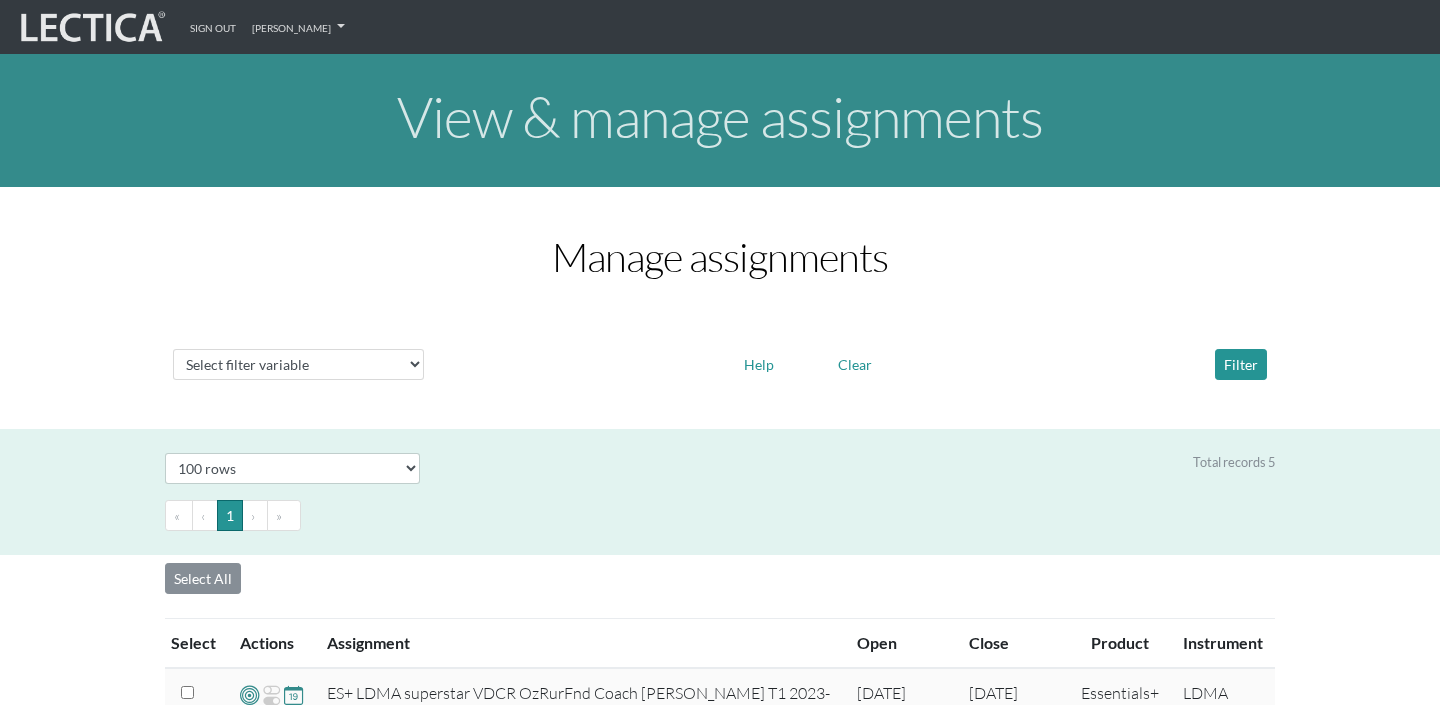 select on "100" 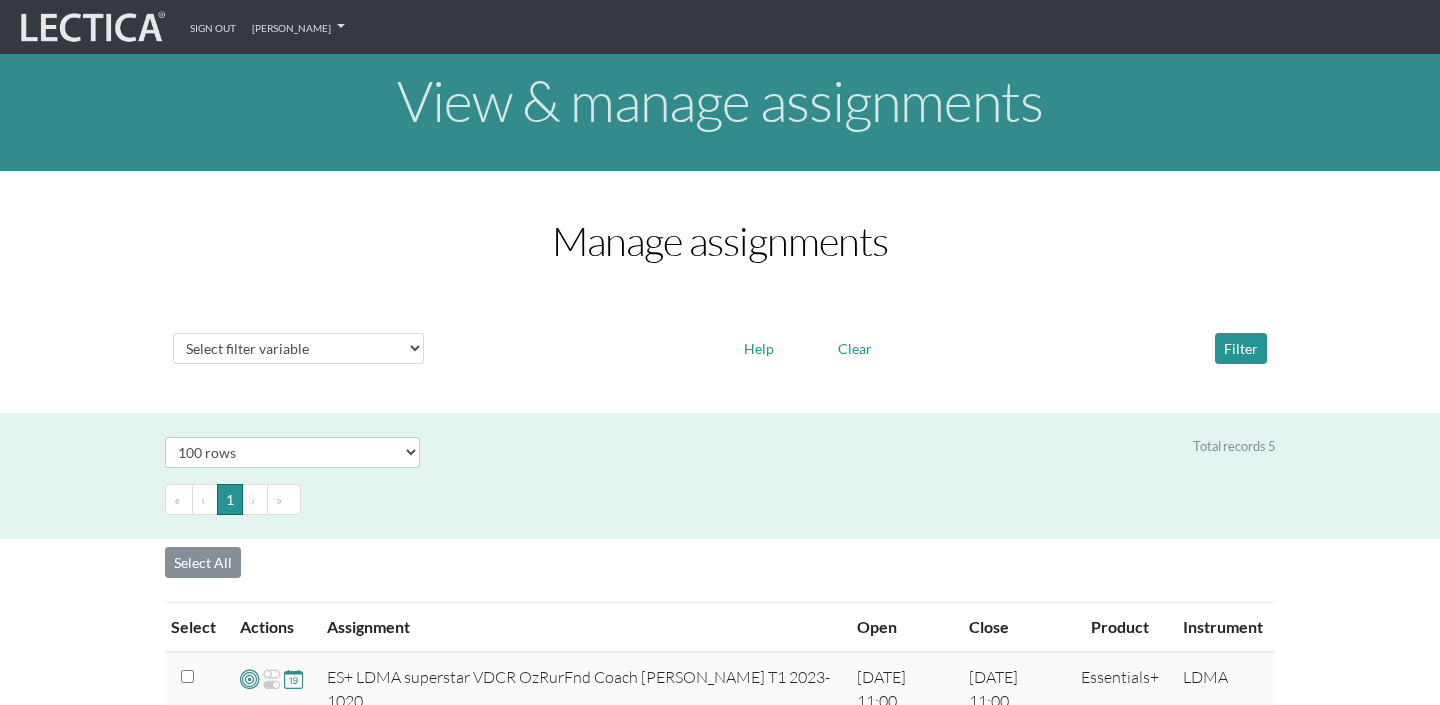 scroll, scrollTop: 0, scrollLeft: 0, axis: both 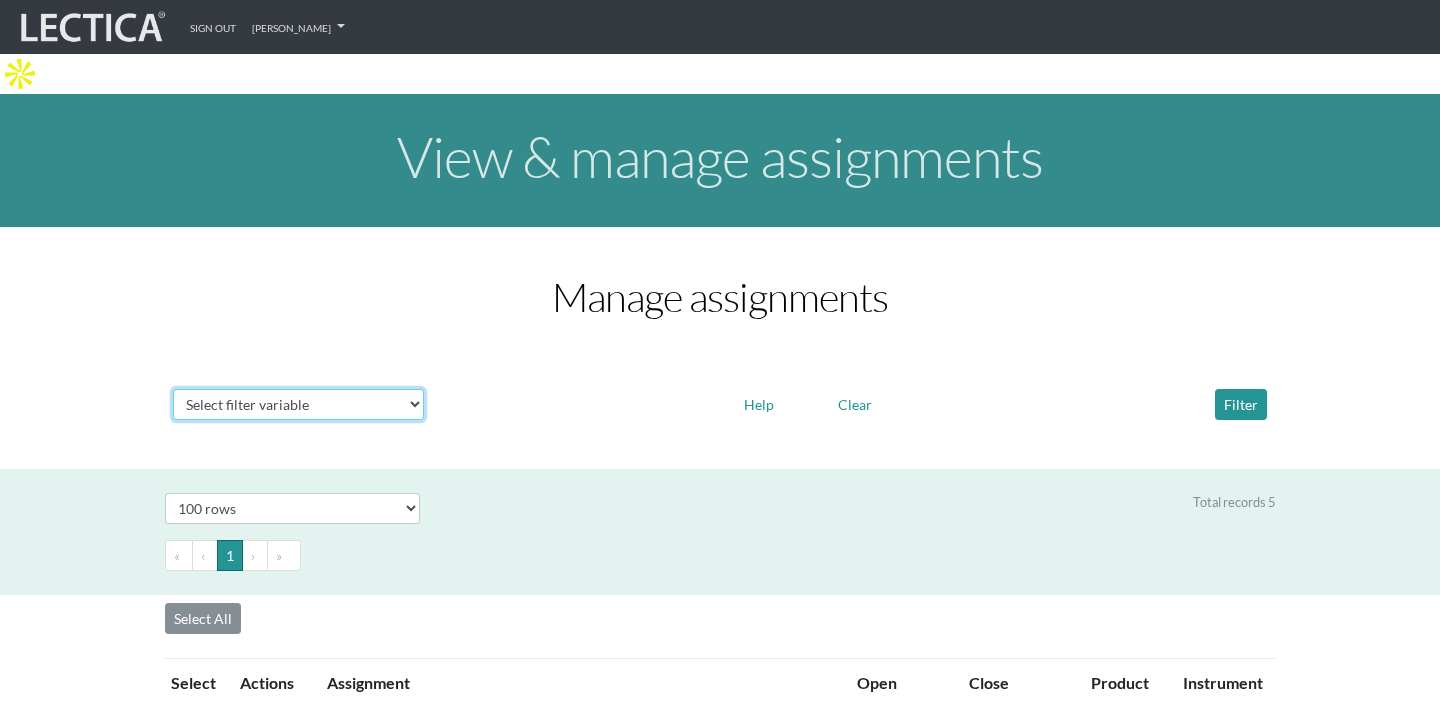 click on "Select filter variable   Assignment name Date open Date close Instrument name Product" at bounding box center (298, 404) 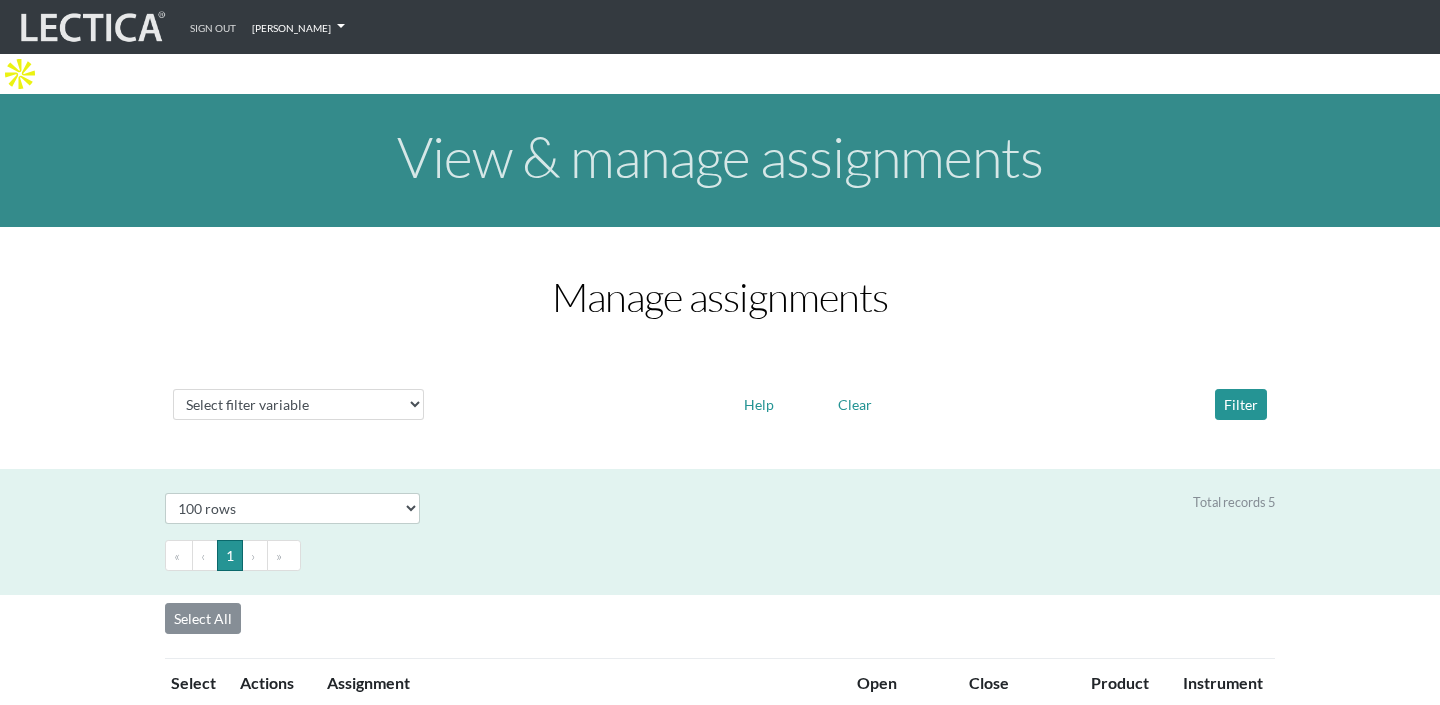 click on "[PERSON_NAME]" at bounding box center [298, 27] 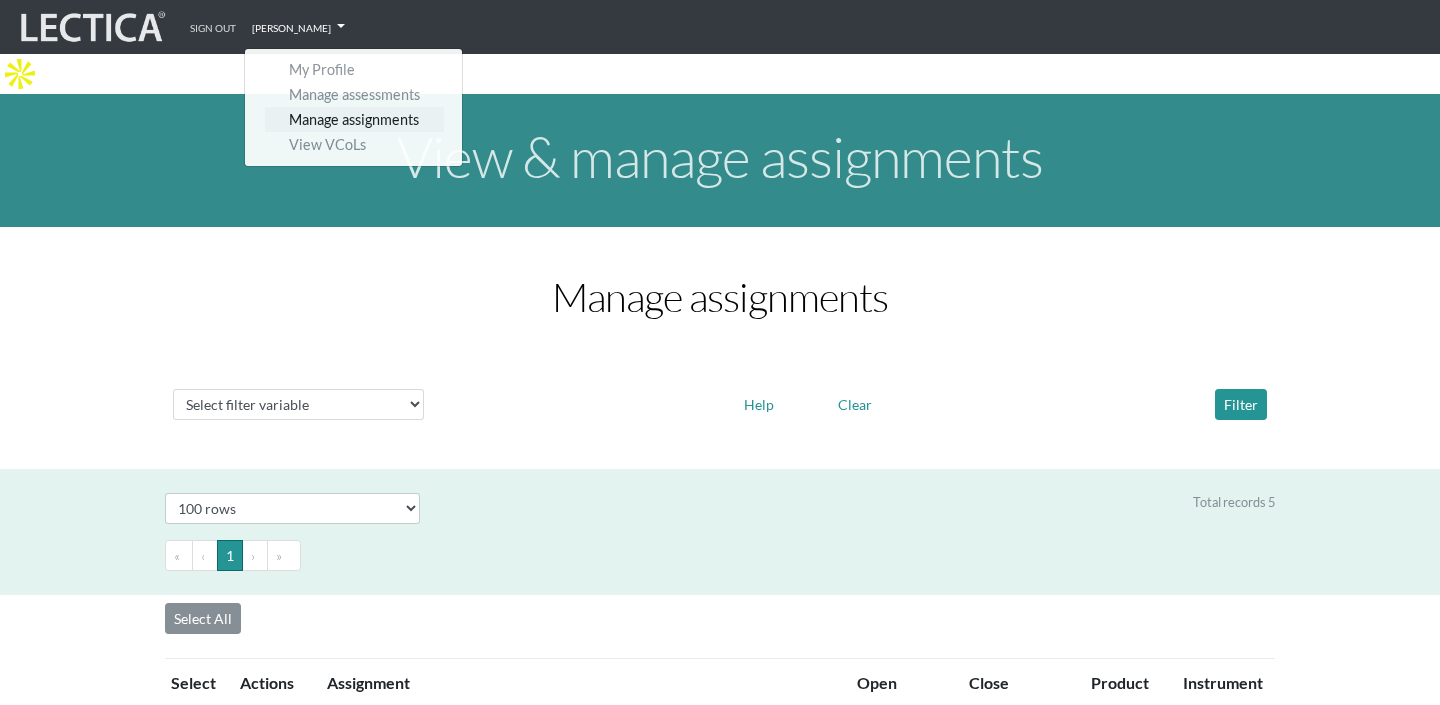 click on "Manage assignments" at bounding box center [354, 119] 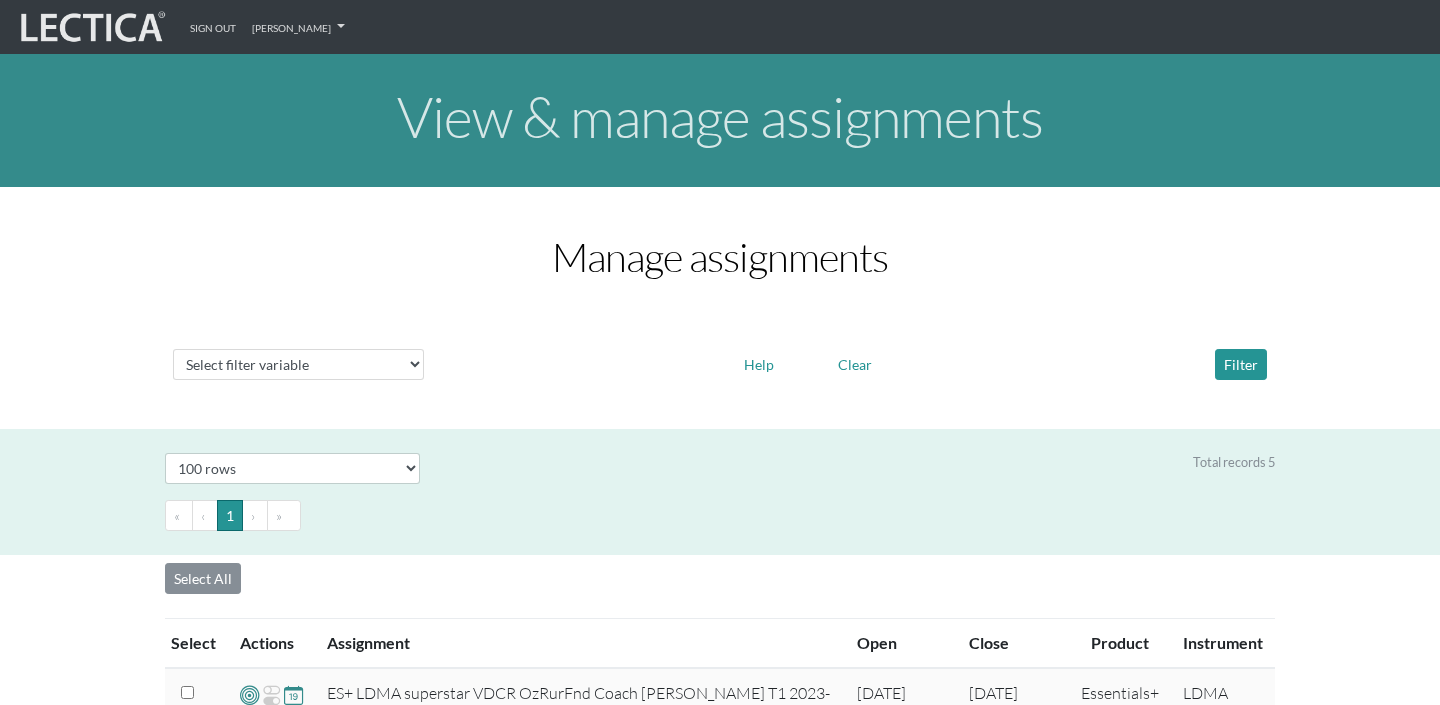 select on "100" 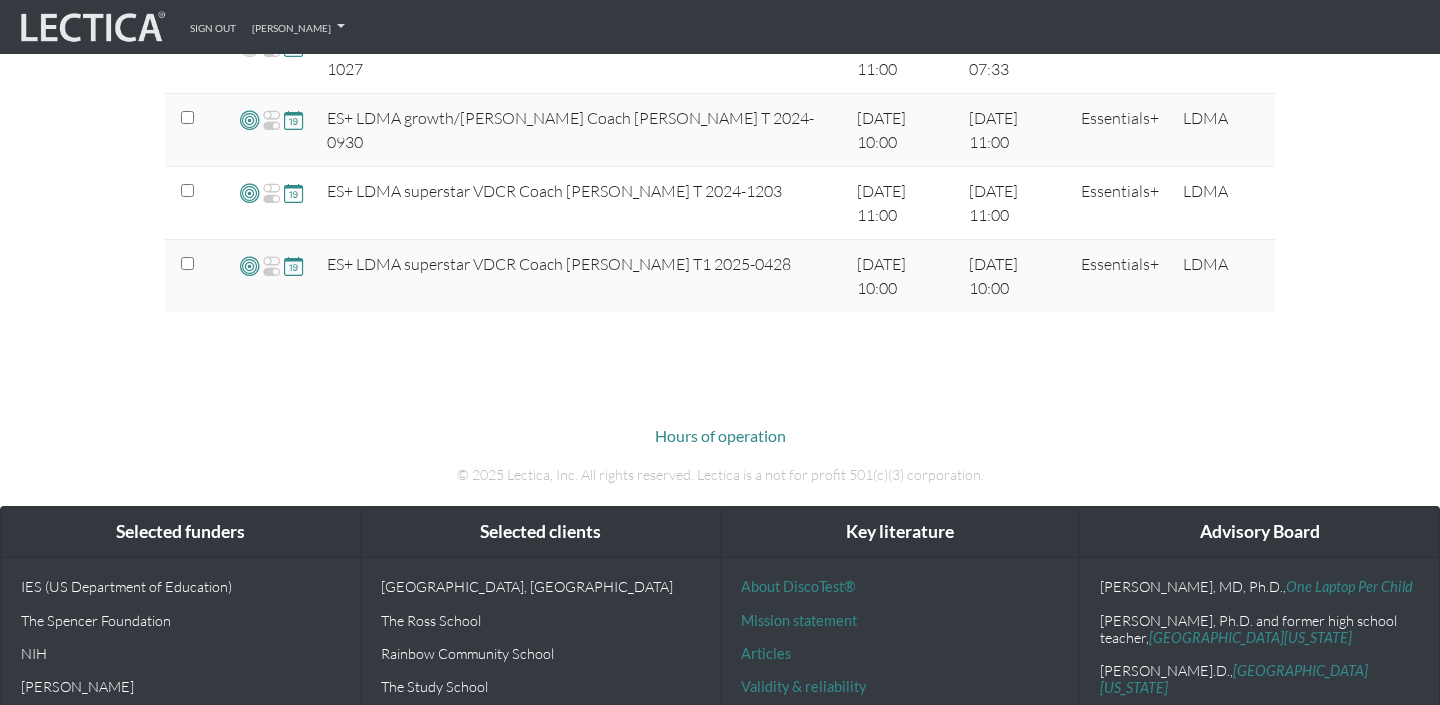 scroll, scrollTop: 685, scrollLeft: 0, axis: vertical 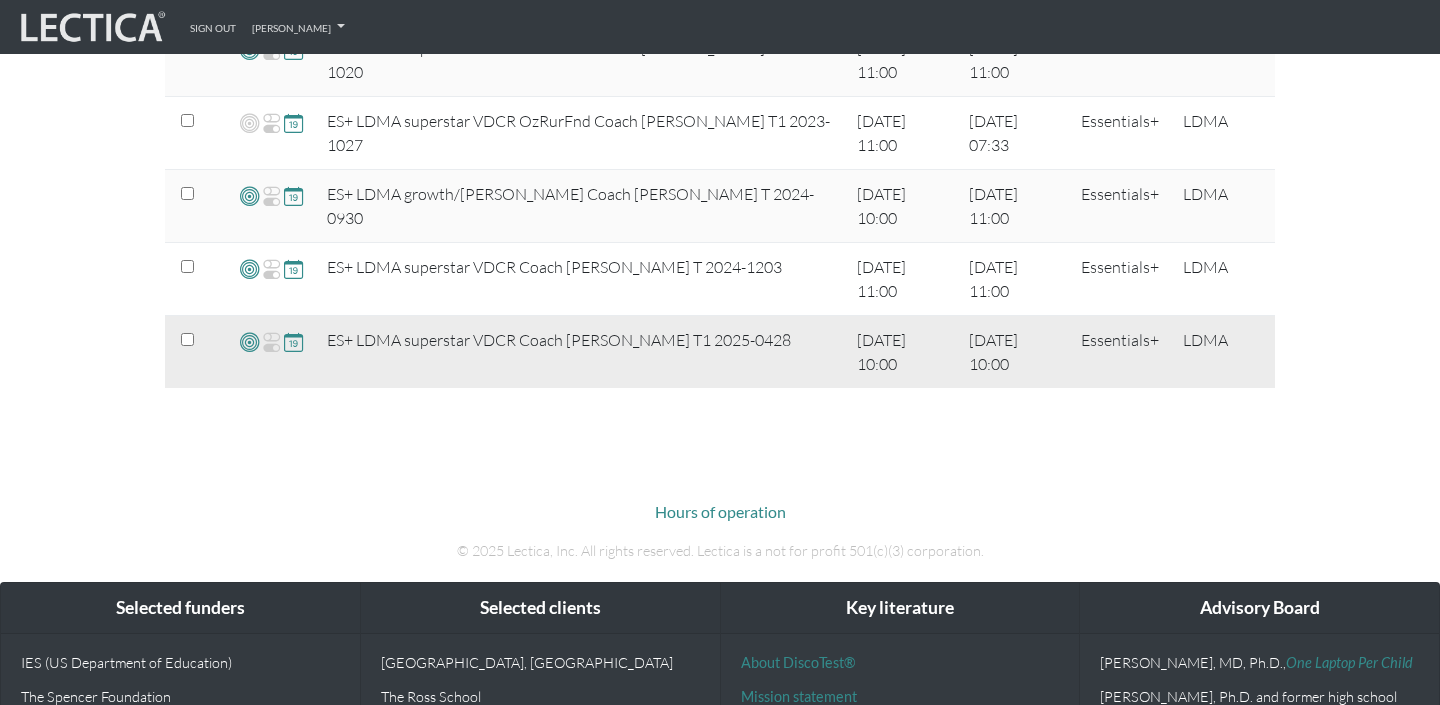 click at bounding box center [249, 341] 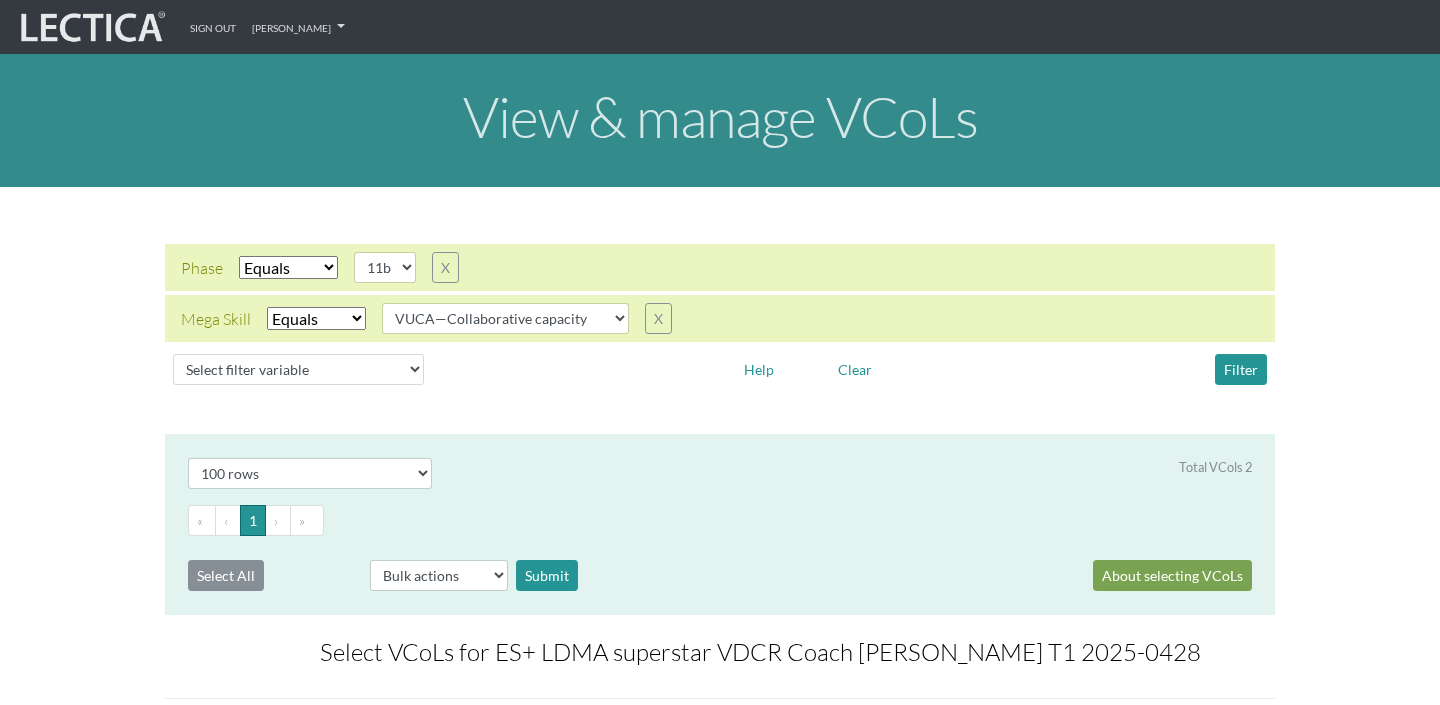 select on "100" 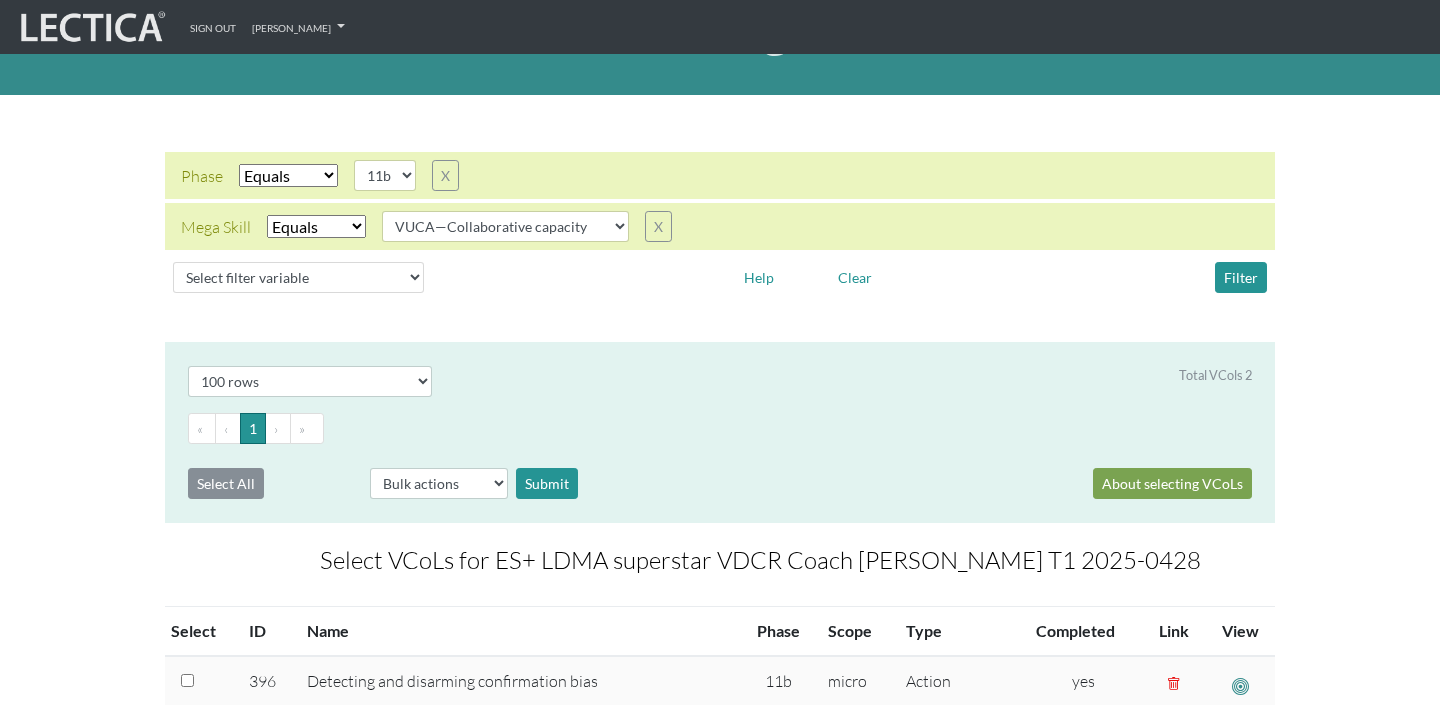scroll, scrollTop: 94, scrollLeft: 0, axis: vertical 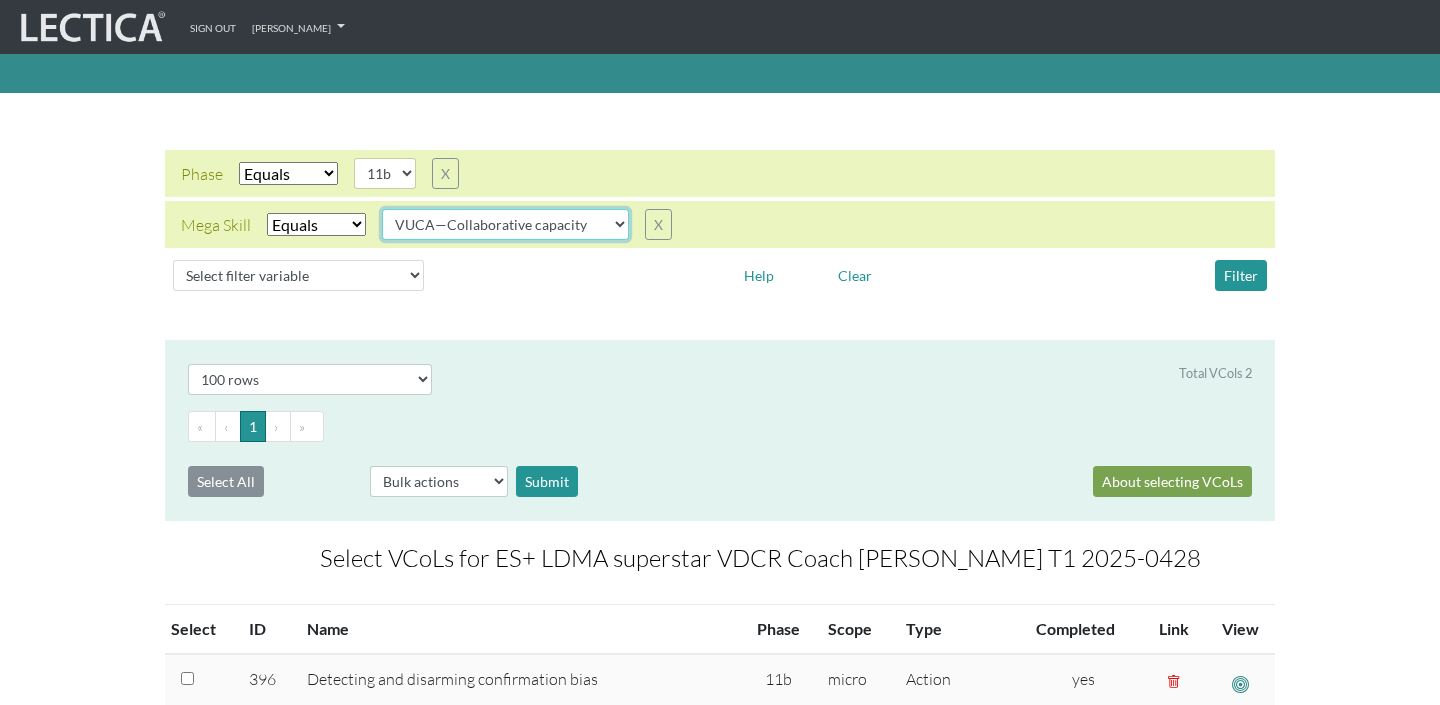 click on "VUCA—Collaborative capacity VUCA—Contextual thinking VUCA—Decision-making process VUCA—Perspective coordination" at bounding box center (505, 224) 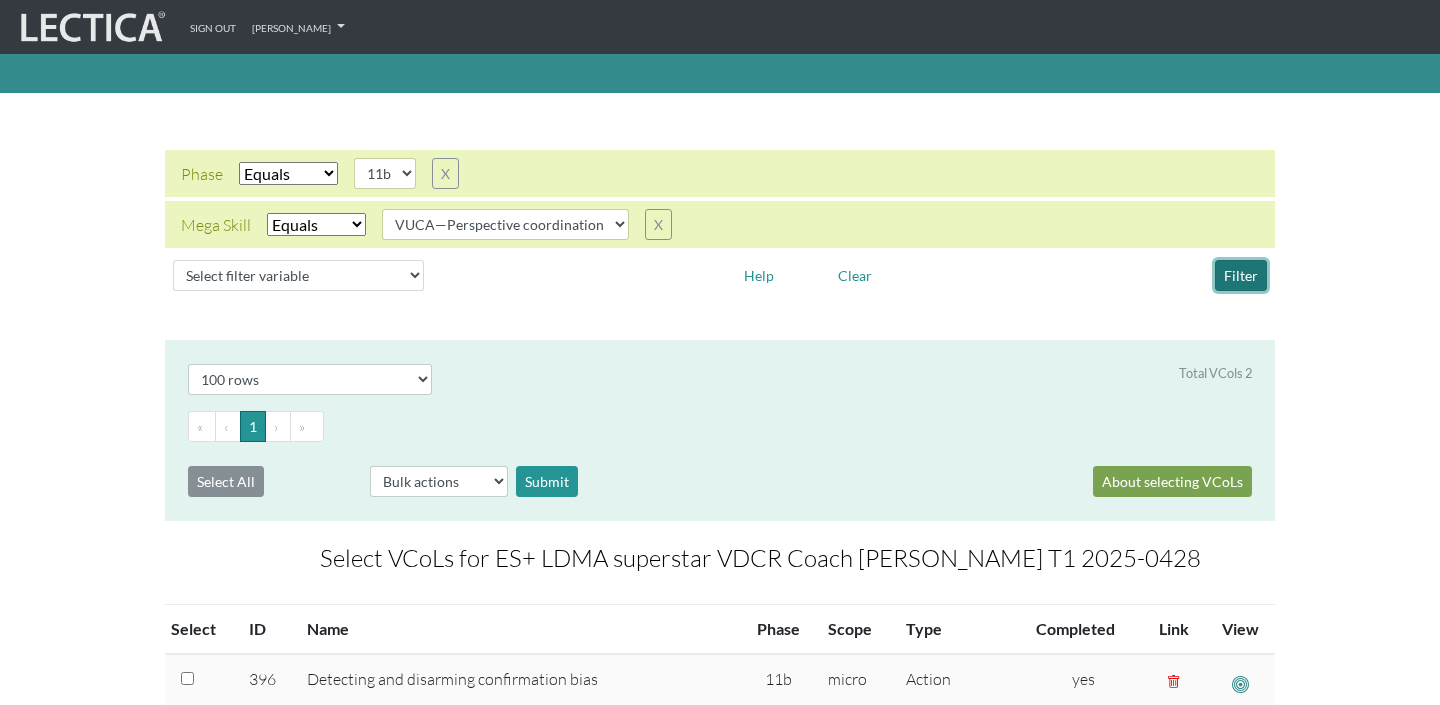 click on "Filter" at bounding box center [1241, 275] 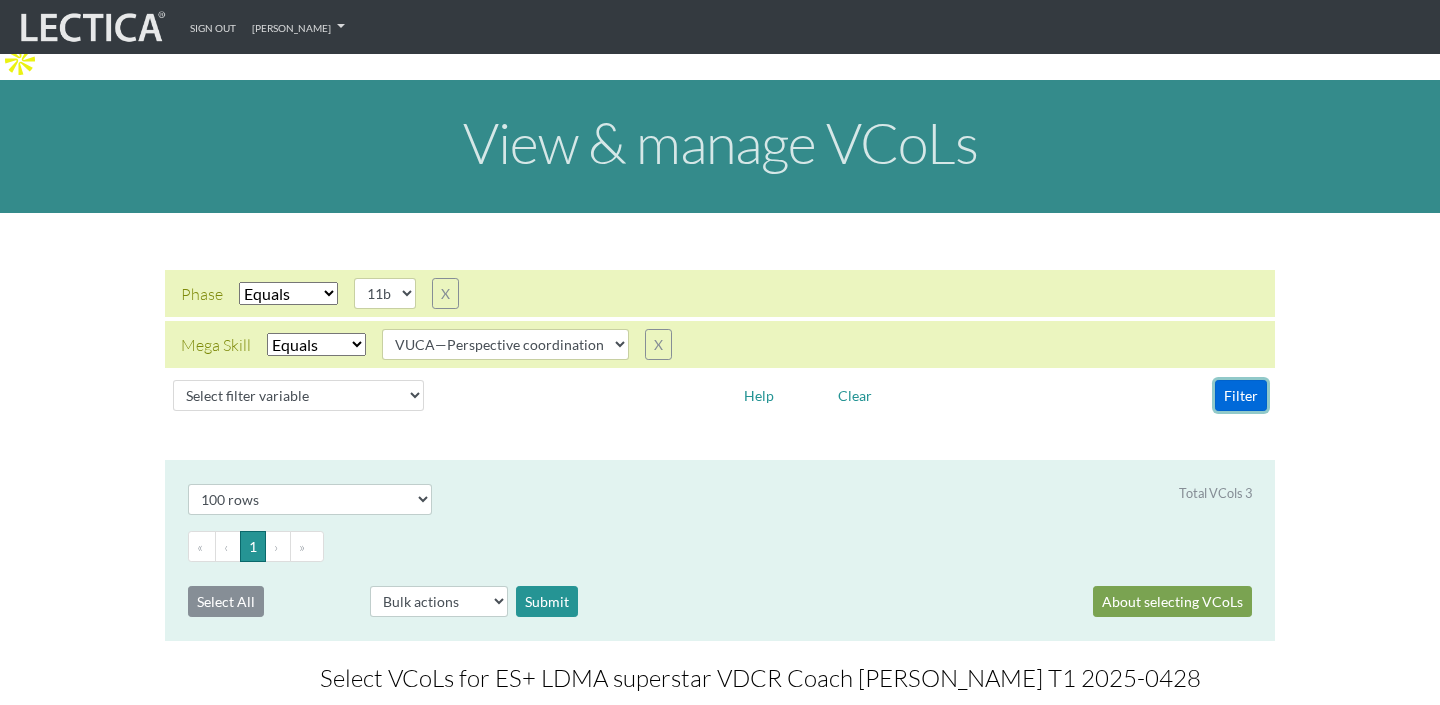 scroll, scrollTop: 0, scrollLeft: 0, axis: both 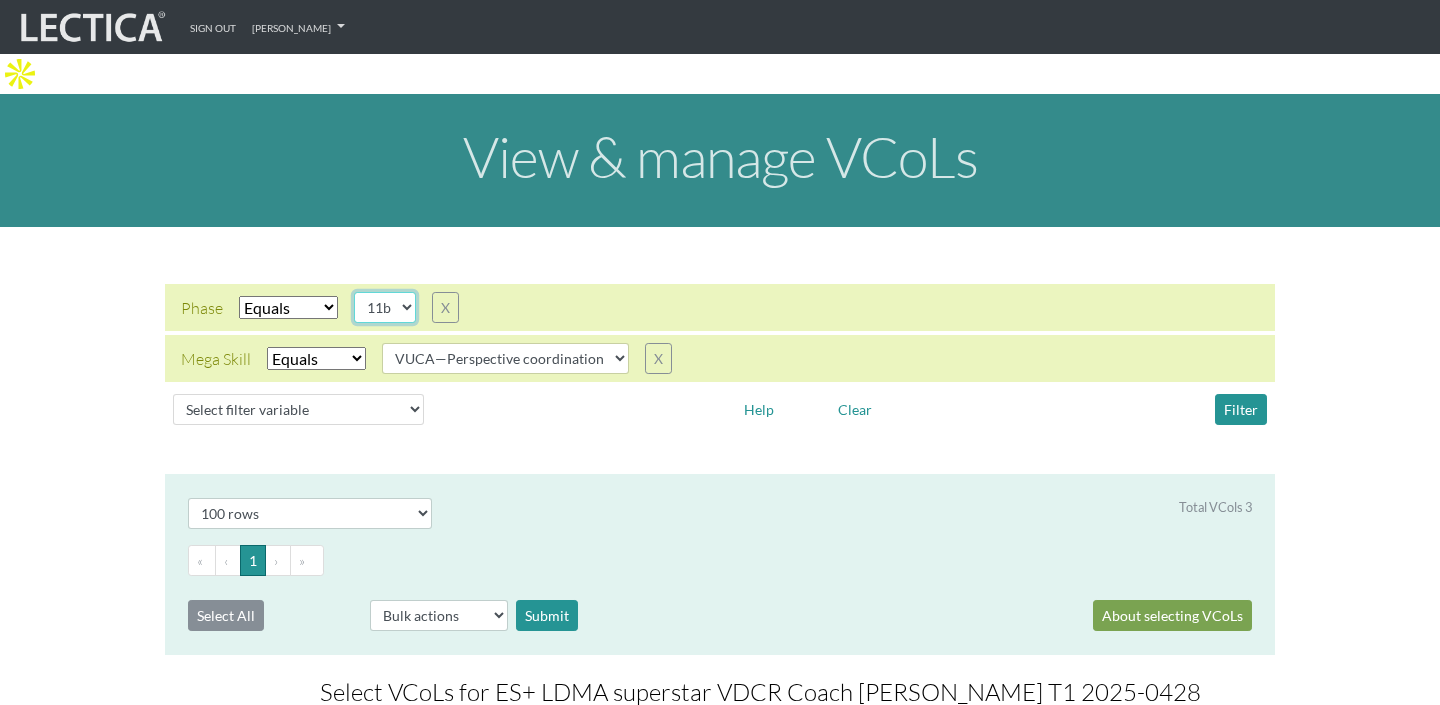 click on "11b" at bounding box center [385, 307] 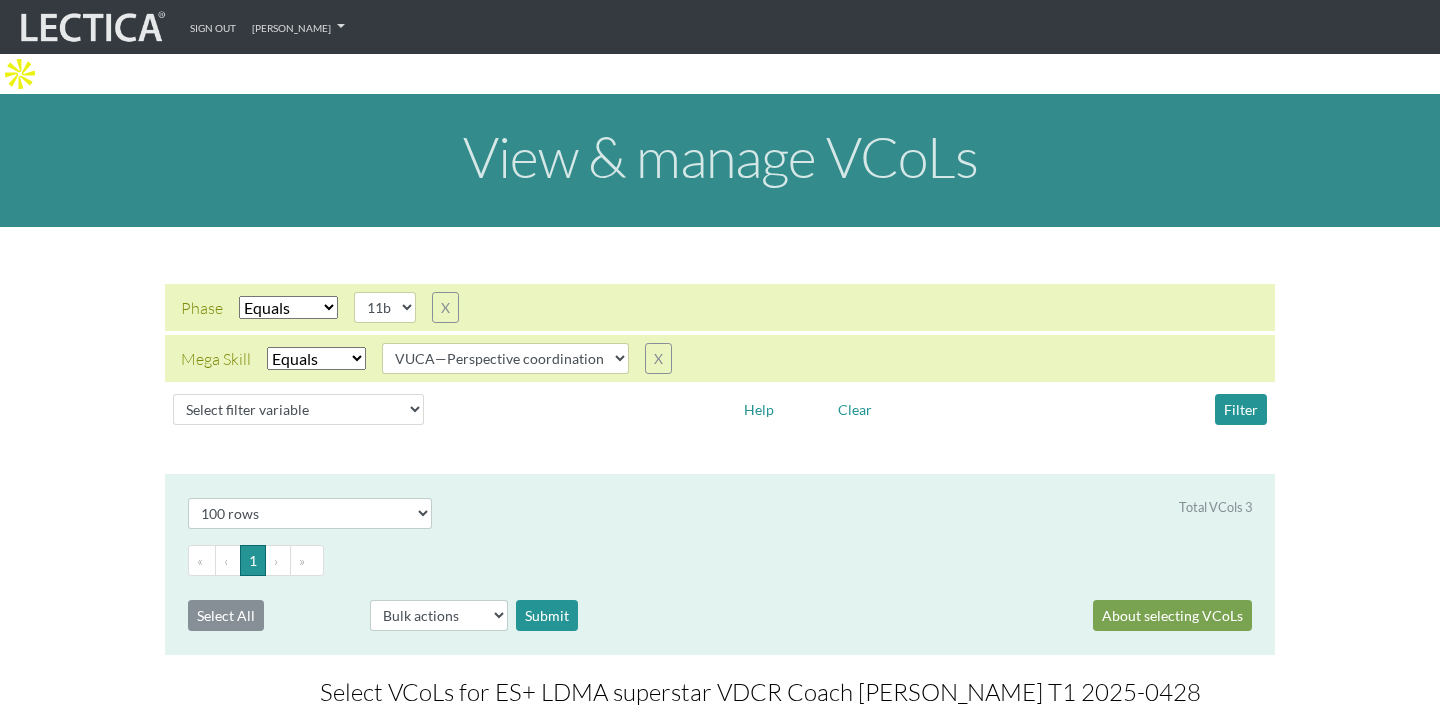 click on "Select filter   Equals" at bounding box center (316, 358) 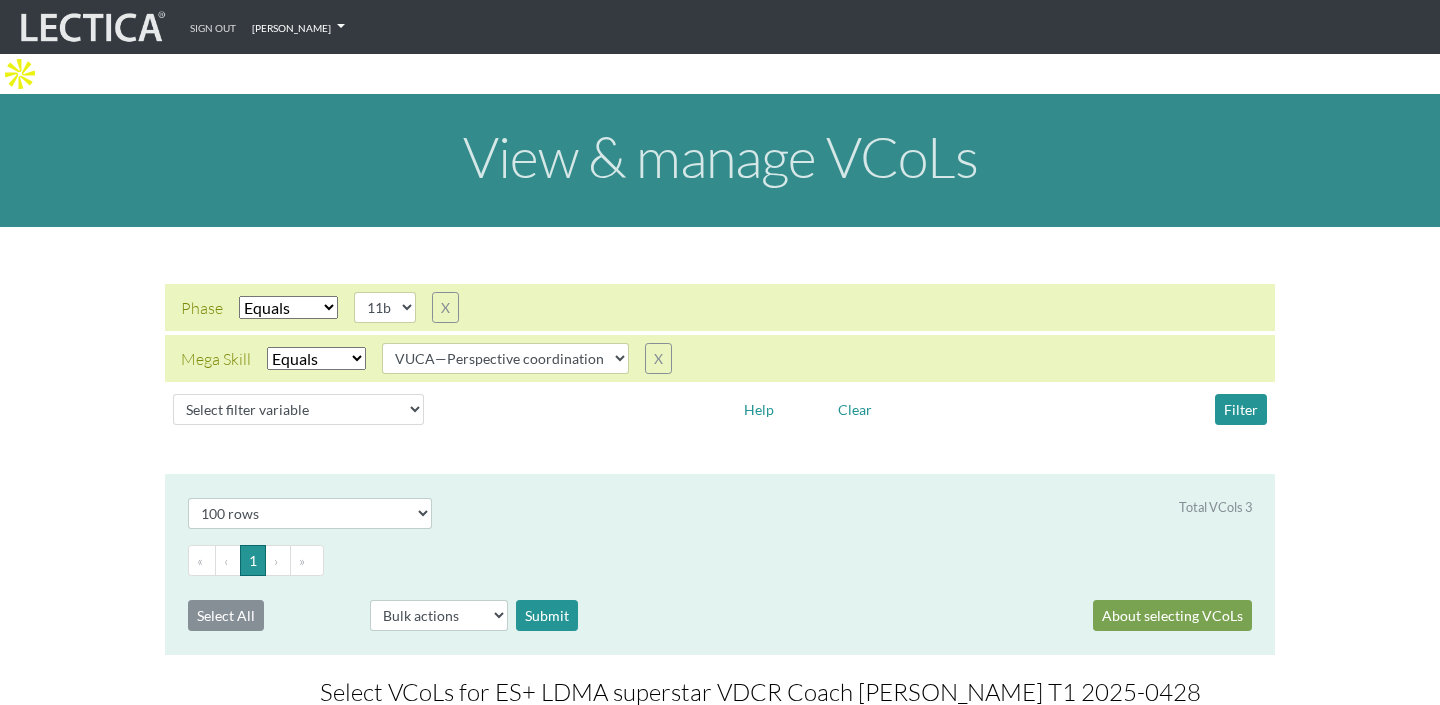 click on "[PERSON_NAME]" at bounding box center [298, 27] 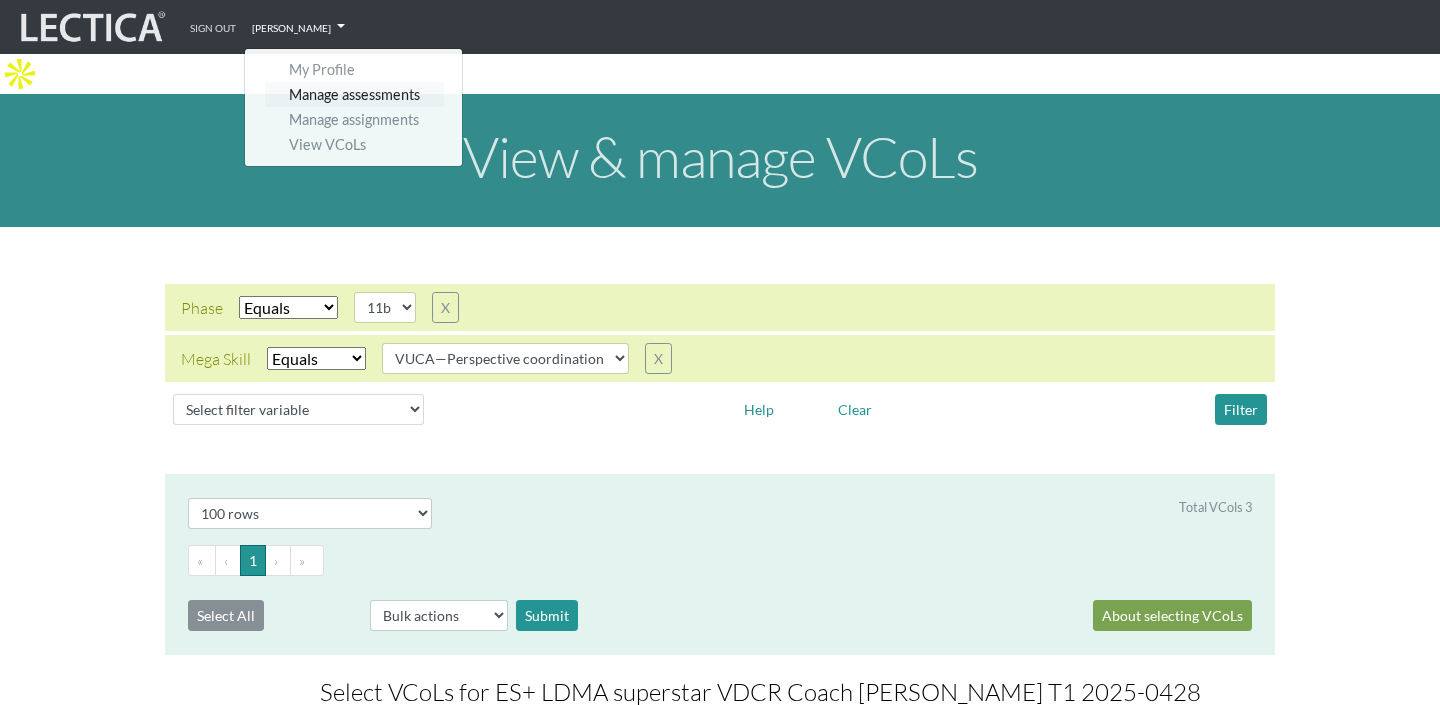 click on "Manage assessments" at bounding box center [354, 94] 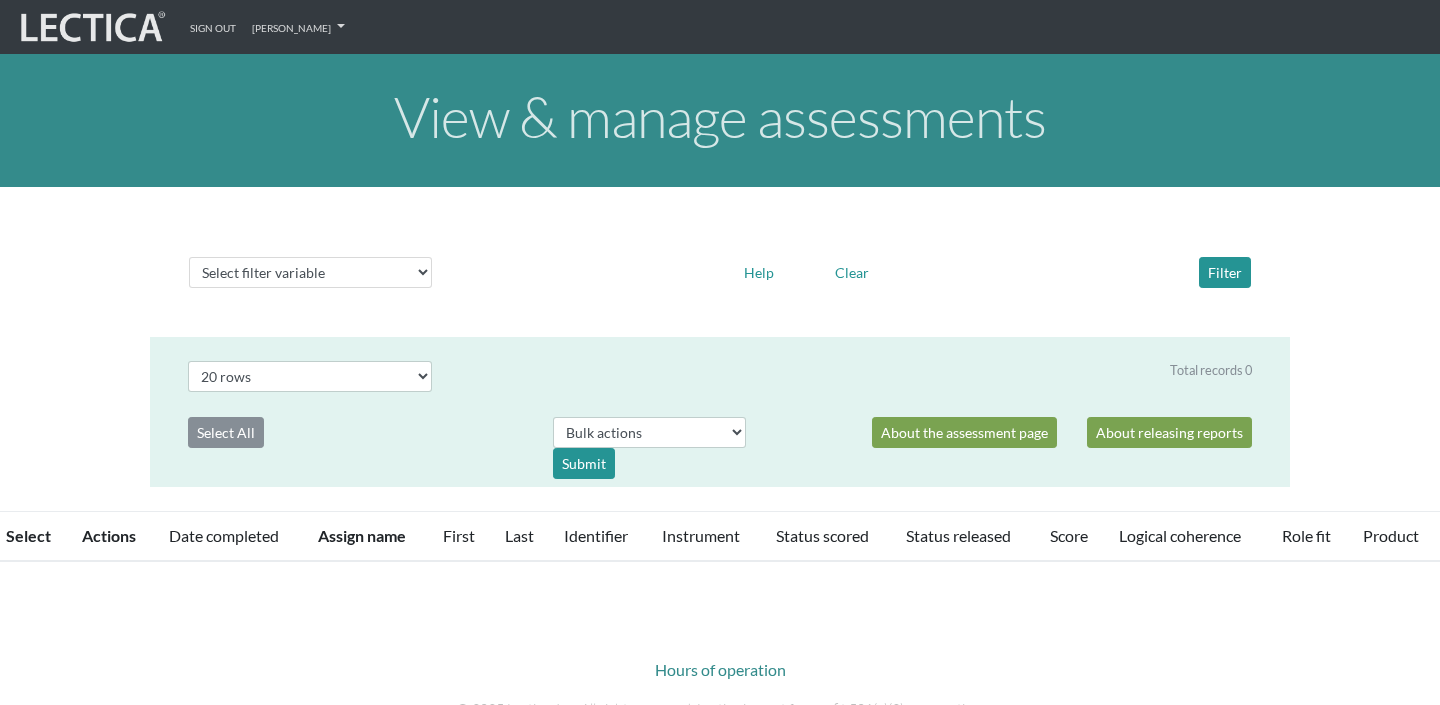 select on "20" 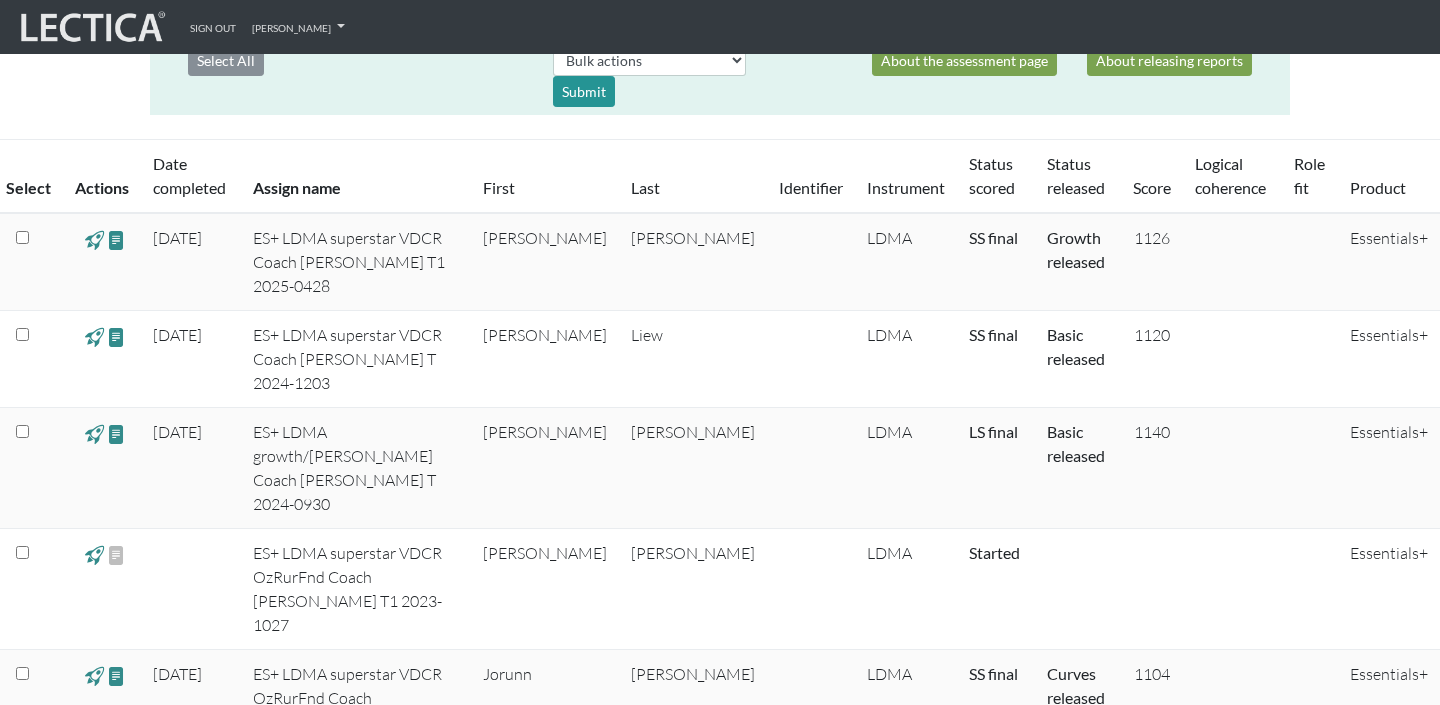 scroll, scrollTop: 396, scrollLeft: 0, axis: vertical 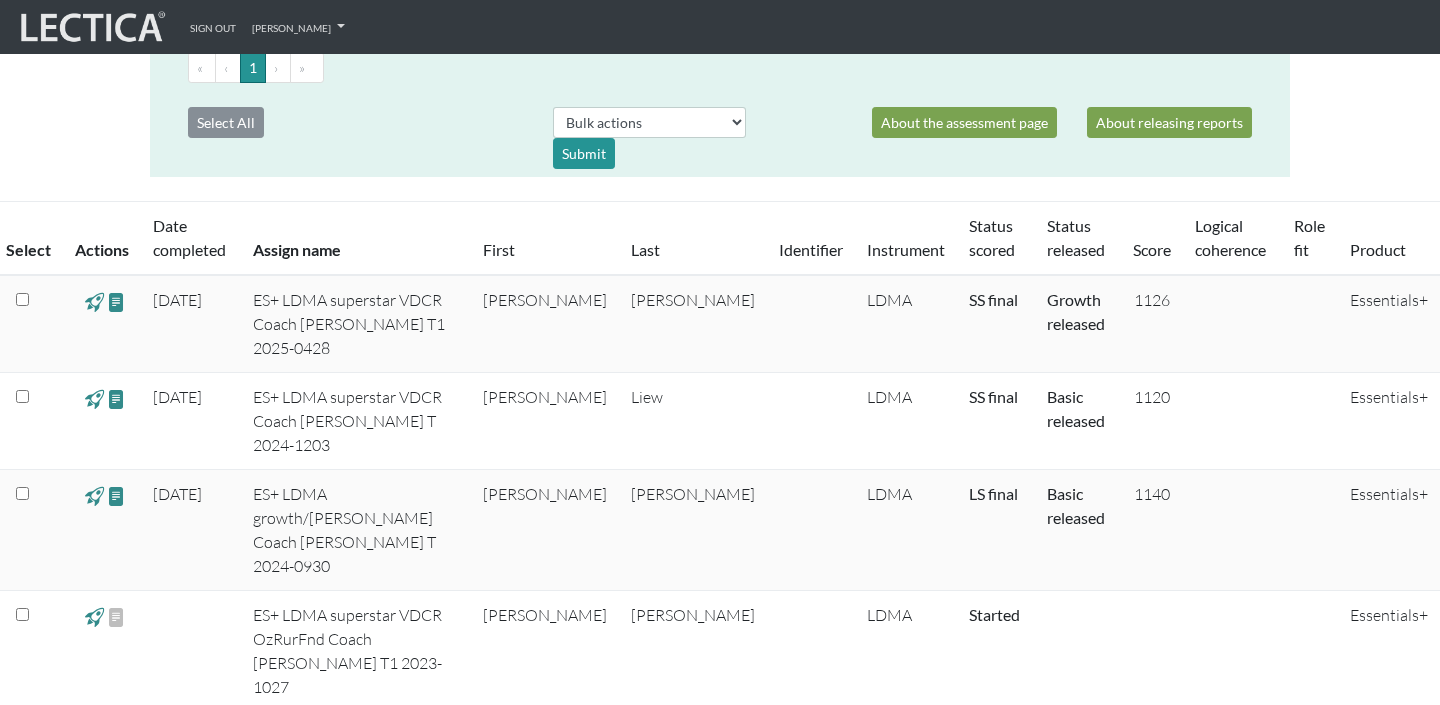 click at bounding box center (94, 301) 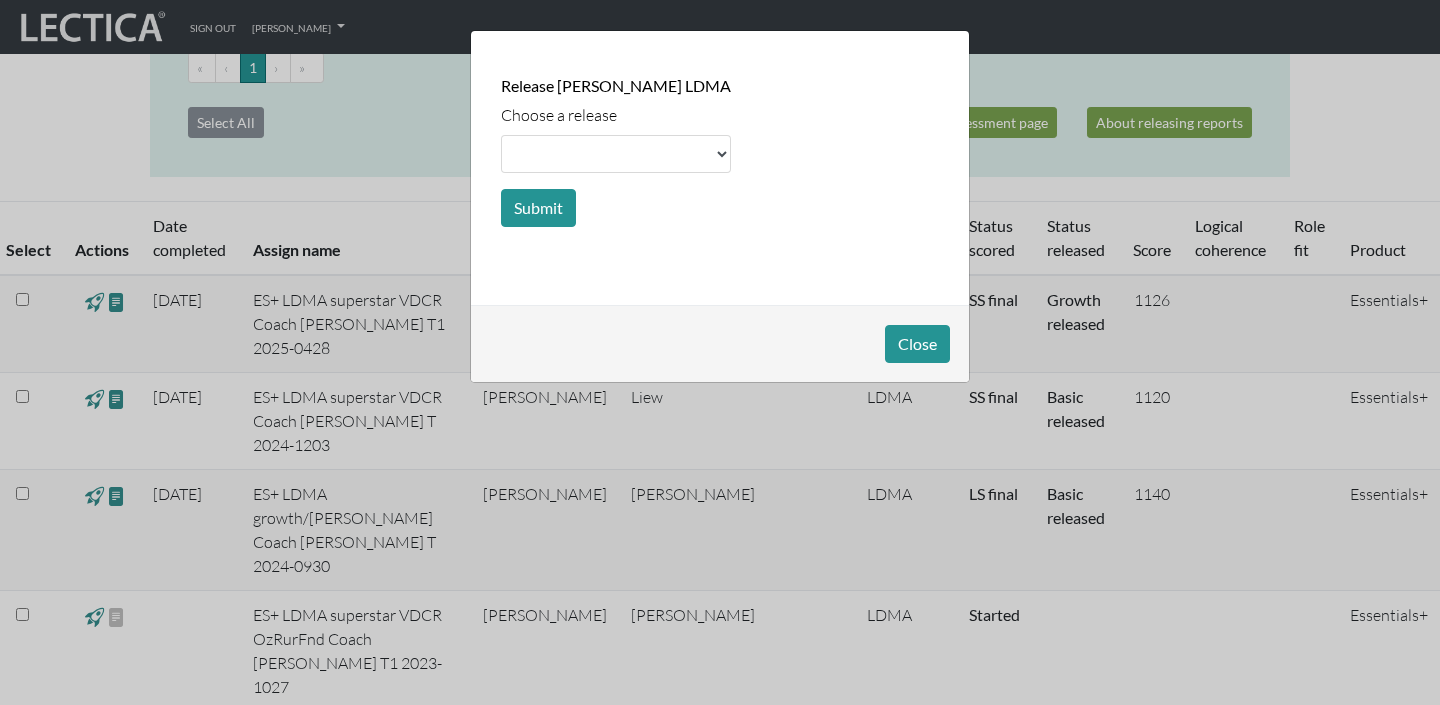 select 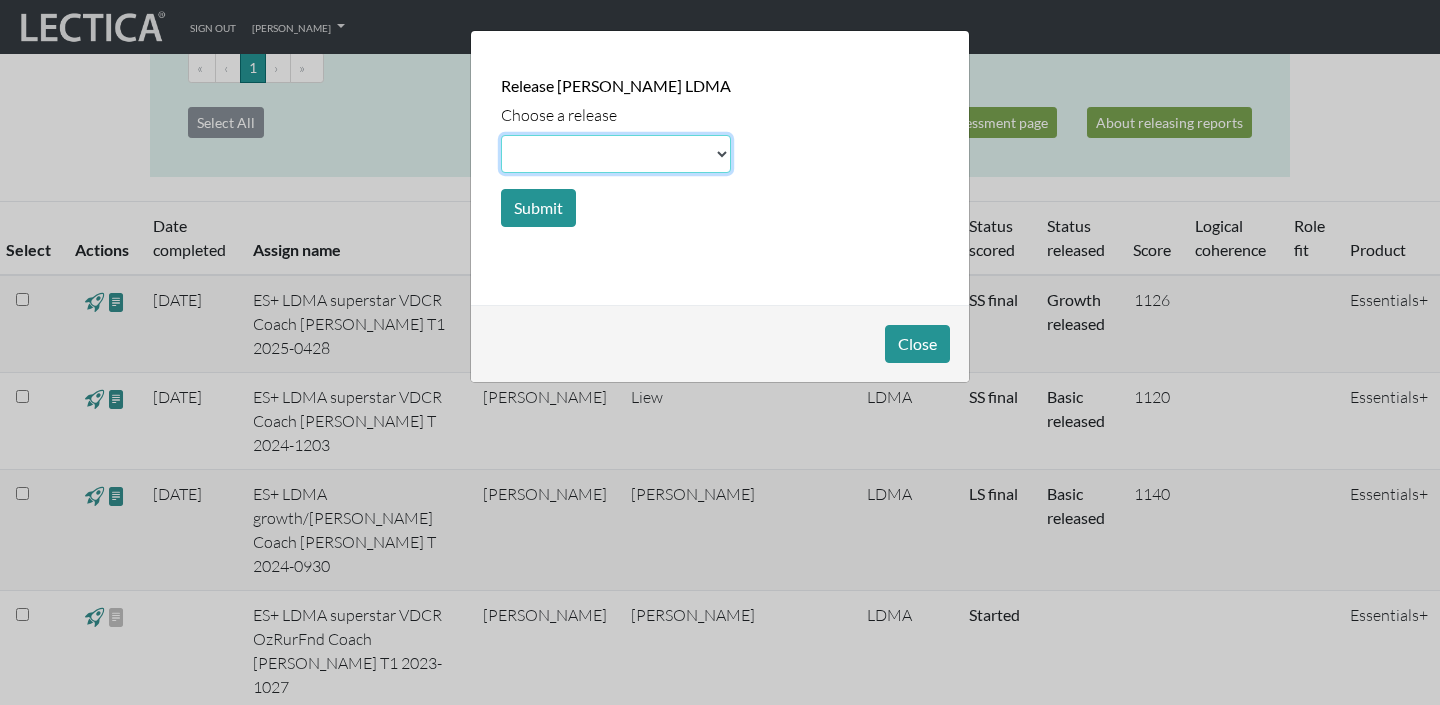 click at bounding box center [616, 154] 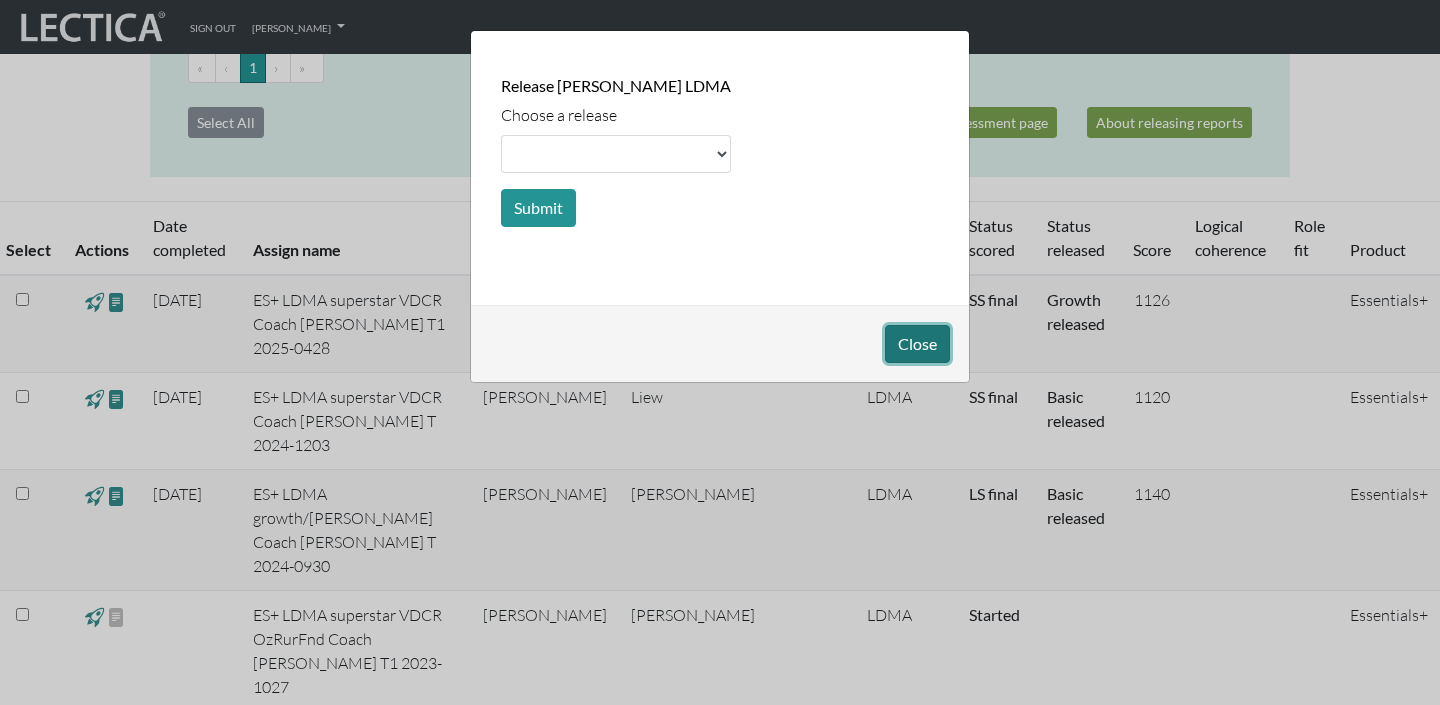 click on "Close" at bounding box center (917, 344) 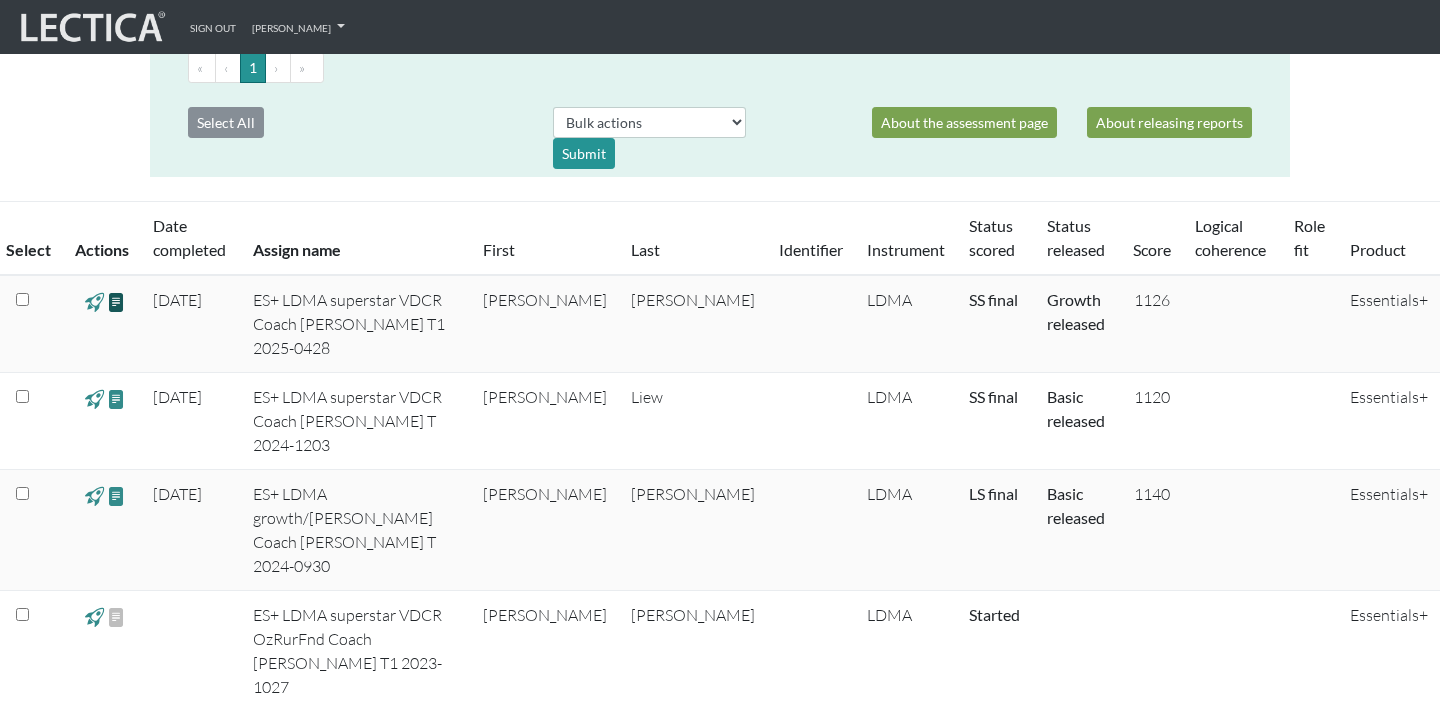 click at bounding box center (116, 301) 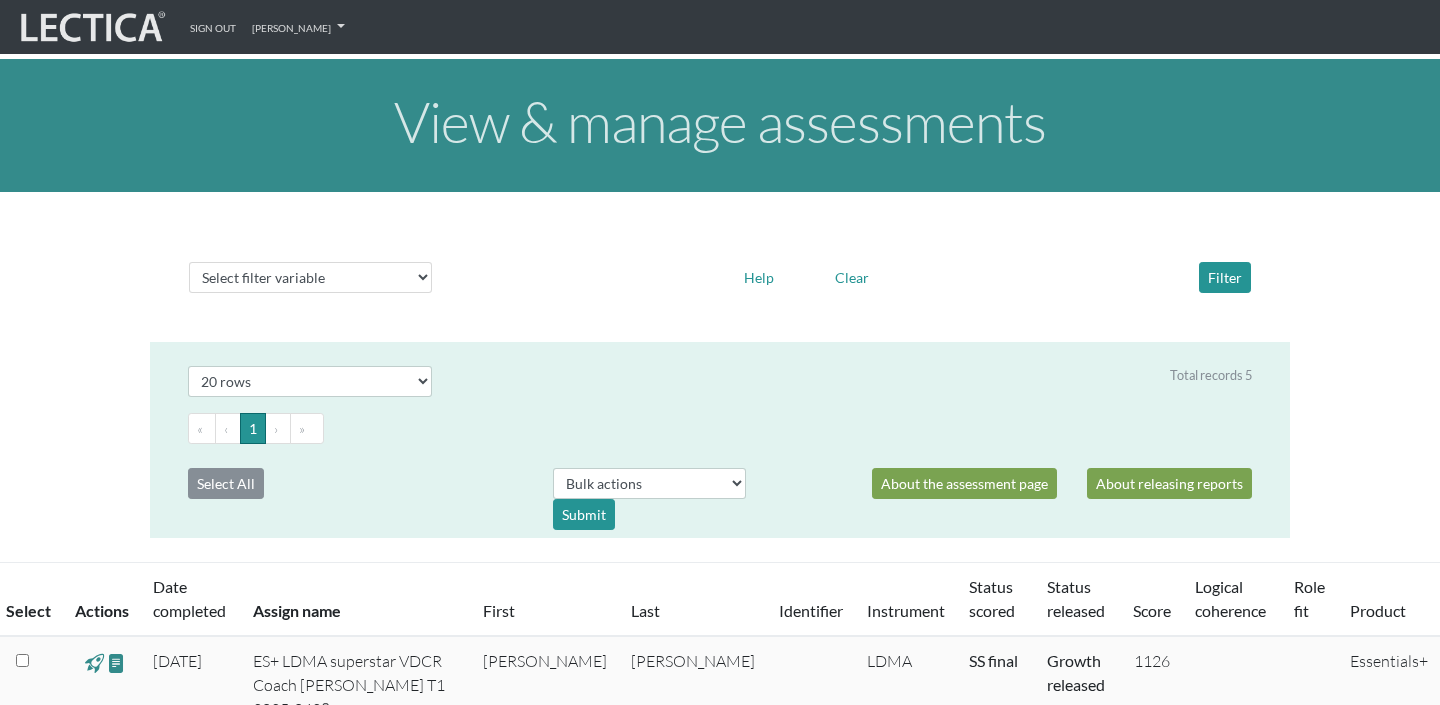 scroll, scrollTop: 0, scrollLeft: 0, axis: both 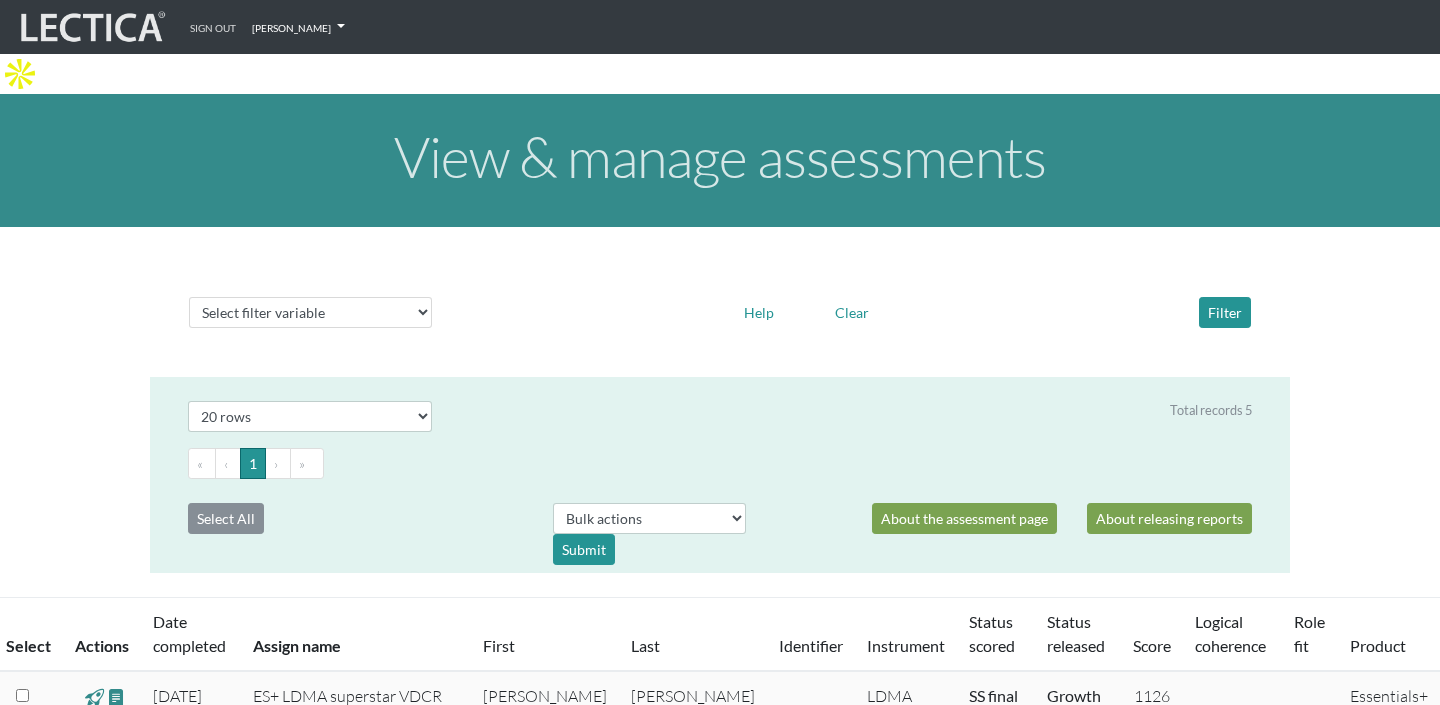 click on "[PERSON_NAME]" at bounding box center (298, 27) 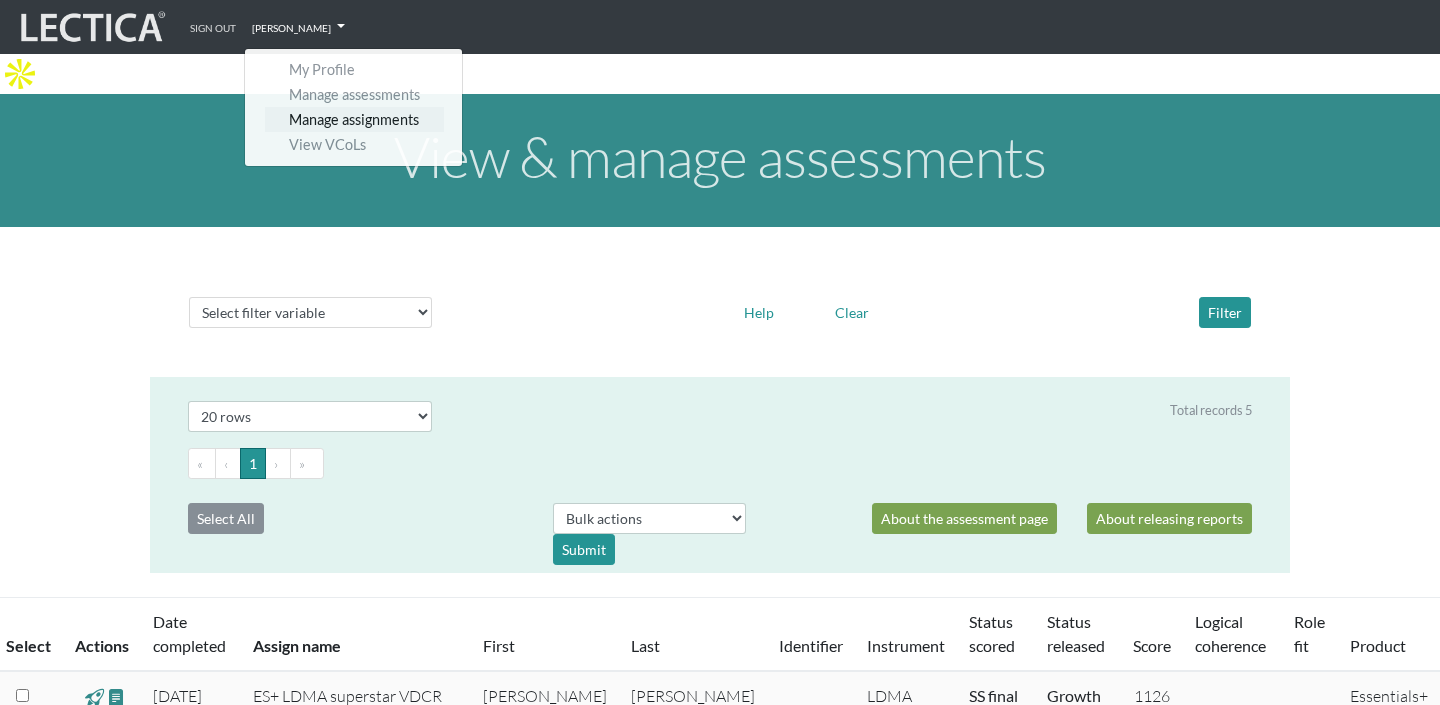 click on "Manage assignments" at bounding box center (354, 119) 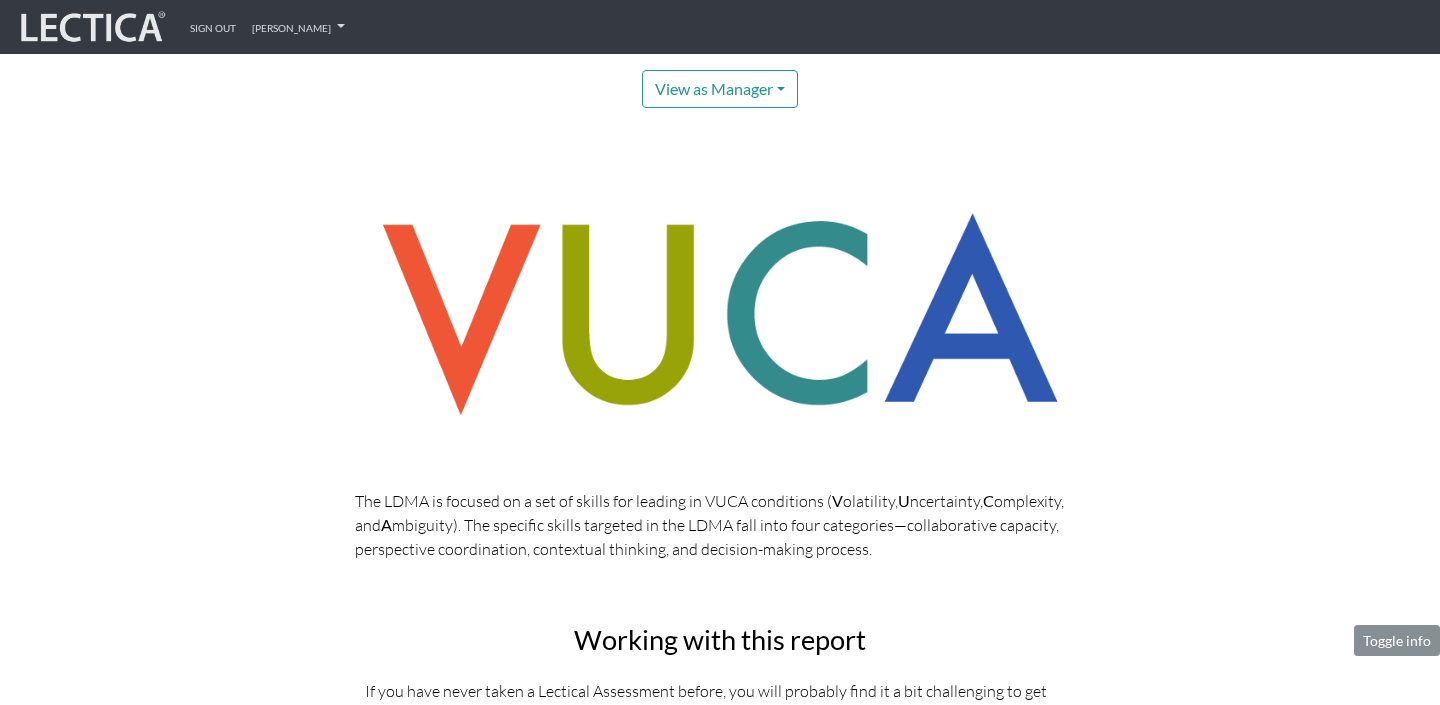 scroll, scrollTop: 75, scrollLeft: 0, axis: vertical 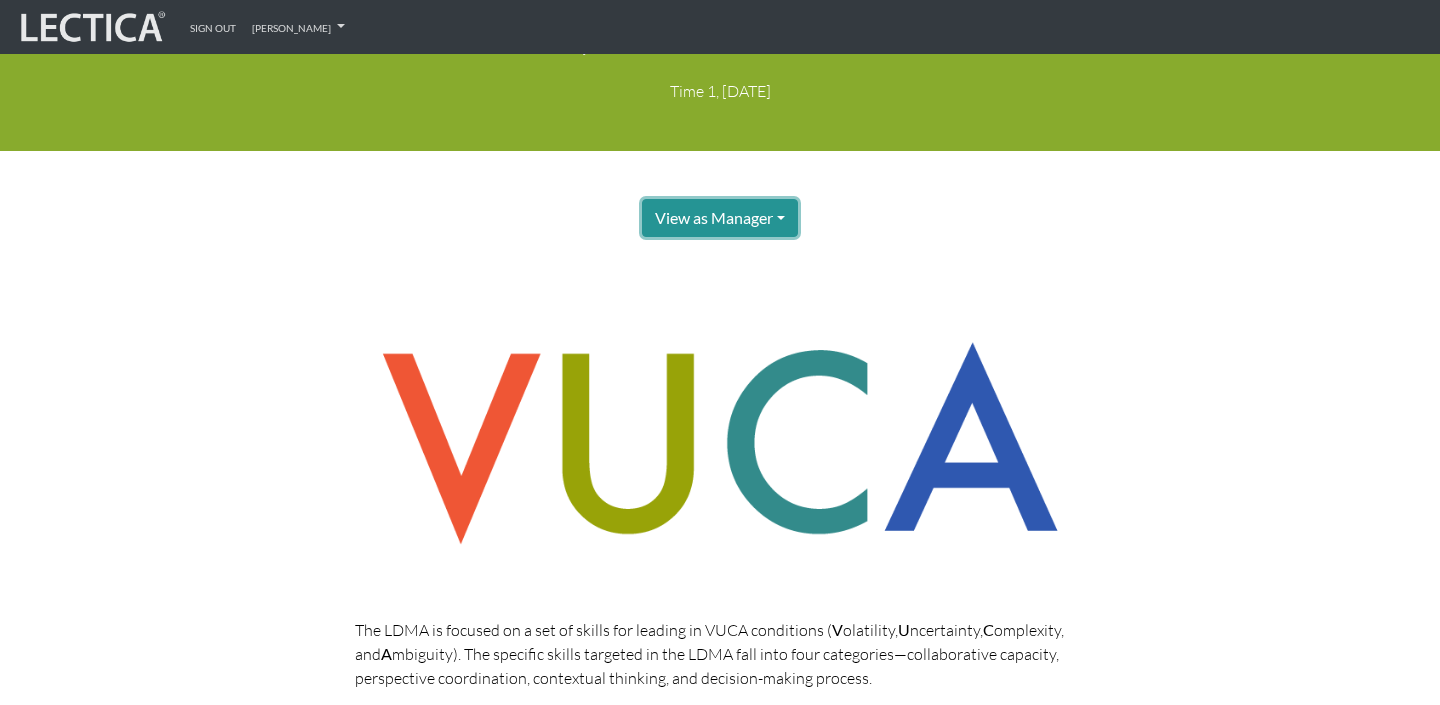 click on "View as Manager" at bounding box center (720, 218) 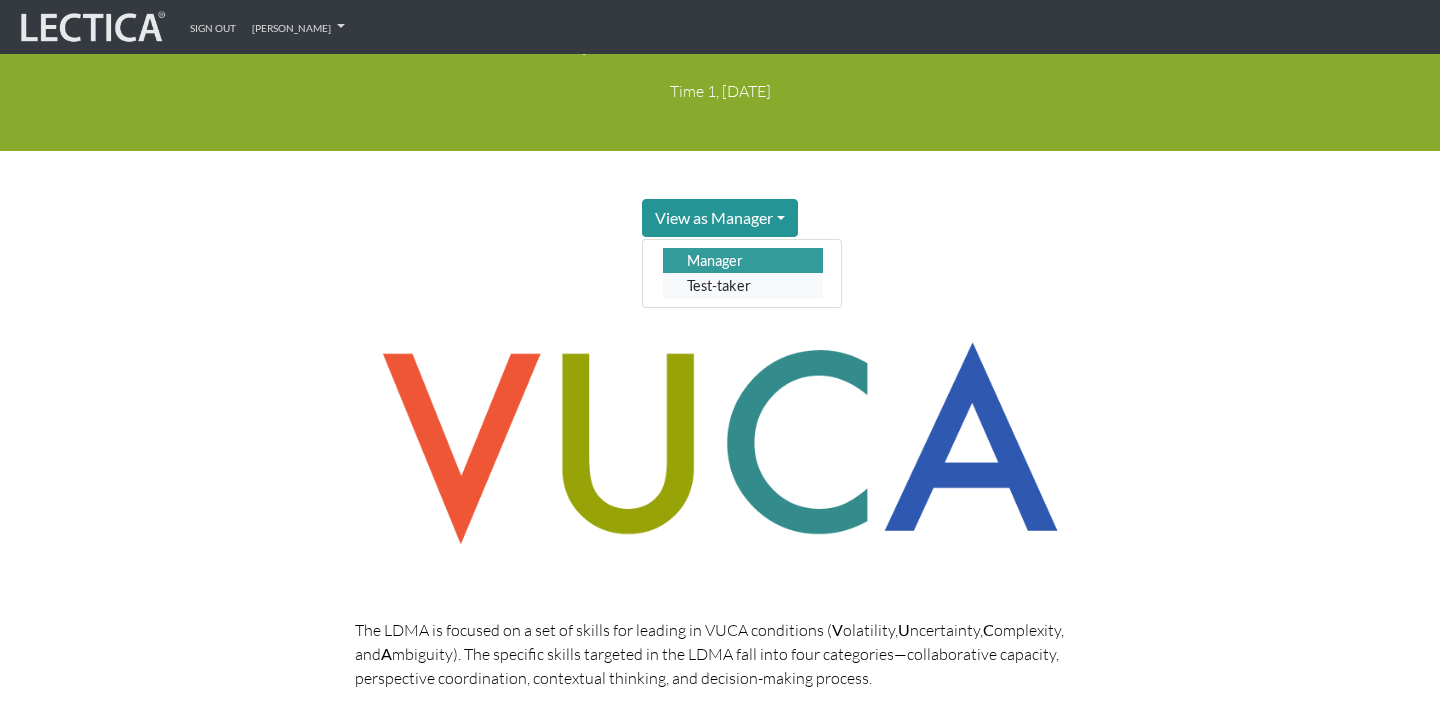 click on "Test-taker" at bounding box center [743, 285] 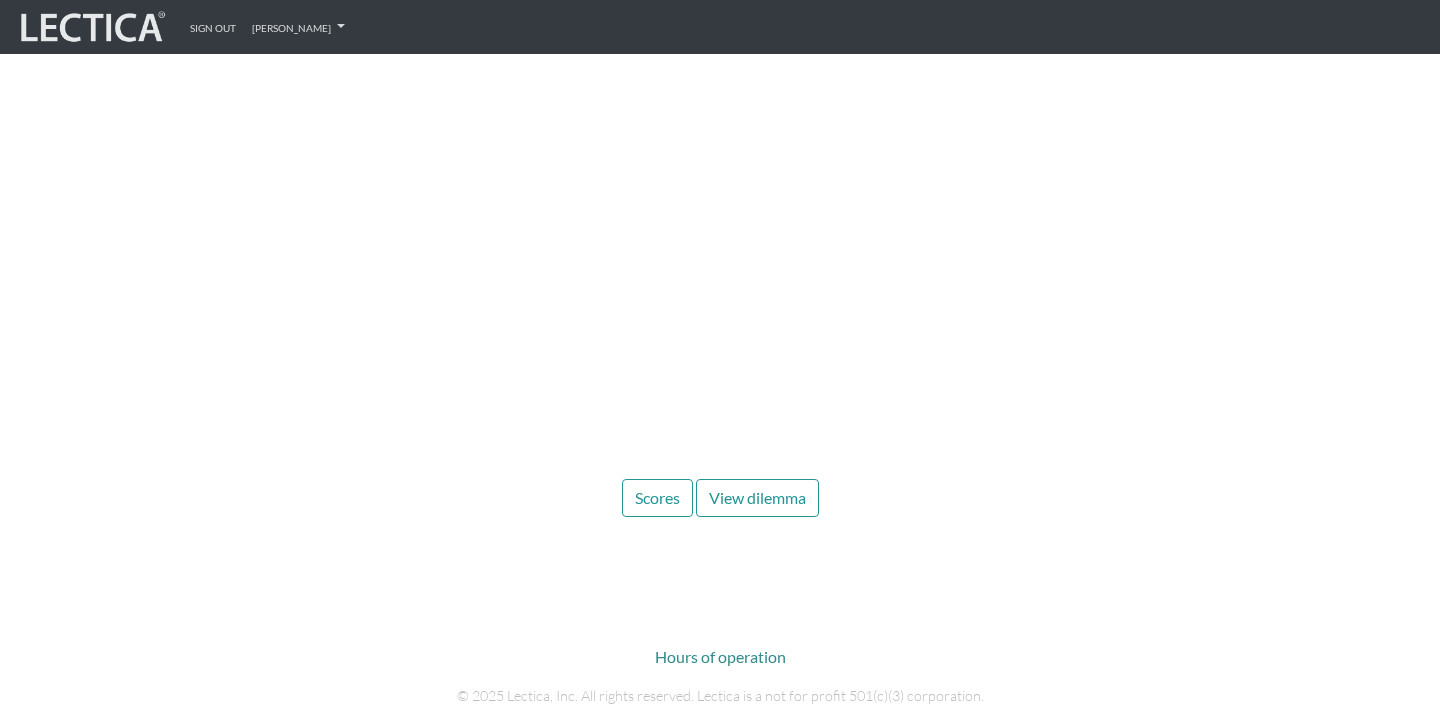 scroll, scrollTop: 9470, scrollLeft: 0, axis: vertical 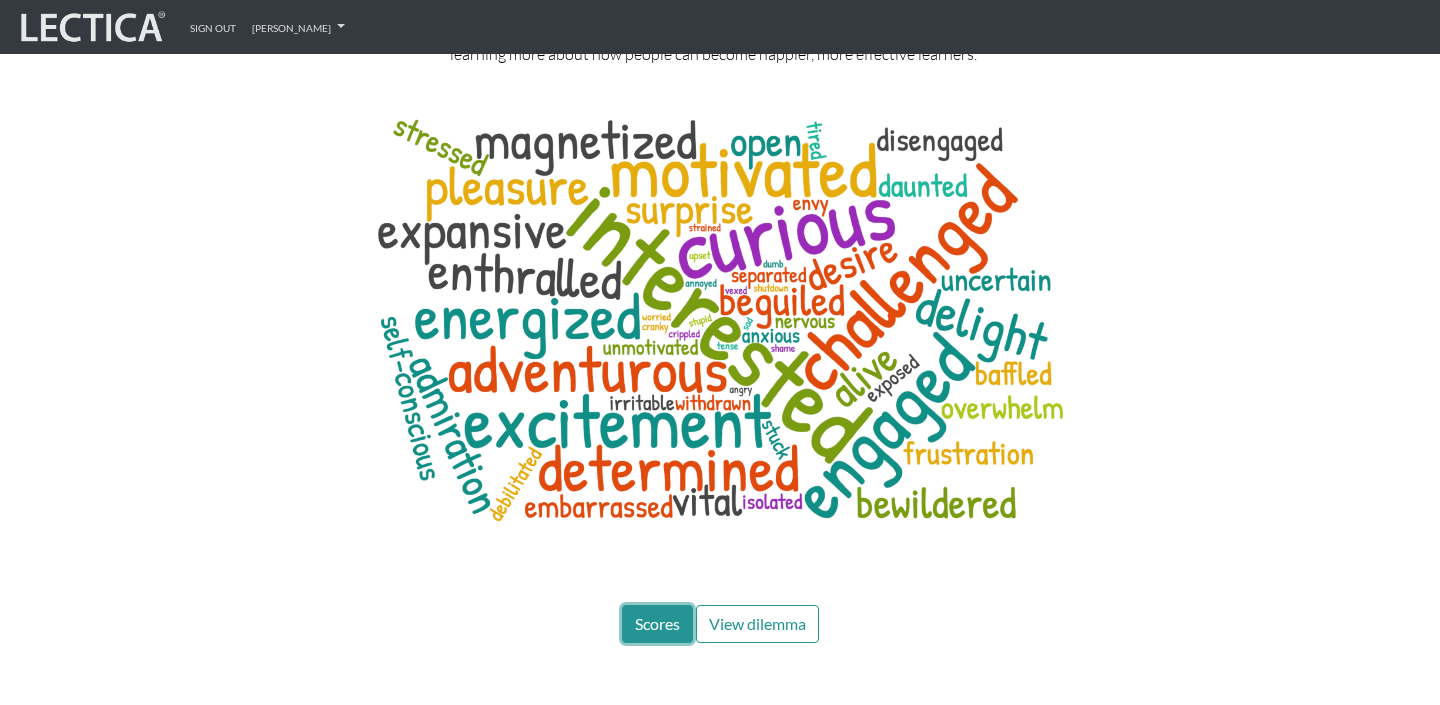 click on "Scores" at bounding box center (657, 623) 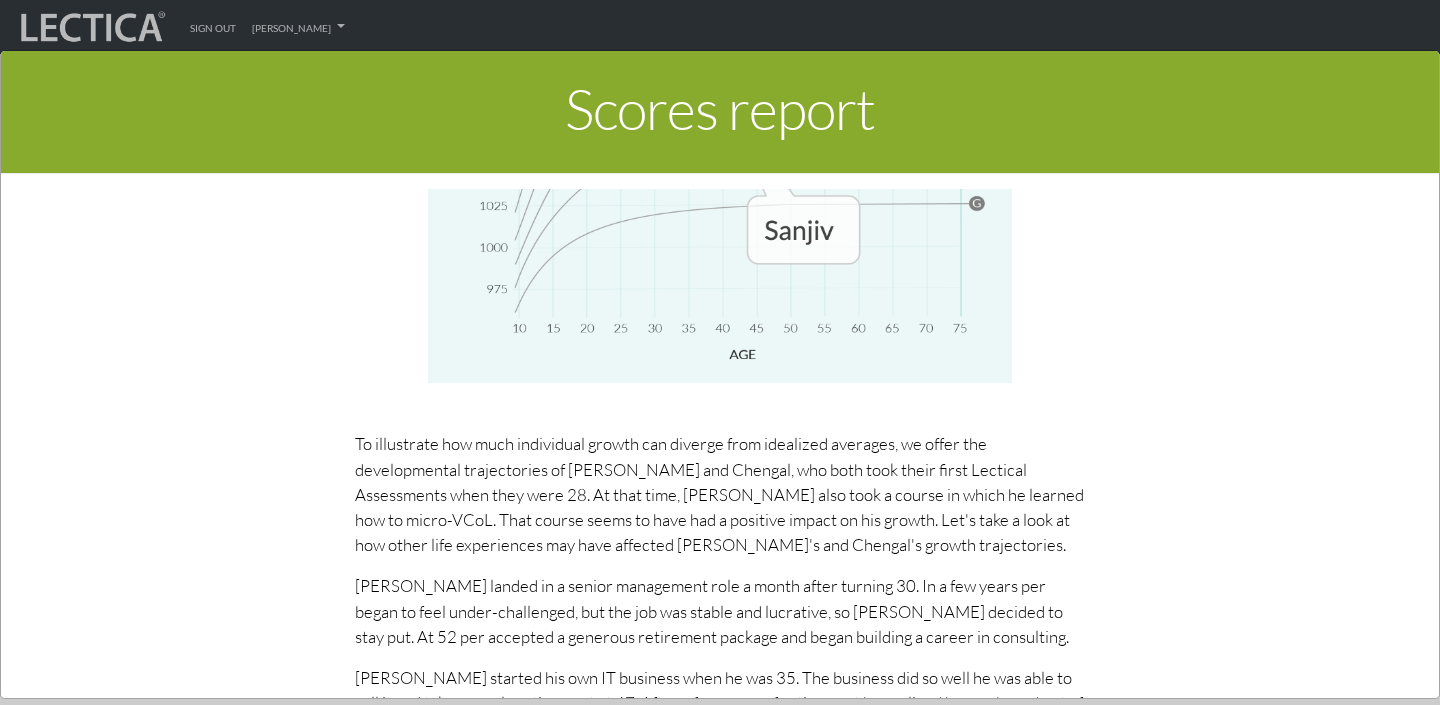 scroll, scrollTop: 9628, scrollLeft: 0, axis: vertical 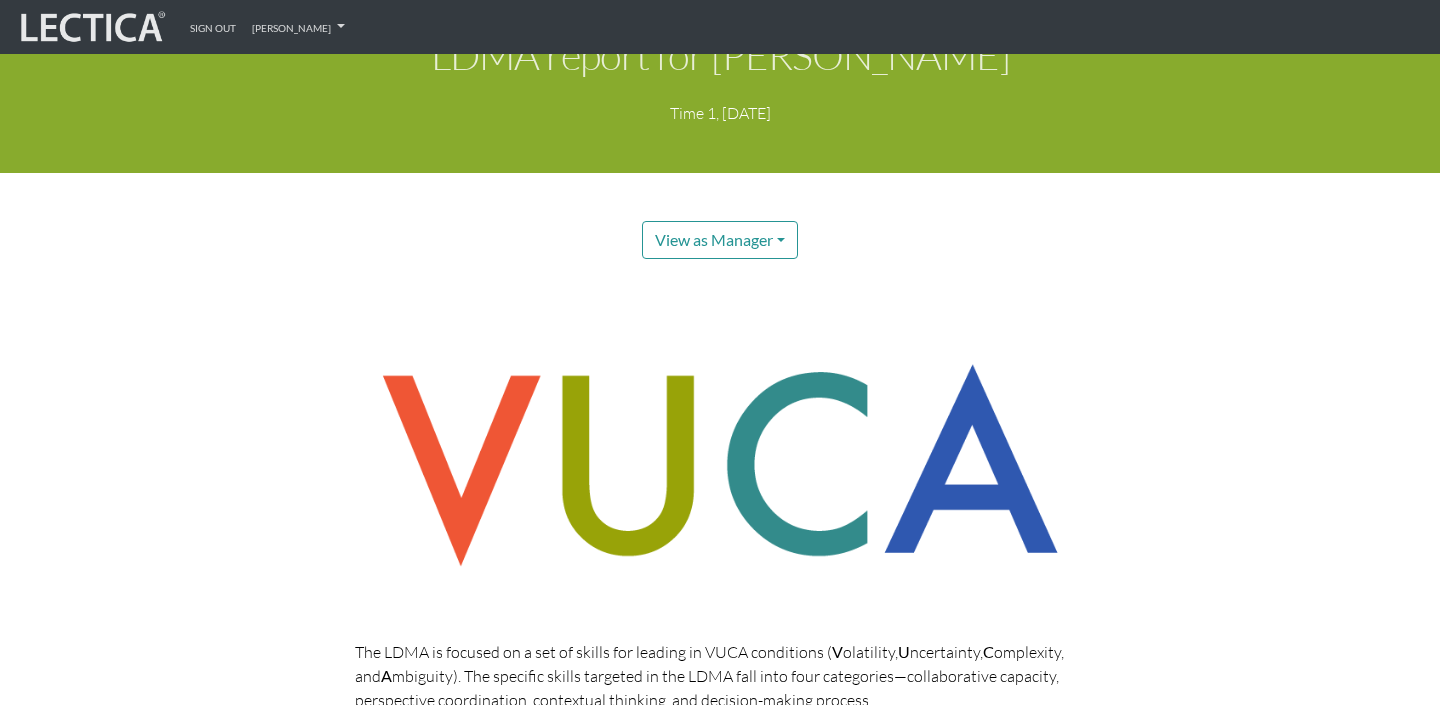 click on "LDMA report for Jon Osborne   Time 1, May 13, 2025
View as Manager
Manager
Test-taker
The LDMA is focused on a set of skills for leading in VUCA conditions ( V olatility,  U ncertainty,  C omplexity, and  A mbiguity). The specific skills targeted in the LDMA fall into four categories—collaborative capacity, perspective coordination, contextual thinking, and decision-making process.   Toggle info
Working with this report
If you have never taken a Lectical Assessment before, you will probably find it a bit challenging to get your head around this report. The recommendations are mostly practices and we rely heavily on a learning model called VCoL+7 that may be completely unfamiliar to you.
Read the mega-skill description to get a sense of how we're dividing up the skill pie.
Micro-VCoLing" at bounding box center [720, 5046] 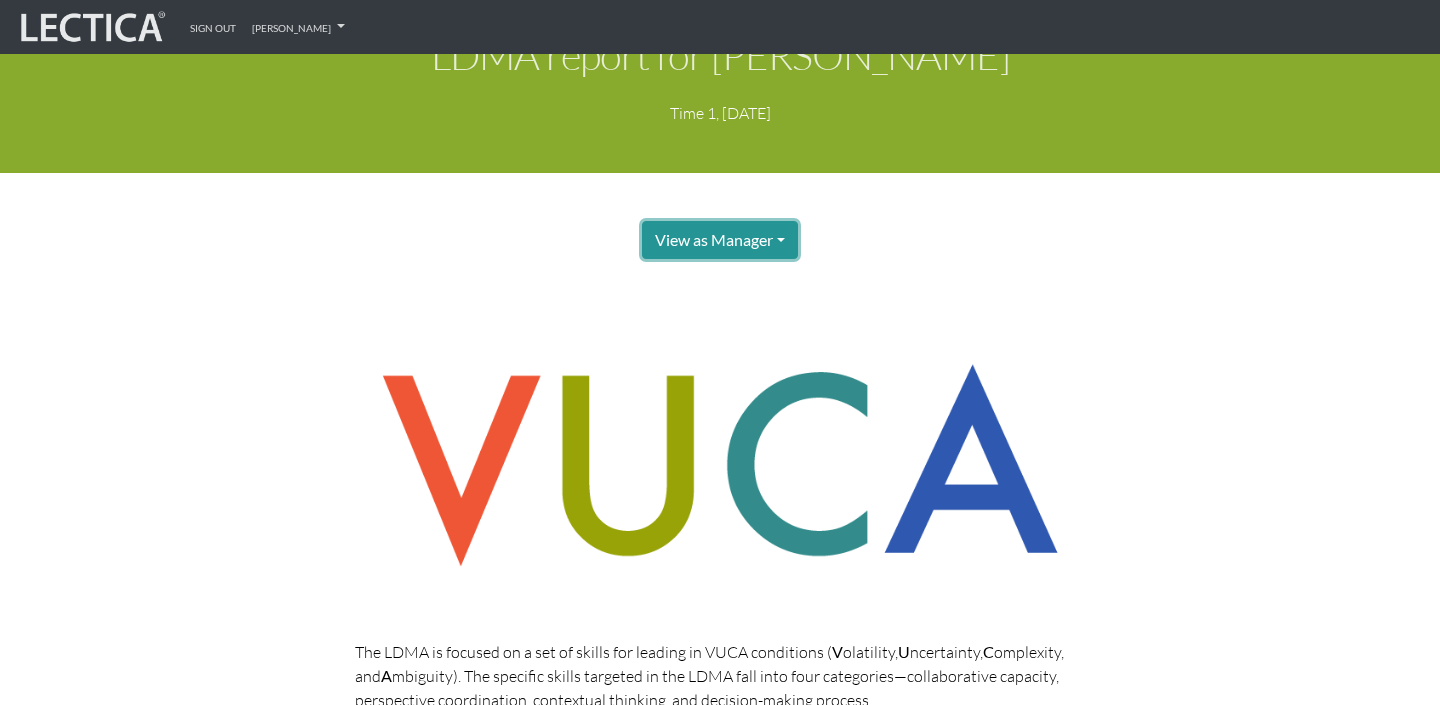 click on "View as Manager" at bounding box center (720, 240) 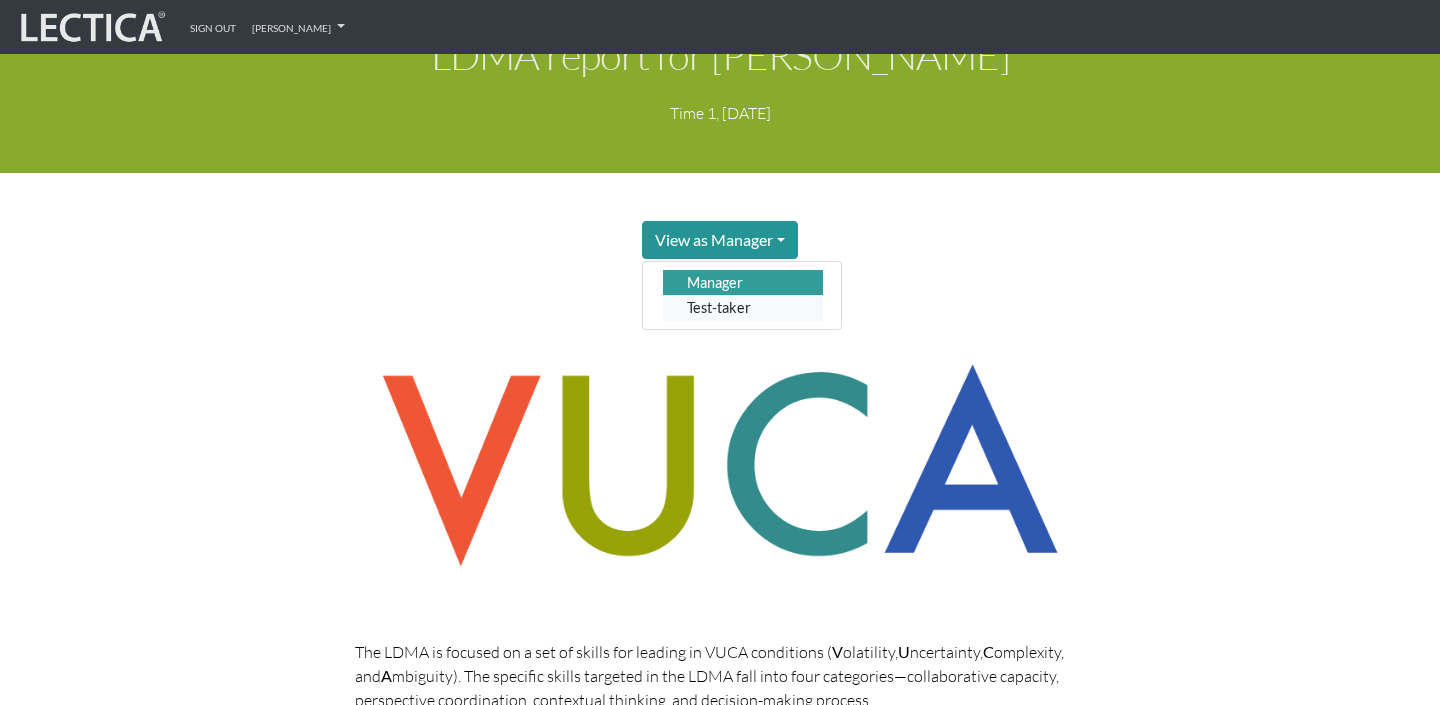 click on "Test-taker" at bounding box center [743, 307] 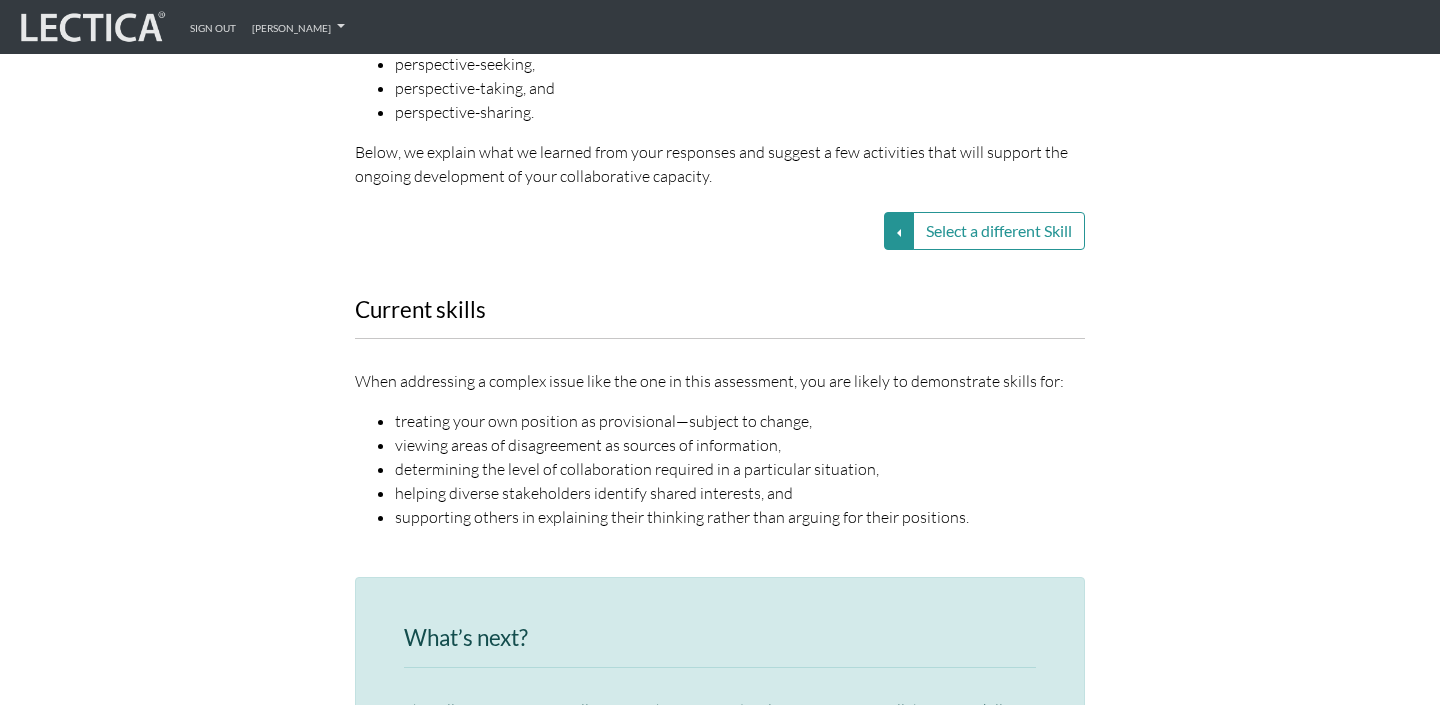 scroll, scrollTop: 2576, scrollLeft: 0, axis: vertical 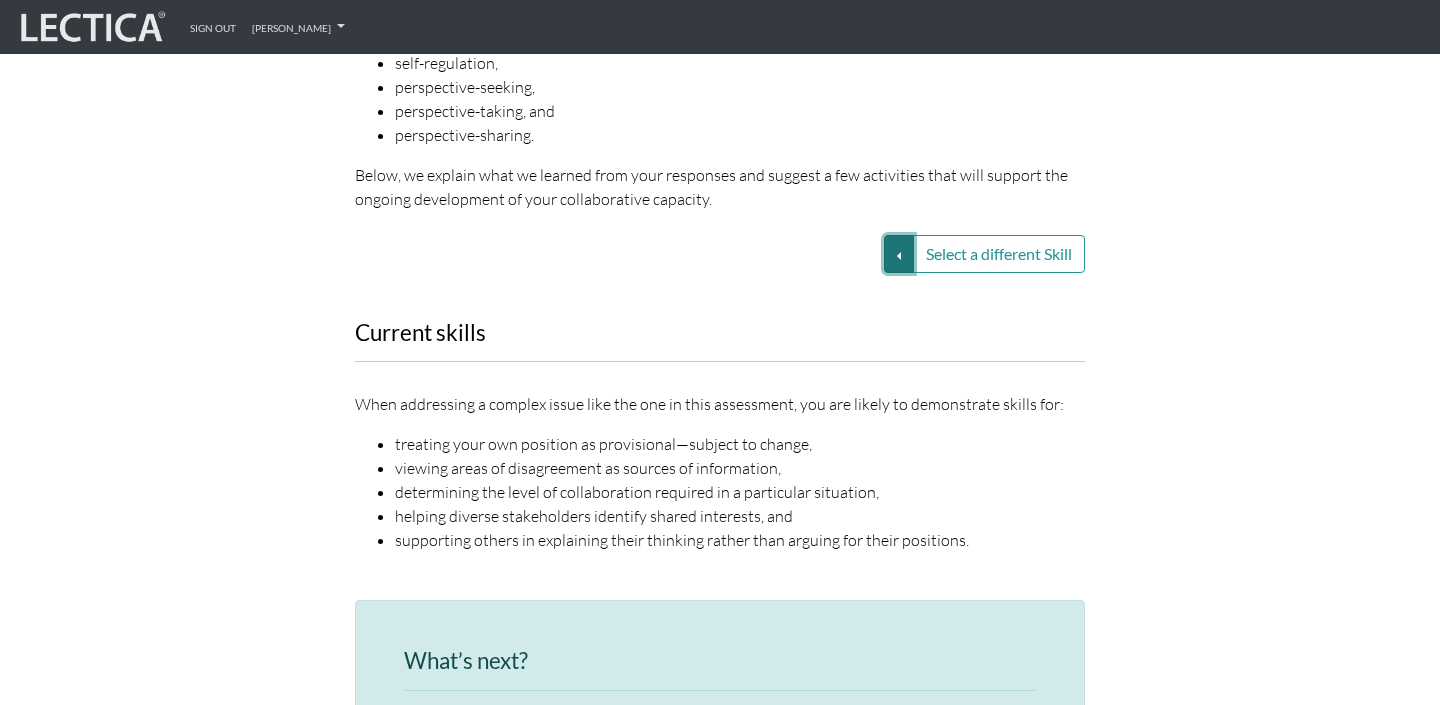 click on "Select a different Skill" at bounding box center [899, 254] 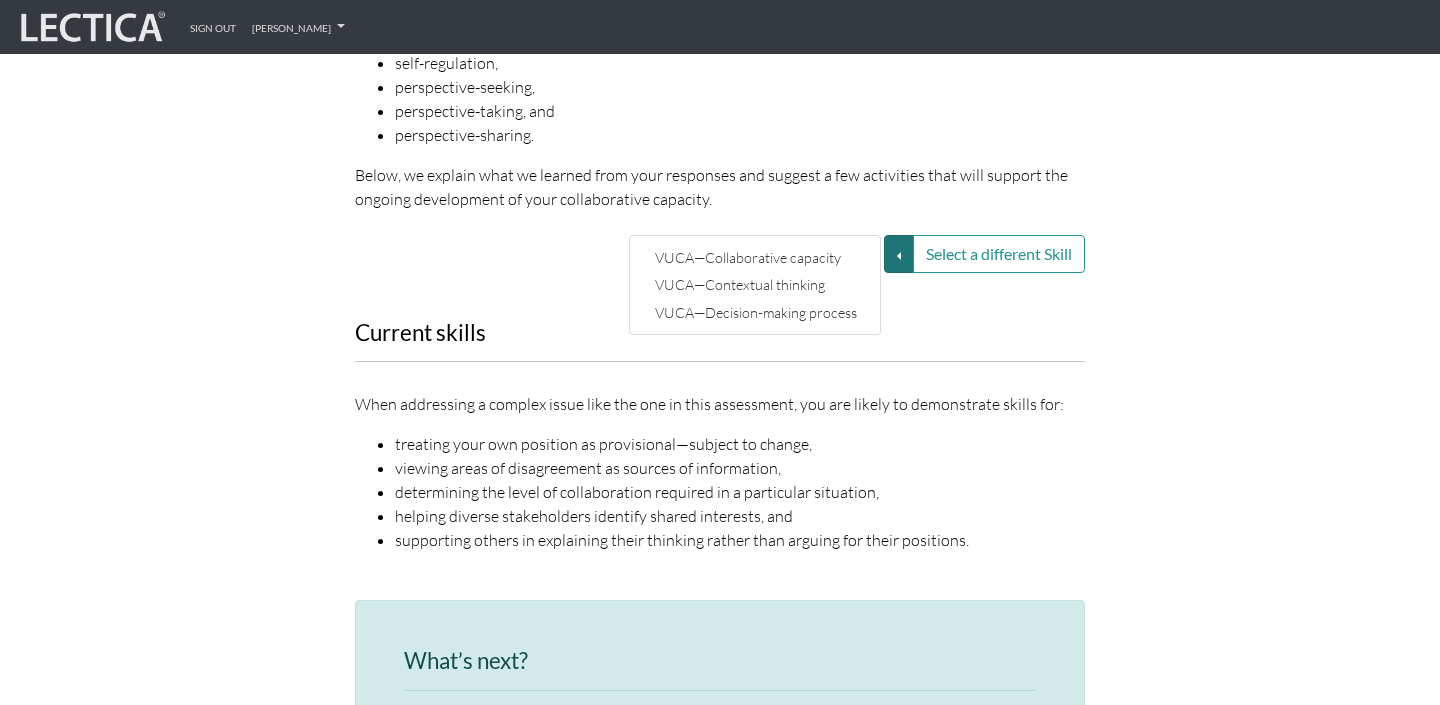 click on "Select a different Skill   VUCA—Collaborative capacity VUCA—Contextual thinking VUCA—Decision-making process   Select a different Skill" at bounding box center [720, 254] 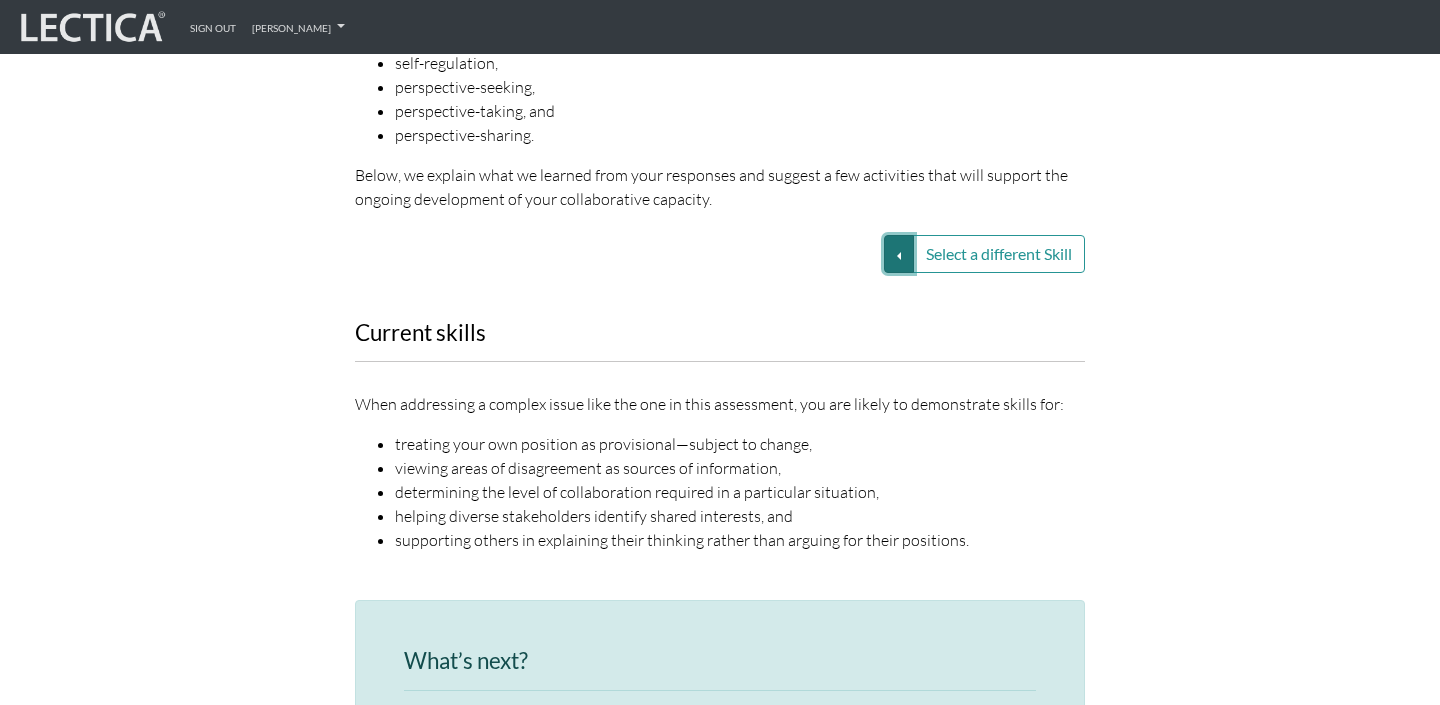 click on "Select a different Skill" at bounding box center [899, 254] 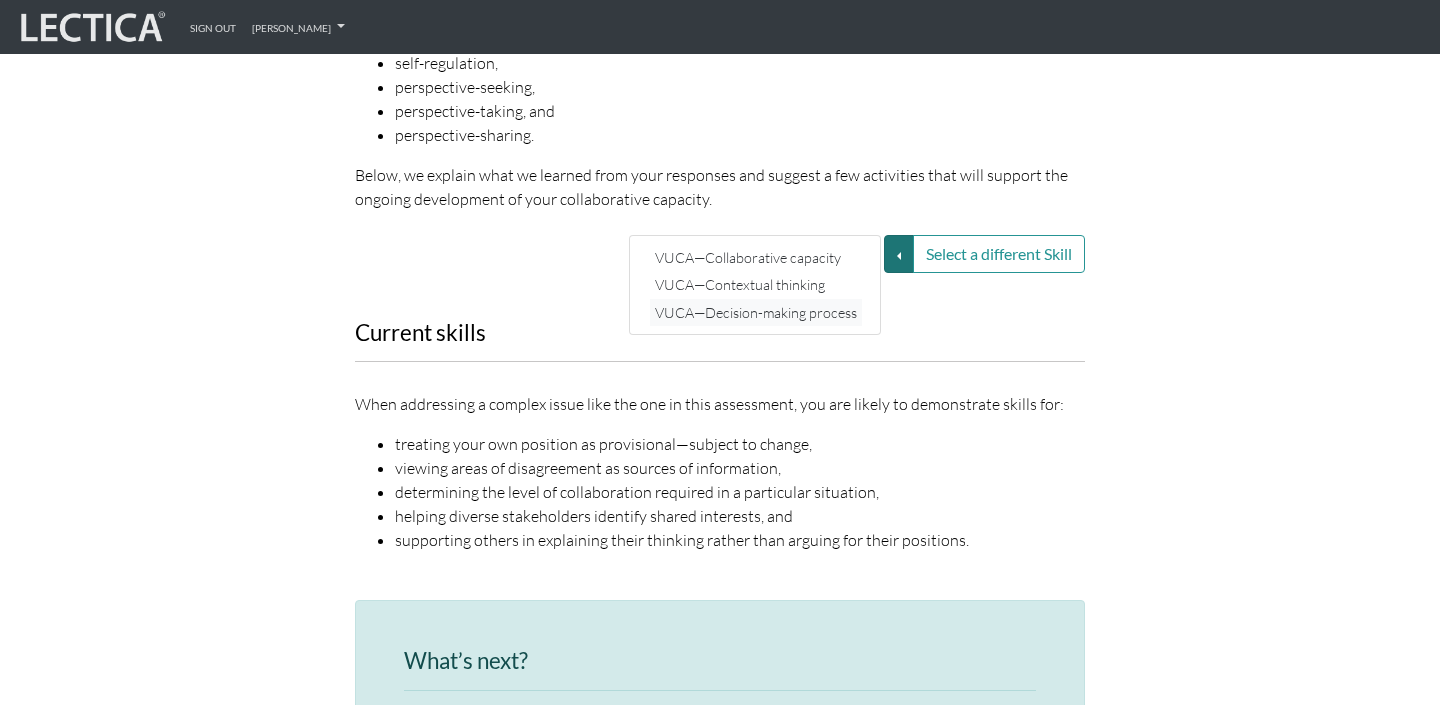 click on "VUCA—Decision-making process" at bounding box center (756, 311) 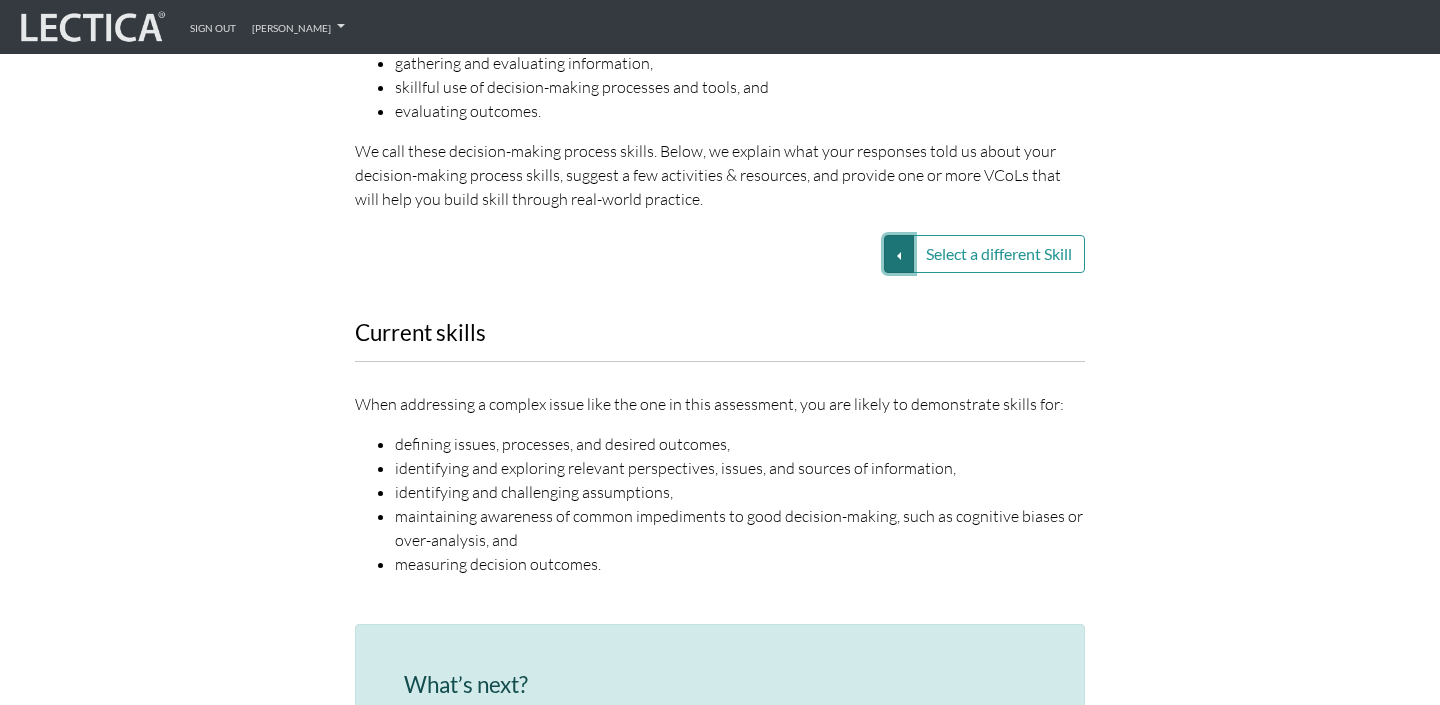 click on "Select a different Skill" at bounding box center [899, 254] 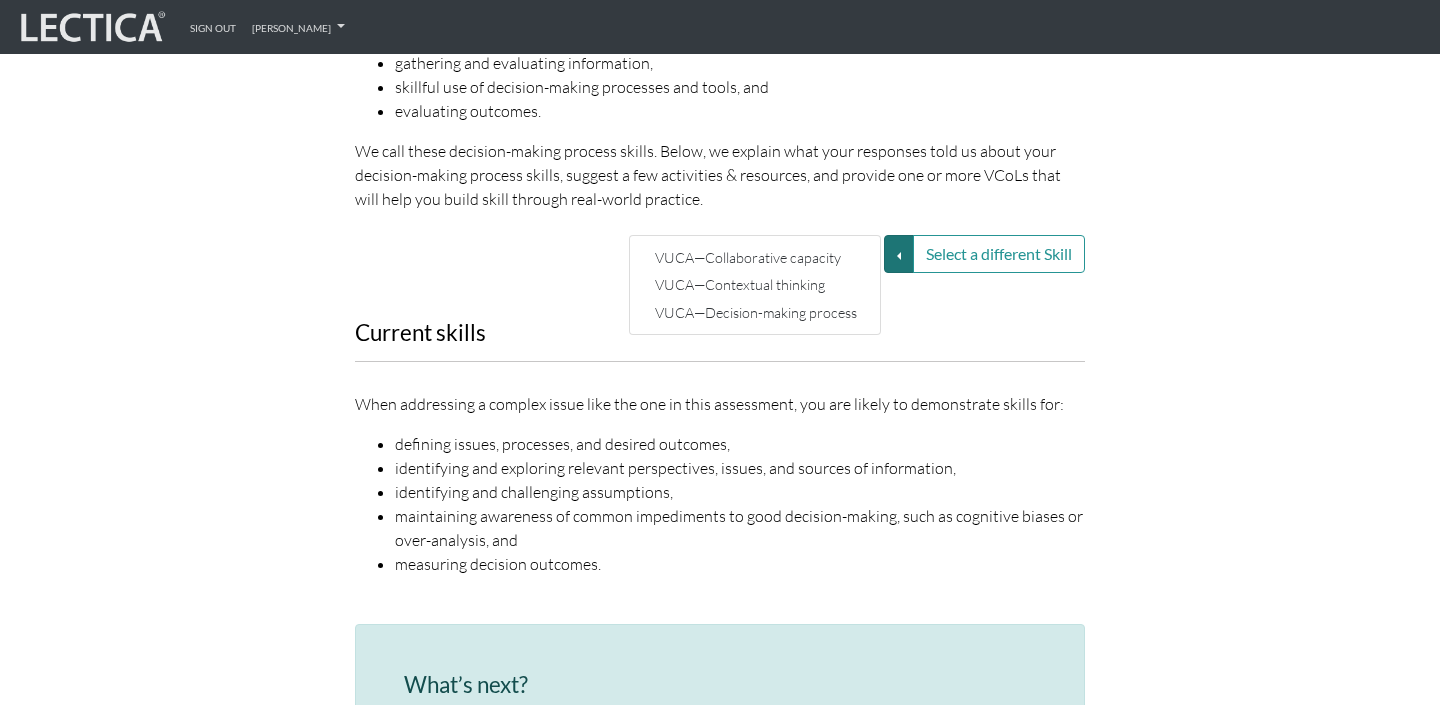 click on "Current skills     When addressing a complex issue like the one in this assessment, you are likely to demonstrate skills for:
defining issues, processes, and desired outcomes,
identifying and exploring relevant perspectives, issues, and sources of information,
identifying and challenging assumptions,
maintaining awareness of common impediments to good decision-making, such as cognitive biases or over-analysis, and
measuring decision outcomes." at bounding box center [720, 461] 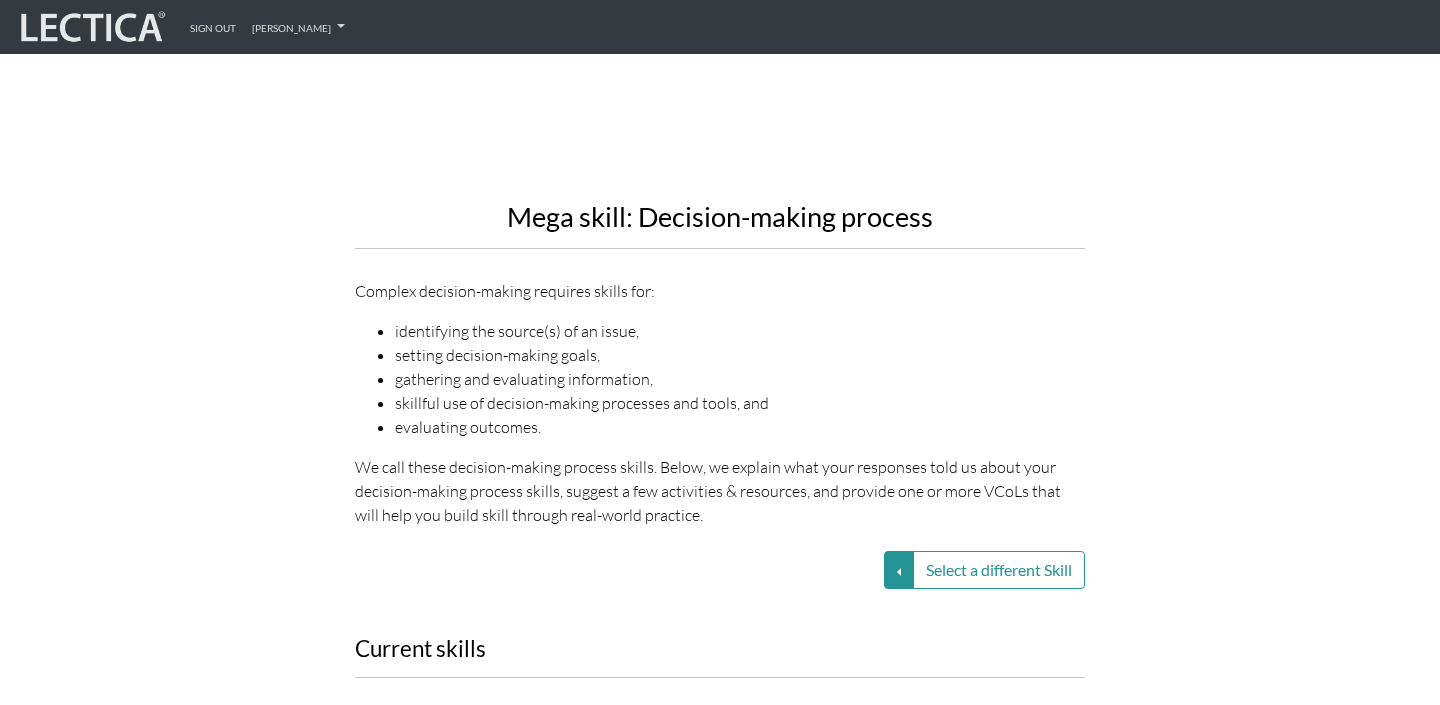 scroll, scrollTop: 2268, scrollLeft: 0, axis: vertical 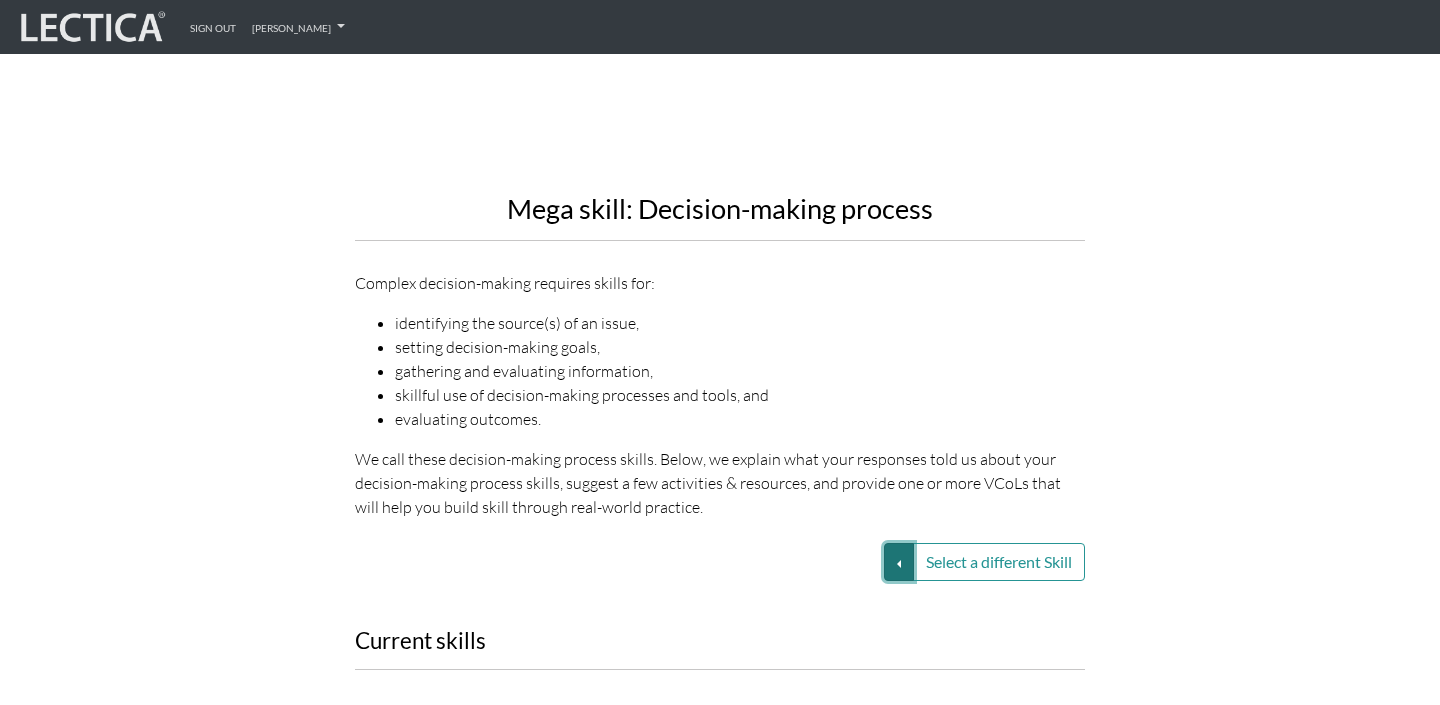click on "Select a different Skill" at bounding box center (899, 562) 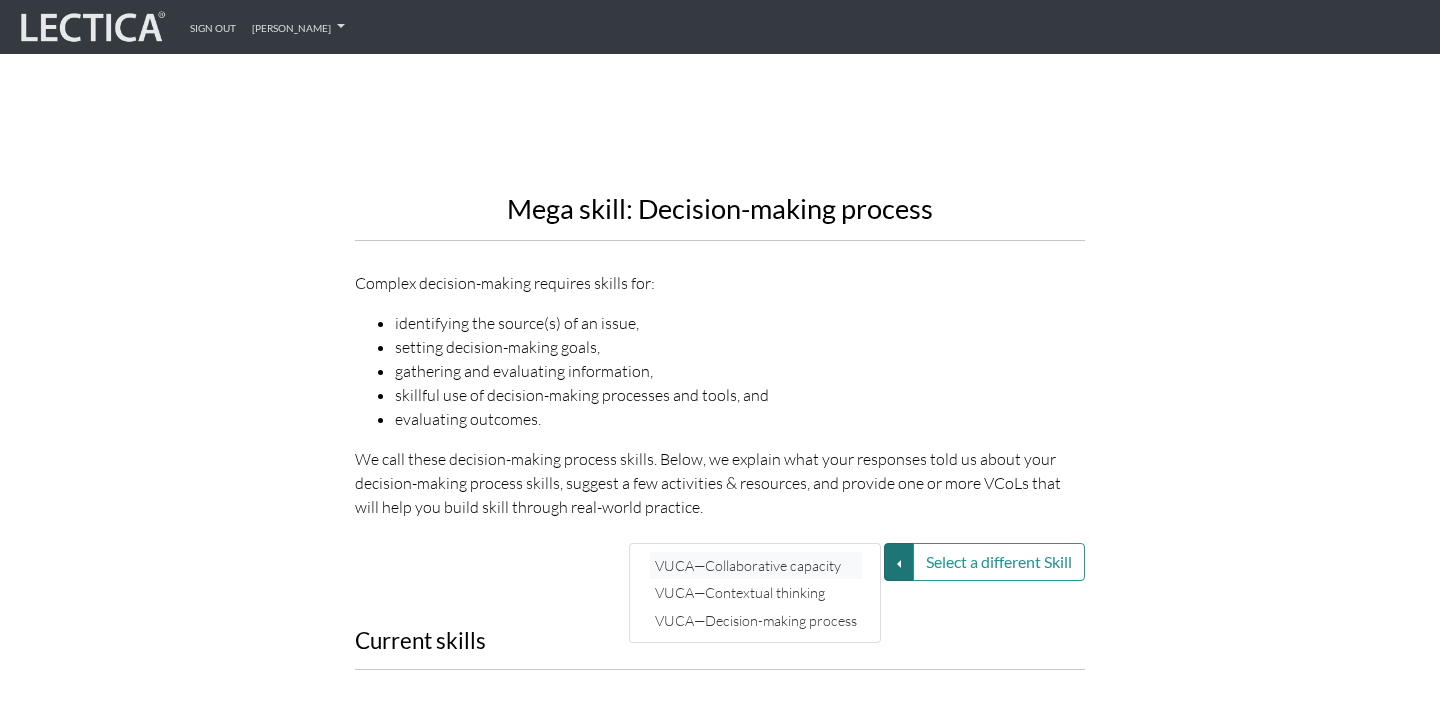 click on "VUCA—Collaborative capacity" at bounding box center [756, 565] 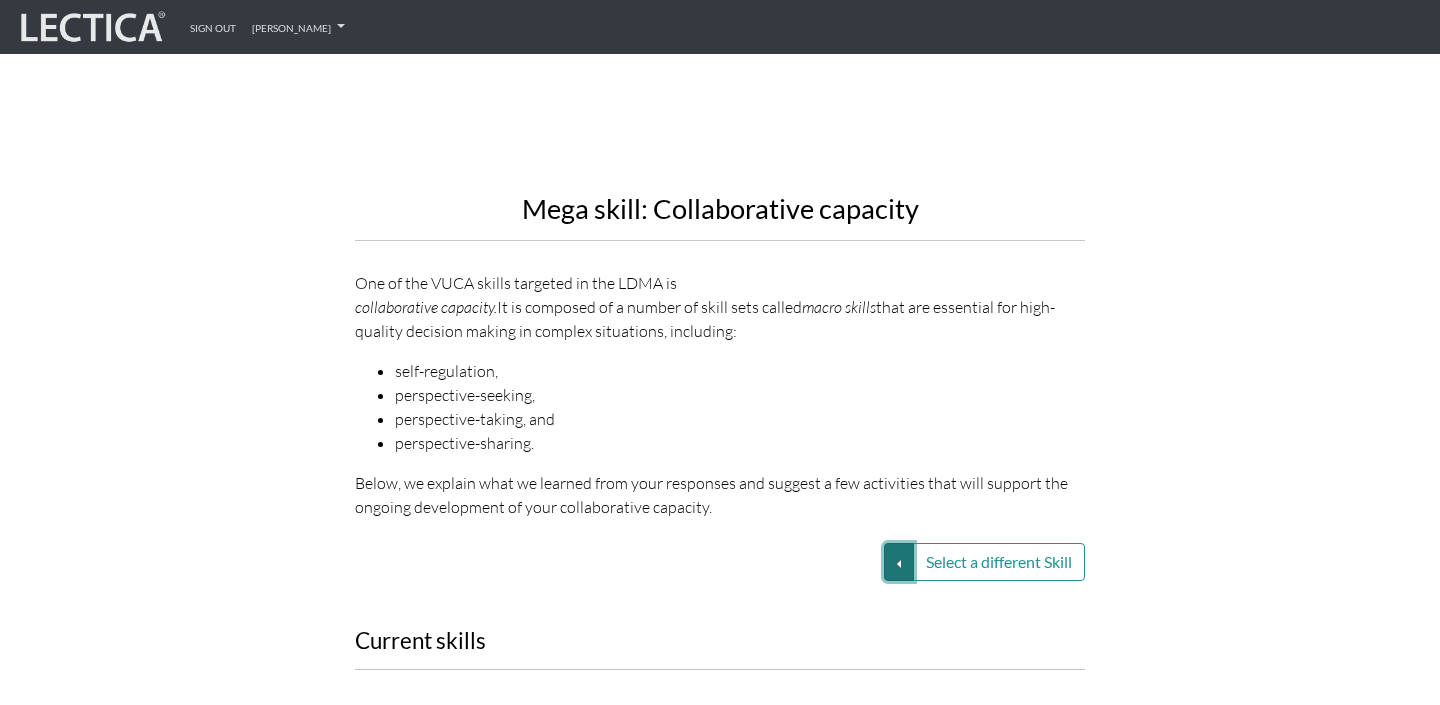 click on "Select a different Skill" at bounding box center (899, 562) 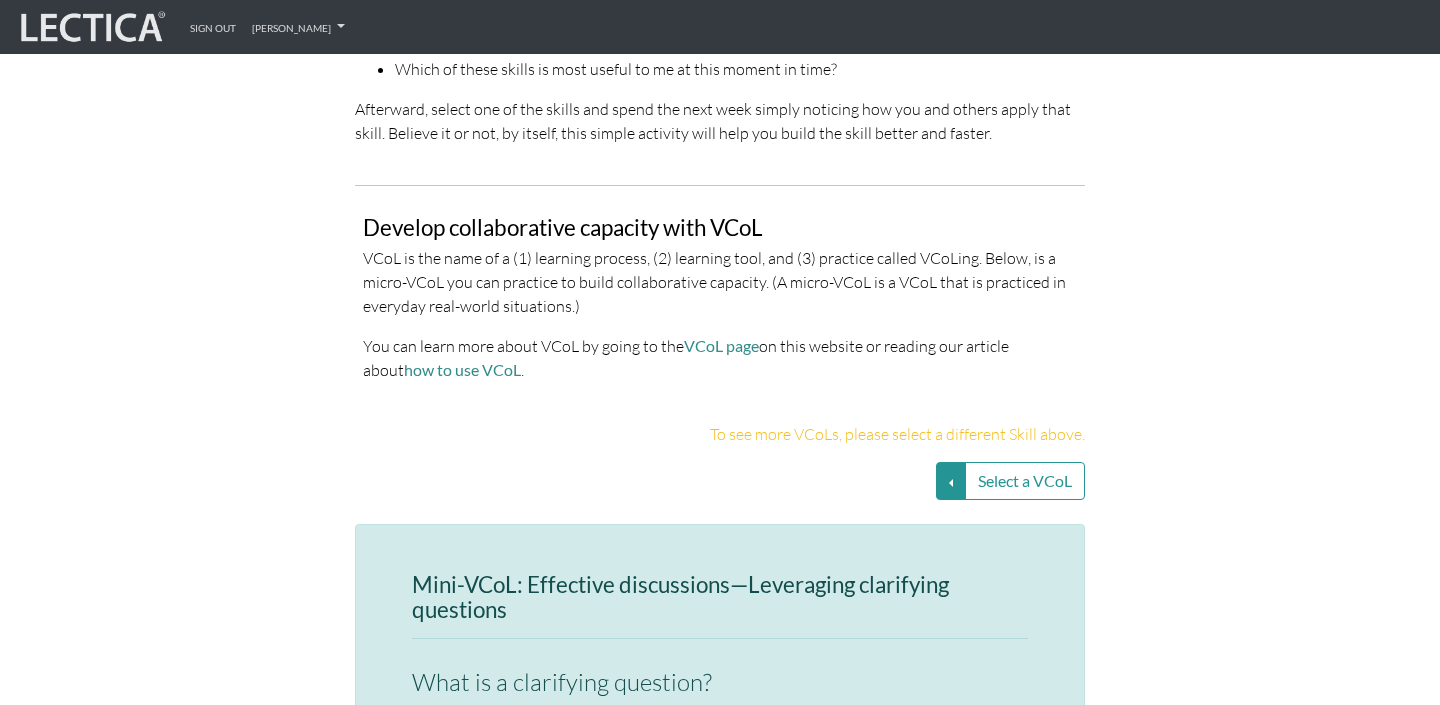 scroll, scrollTop: 4109, scrollLeft: 0, axis: vertical 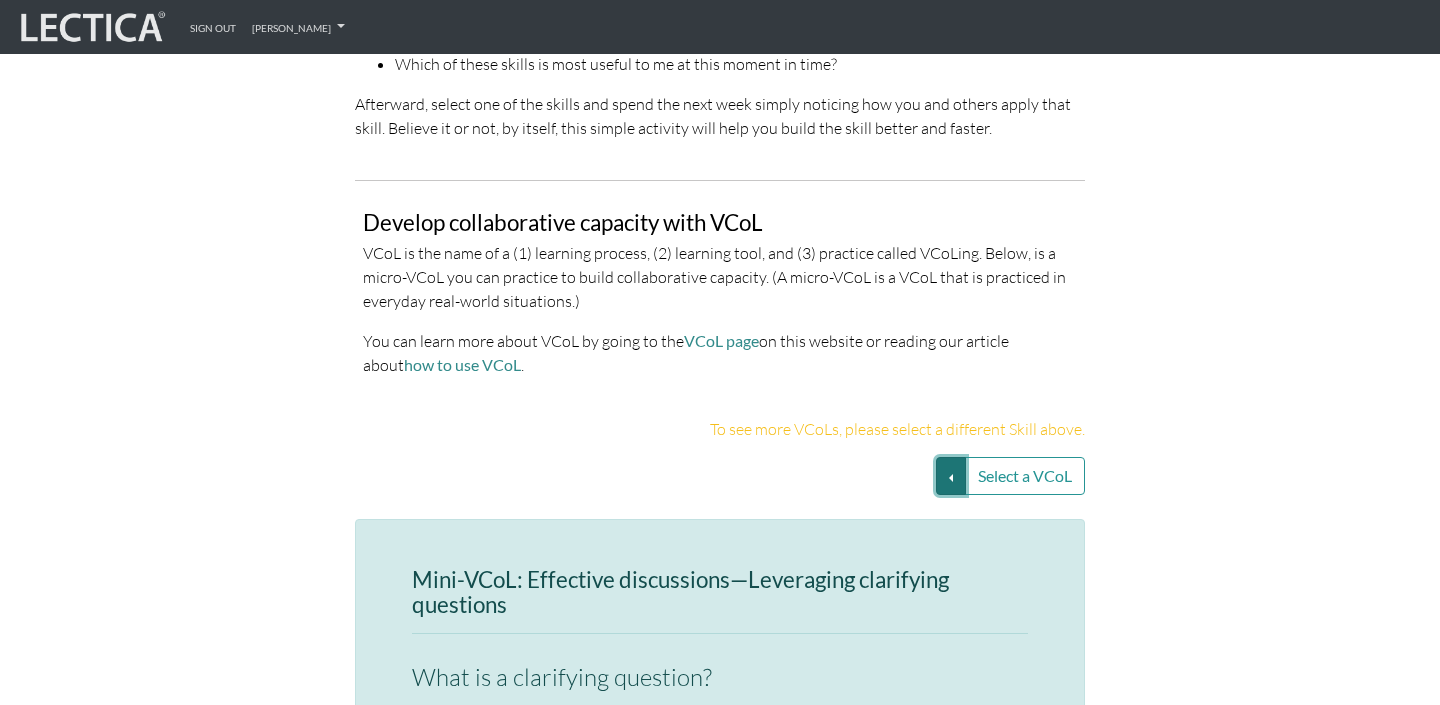 click on "Select a VCoL" at bounding box center [951, 476] 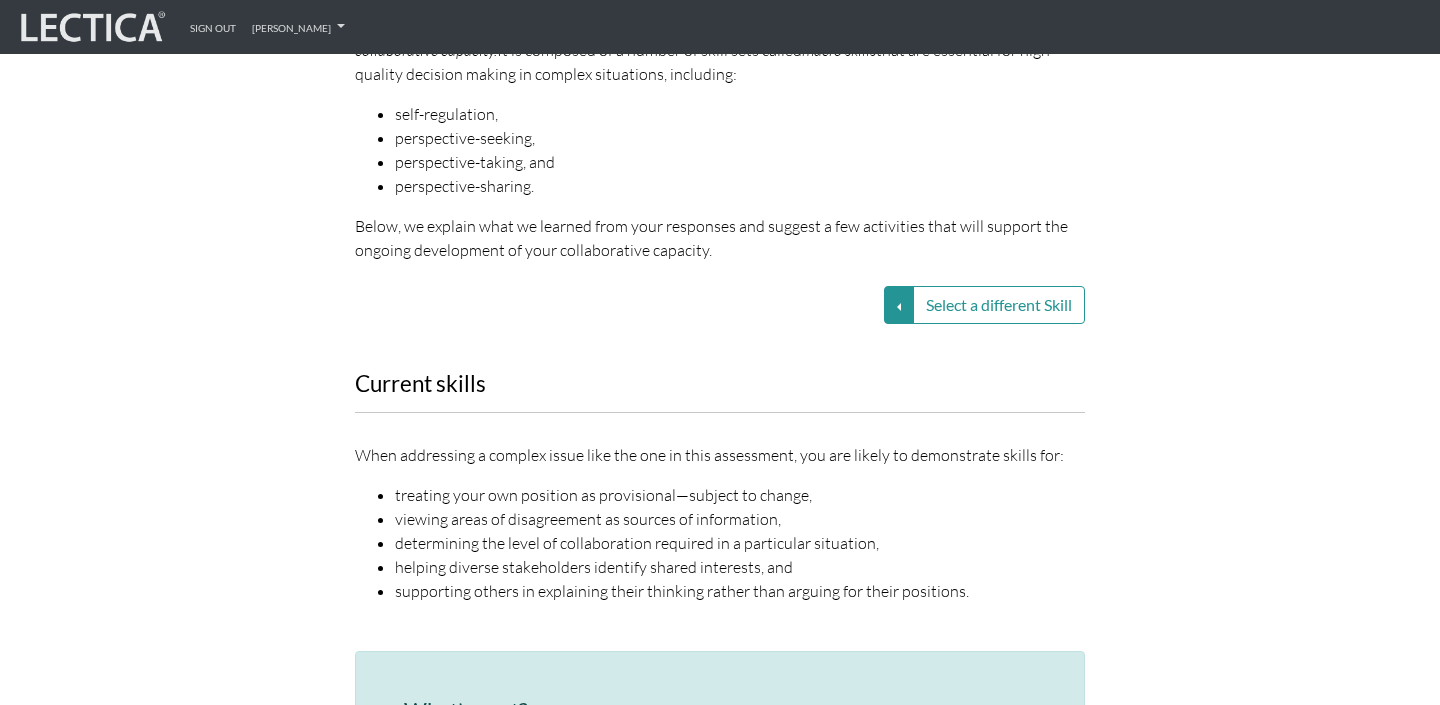 scroll, scrollTop: 2491, scrollLeft: 0, axis: vertical 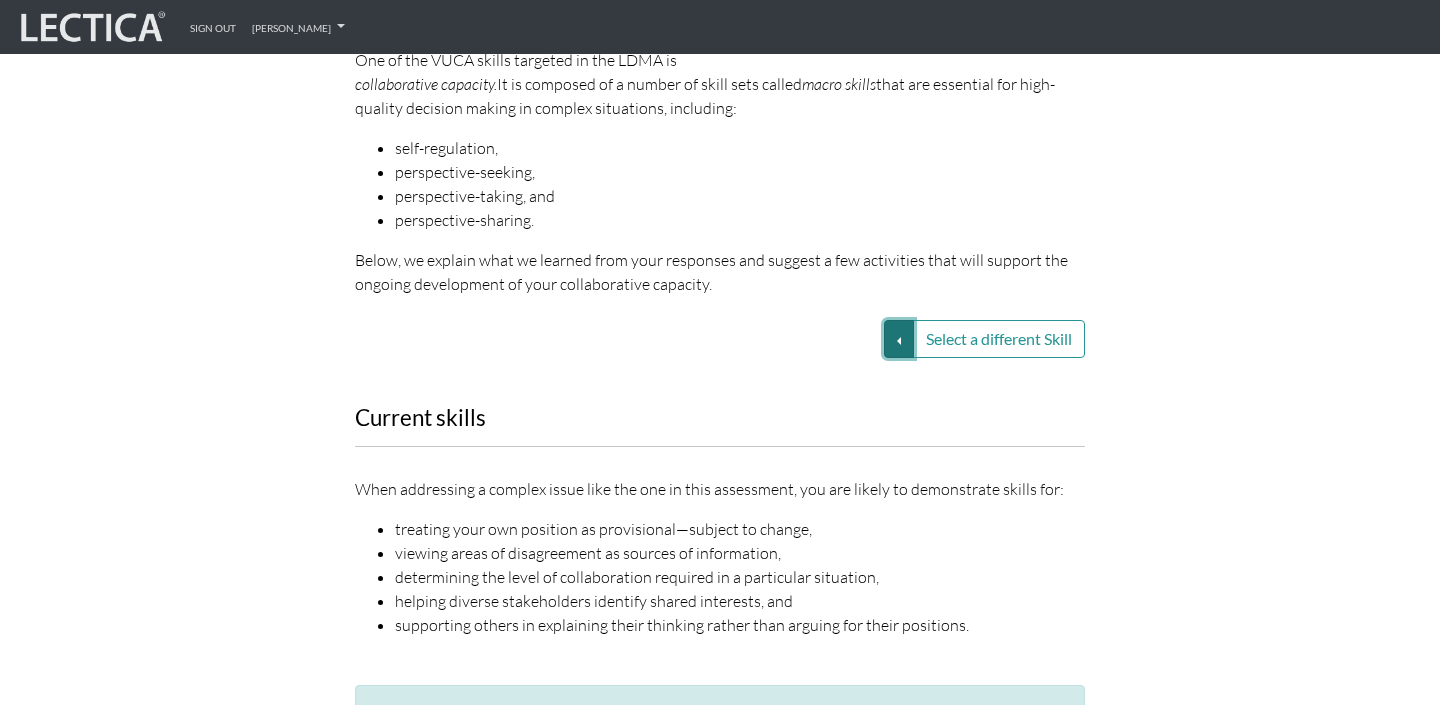 click on "Select a different Skill" at bounding box center [899, 339] 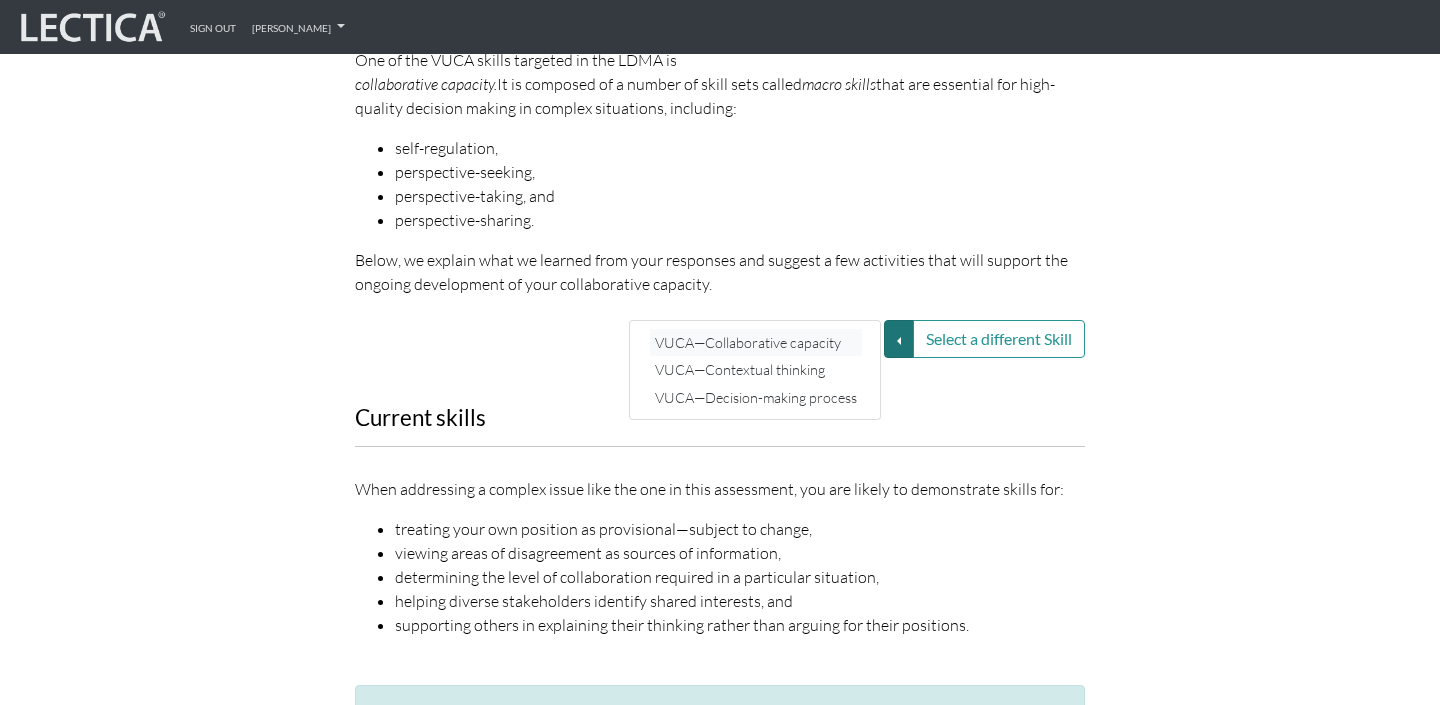 click on "VUCA—Collaborative capacity" at bounding box center (756, 342) 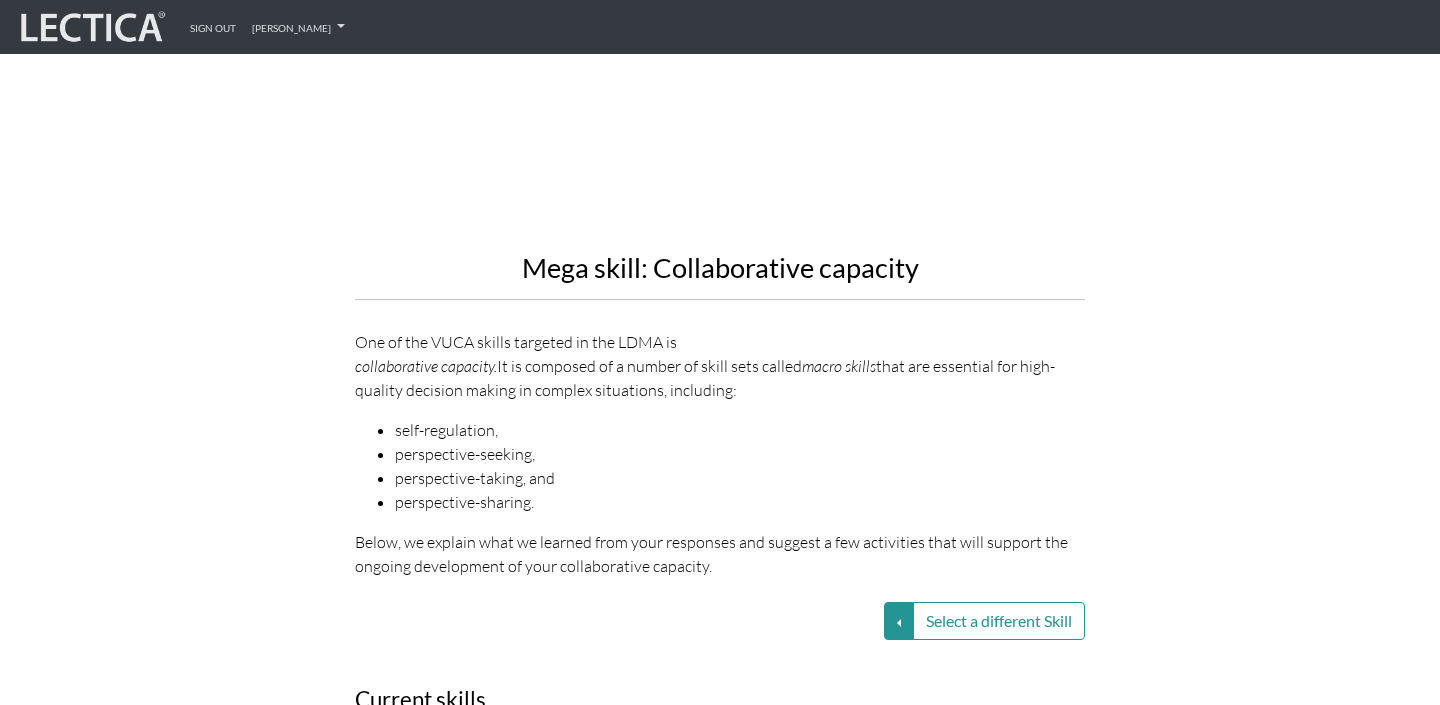 scroll, scrollTop: 2212, scrollLeft: 0, axis: vertical 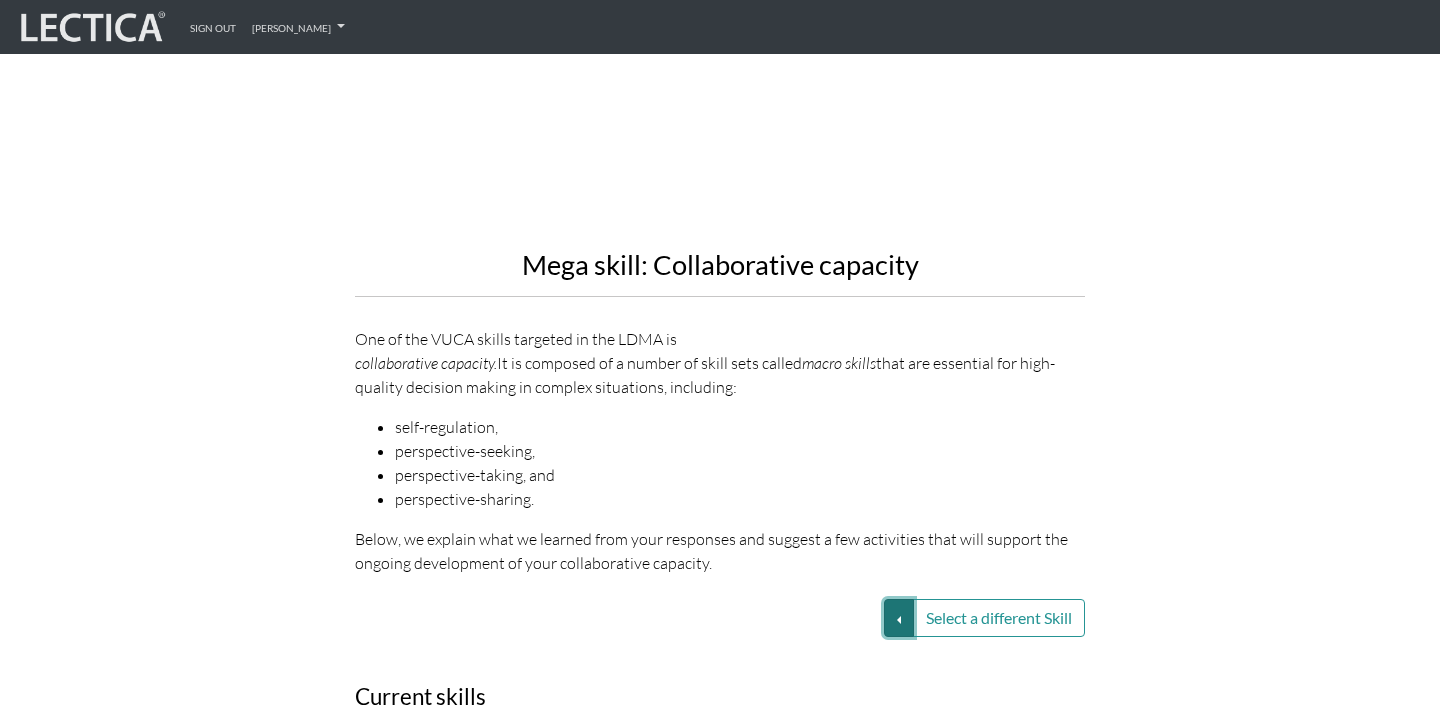 click on "Select a different Skill" at bounding box center (899, 618) 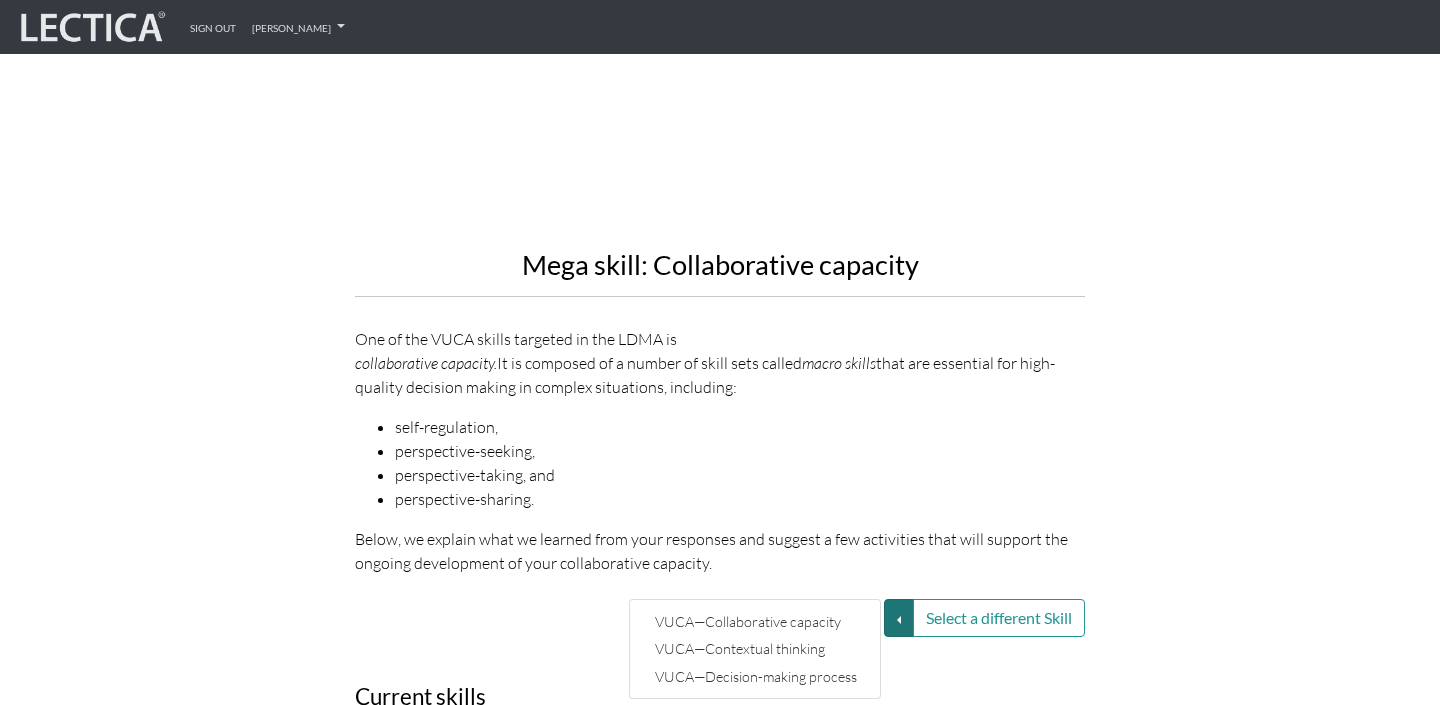 click on "Mega skill: Collaborative capacity
One of the VUCA skills targeted in the LDMA is  collaborative capacity.  It is composed of a number of skill sets called  macro skills  that are essential for high-quality decision making in complex situations, including:
self-regulation,
perspective-seeking,
perspective-taking, and
perspective-sharing.
Below, we explain what we learned from your responses and suggest a few activities that will support the ongoing development of your collaborative capacity." at bounding box center [720, 146] 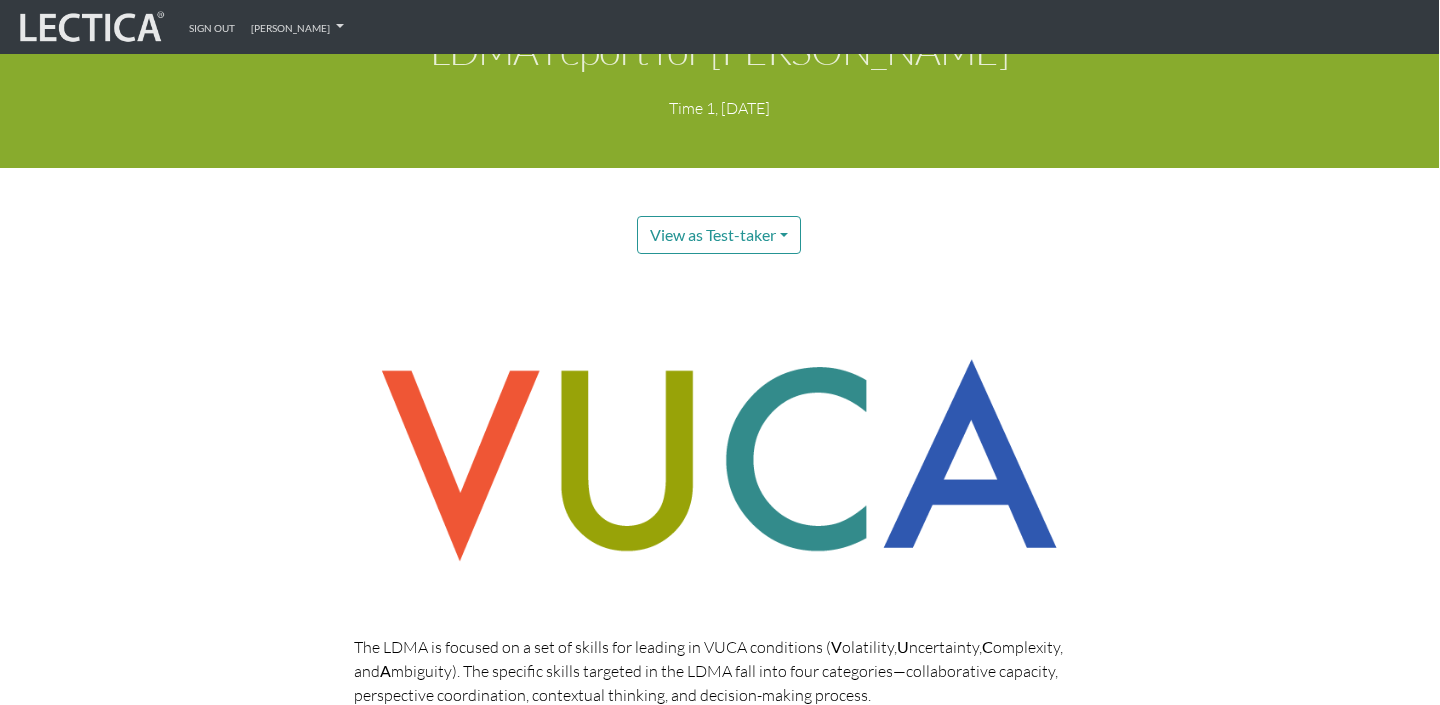 scroll, scrollTop: 0, scrollLeft: 1, axis: horizontal 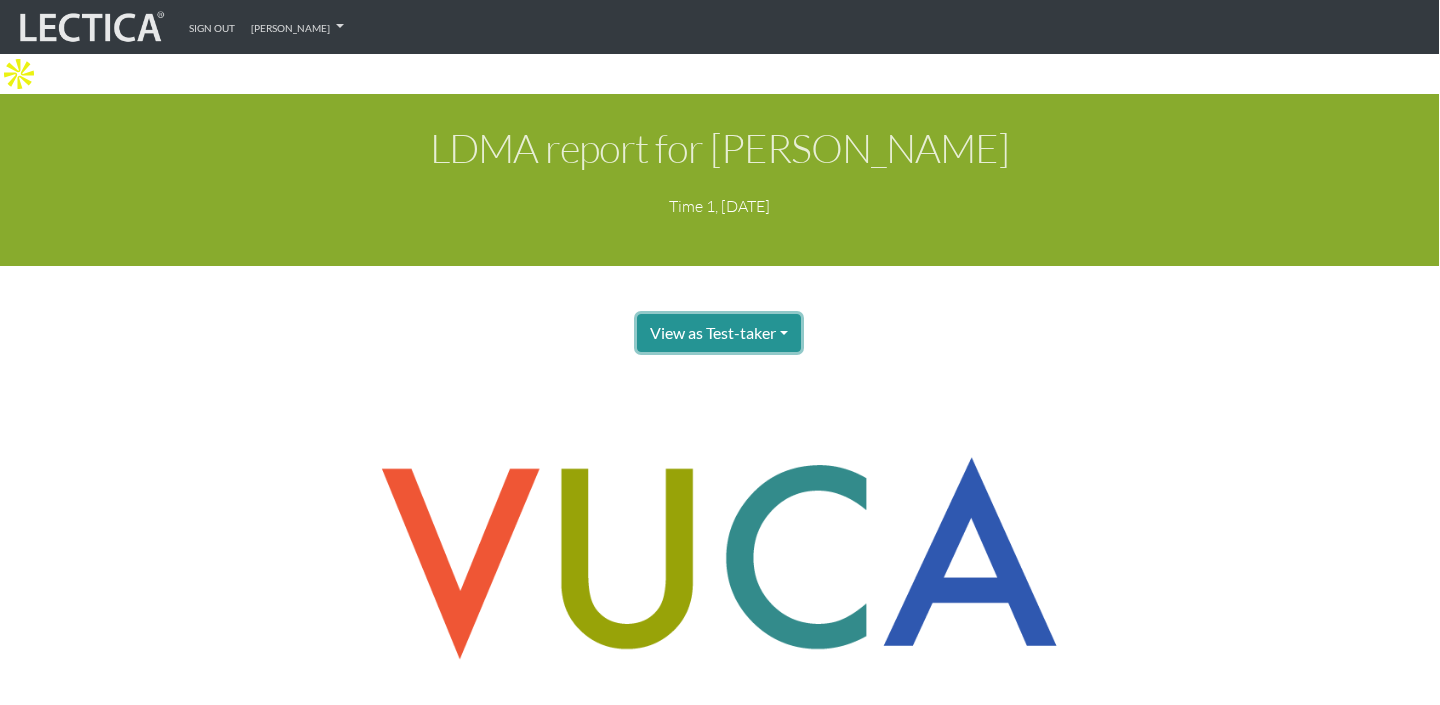 click on "View as Test-taker" at bounding box center [719, 333] 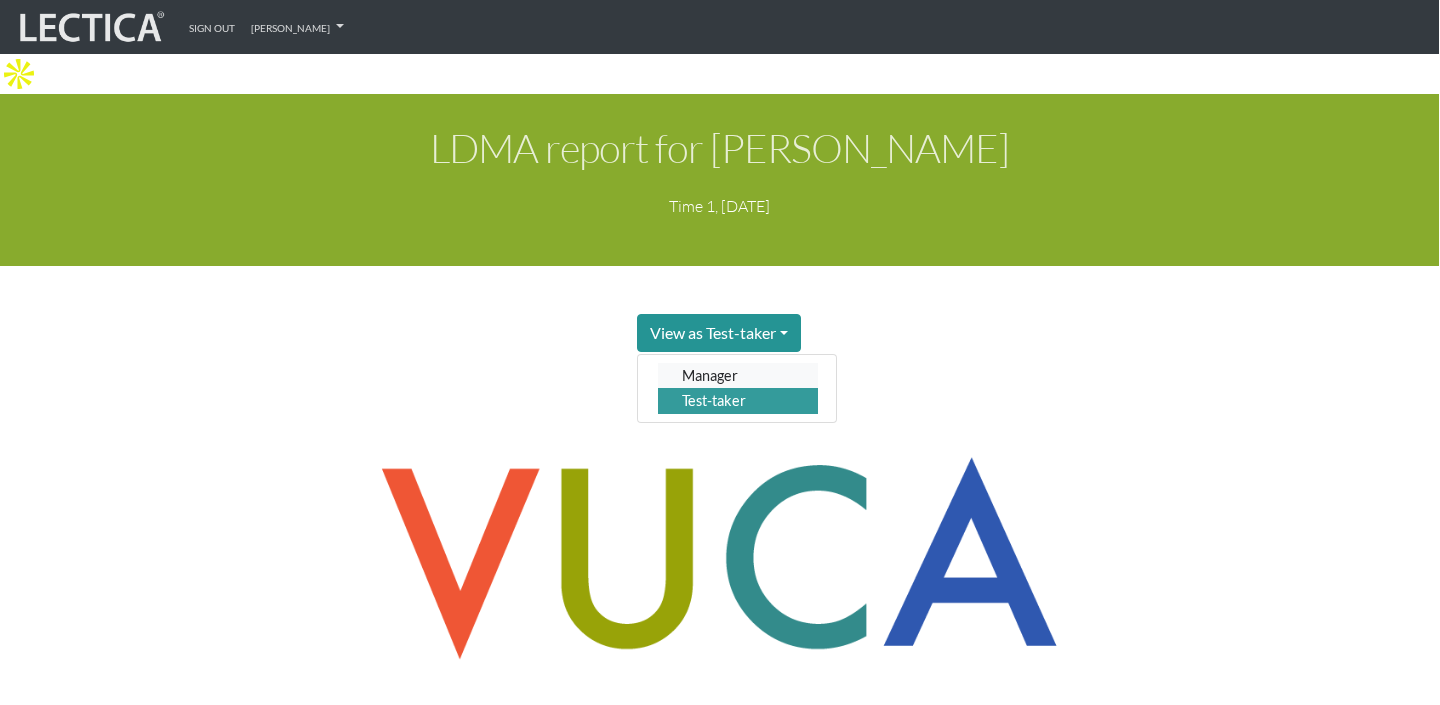 click on "Manager" at bounding box center (738, 375) 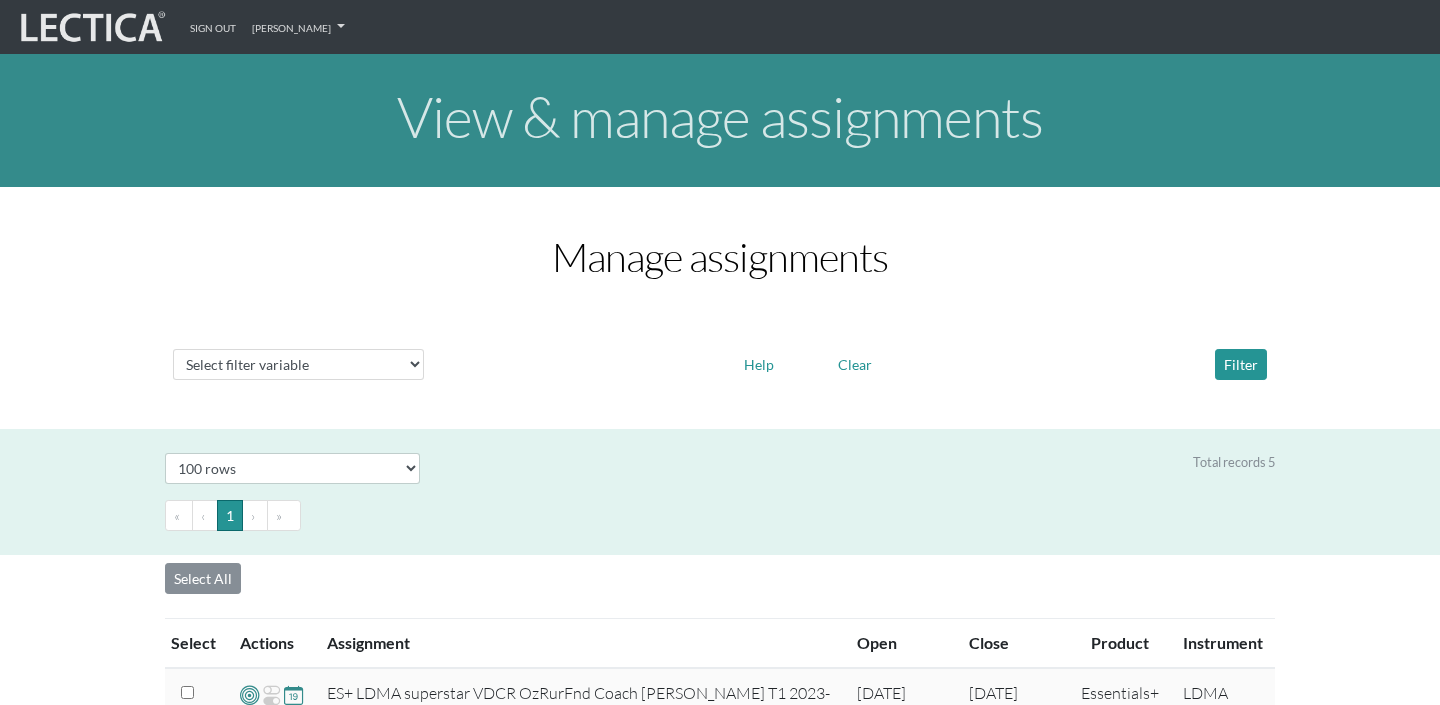 select on "100" 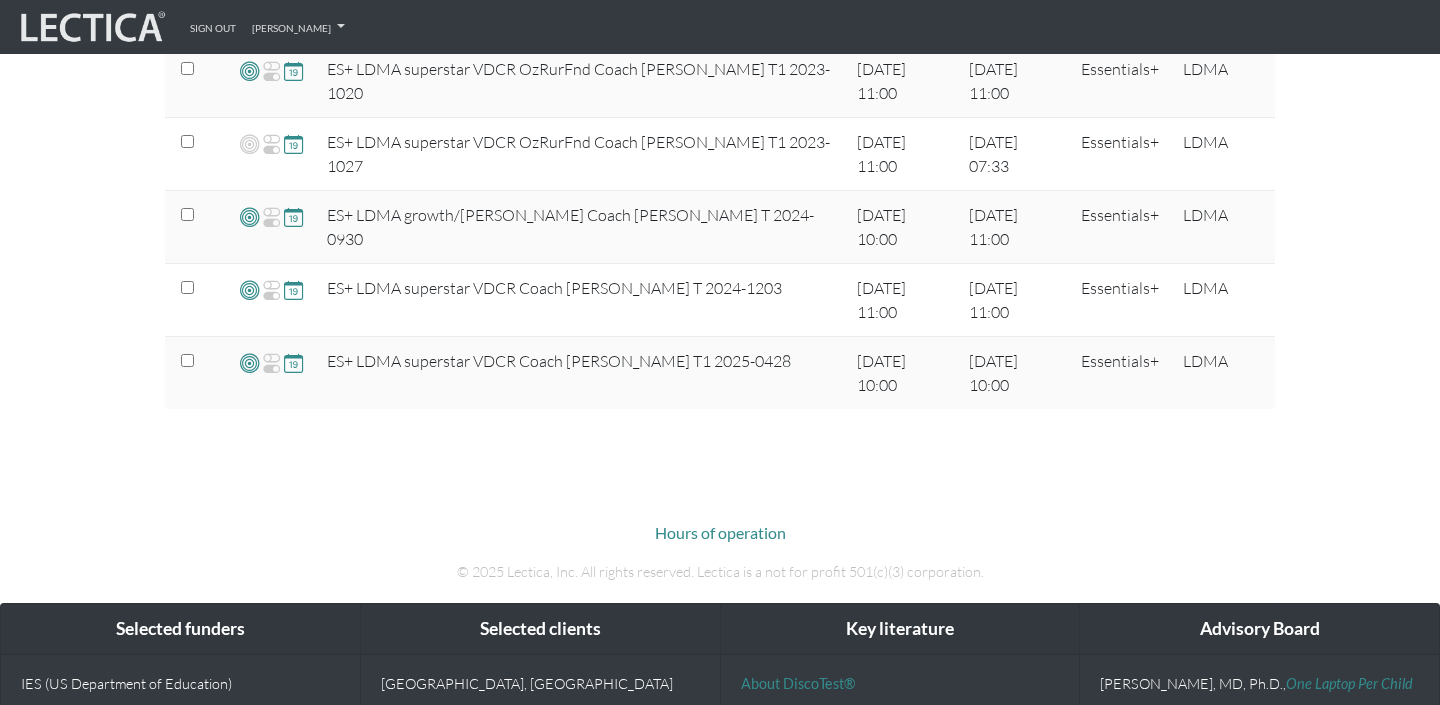 scroll, scrollTop: 628, scrollLeft: 0, axis: vertical 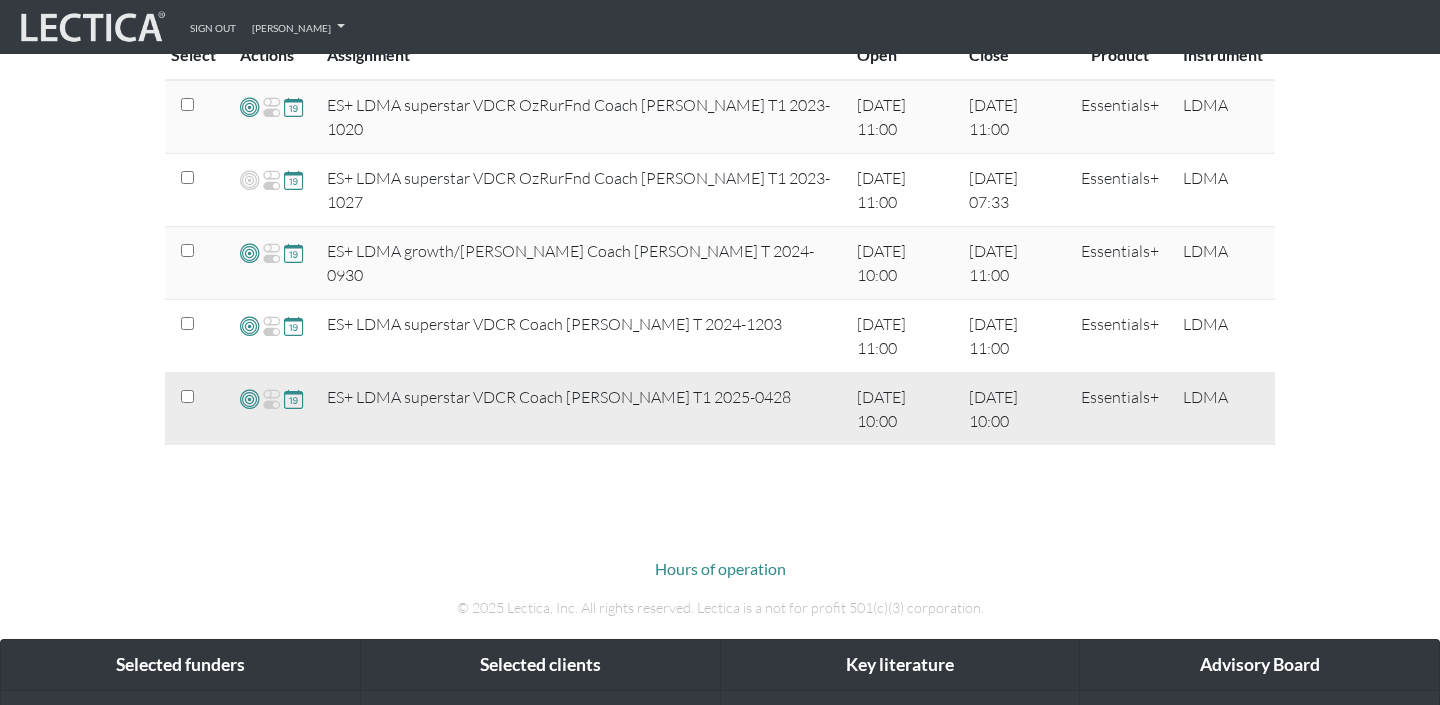 click at bounding box center [249, 398] 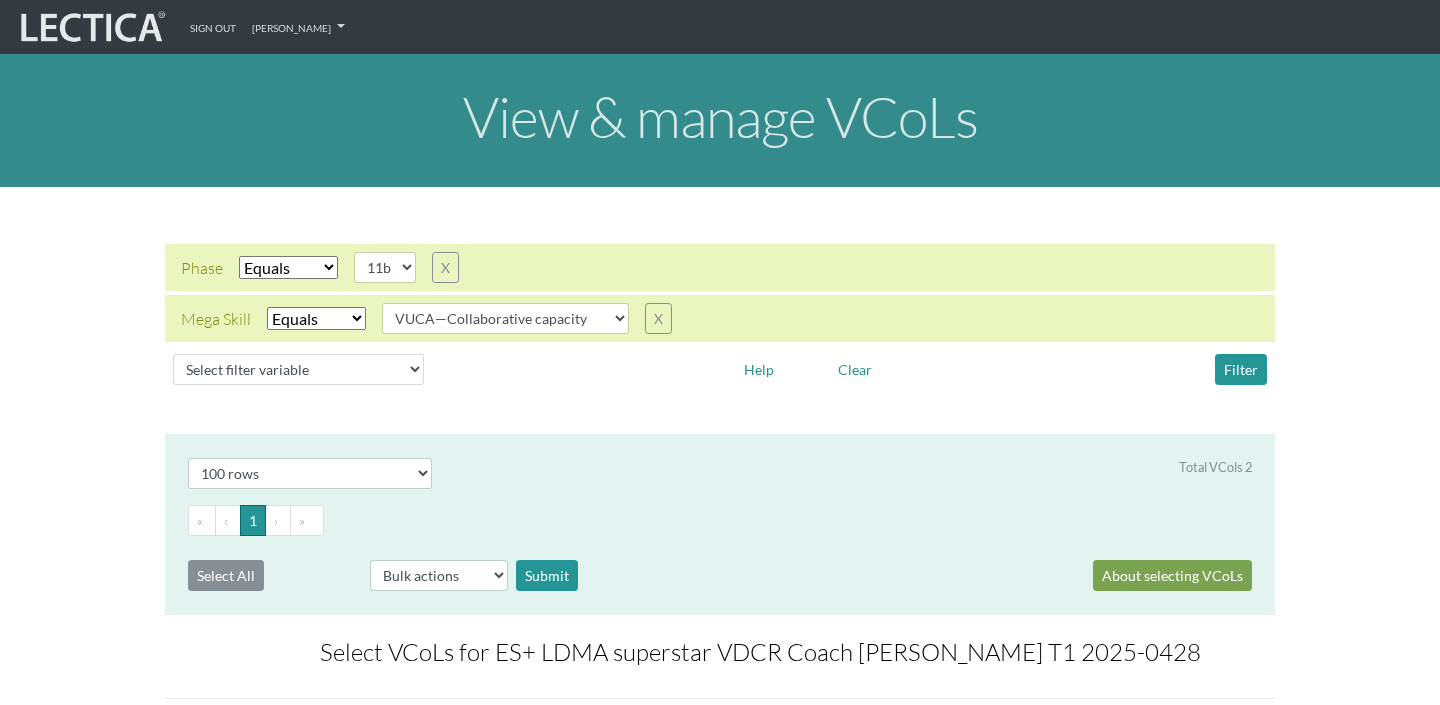select on "100" 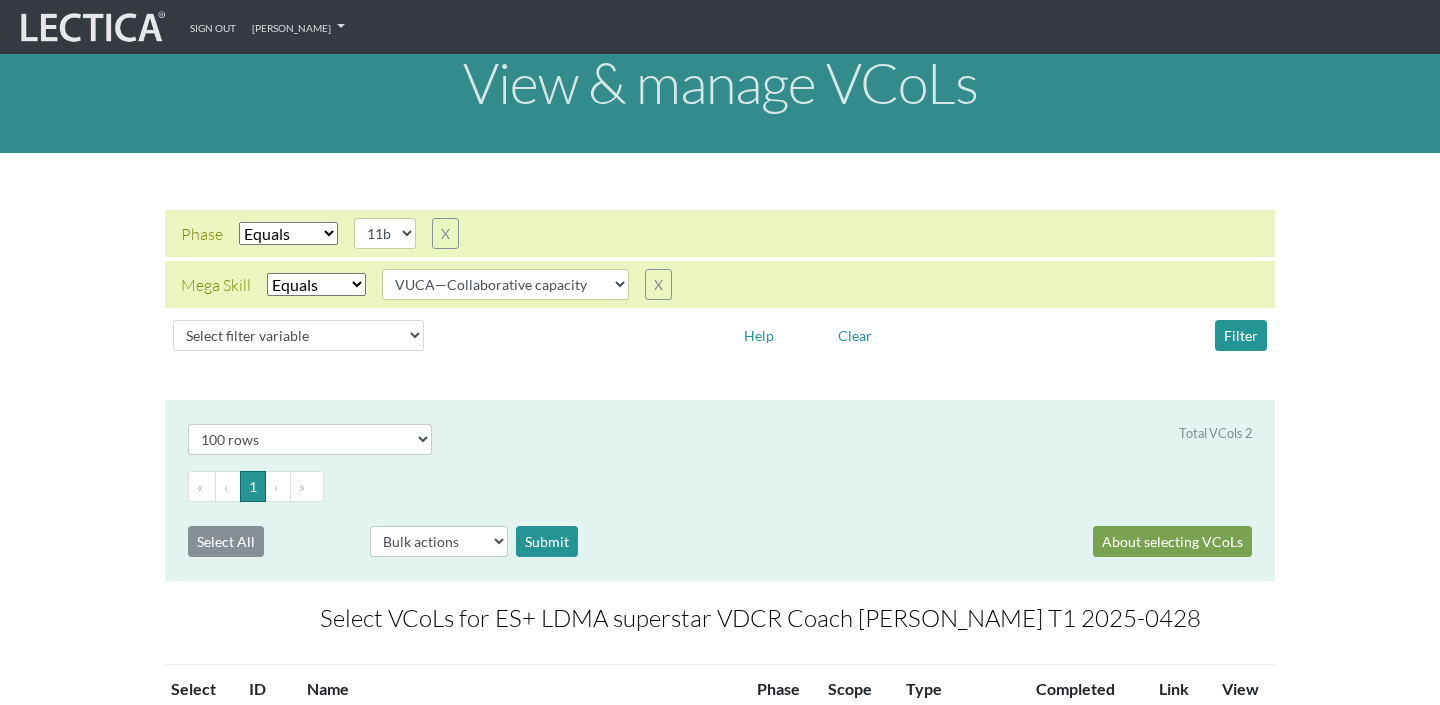 scroll, scrollTop: 38, scrollLeft: 0, axis: vertical 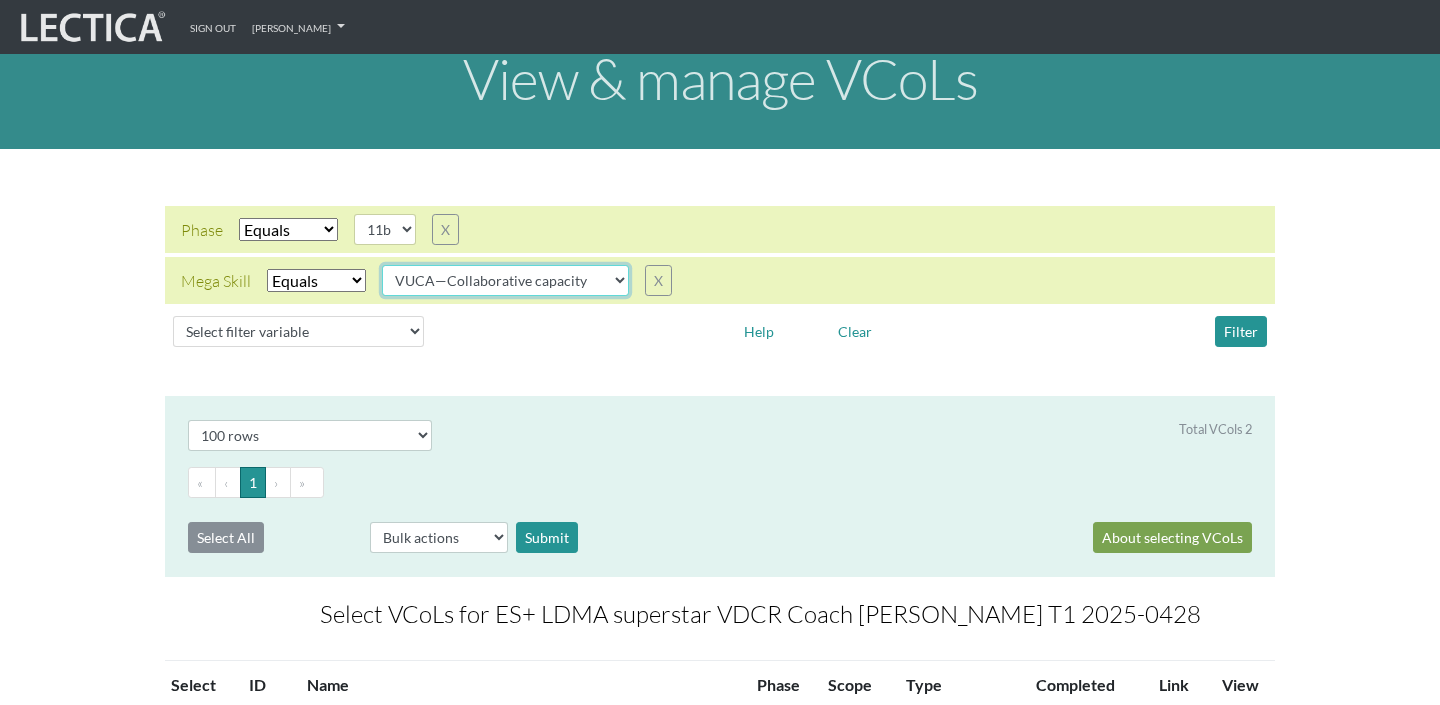 click on "VUCA—Collaborative capacity VUCA—Contextual thinking VUCA—Decision-making process VUCA—Perspective coordination" at bounding box center (505, 280) 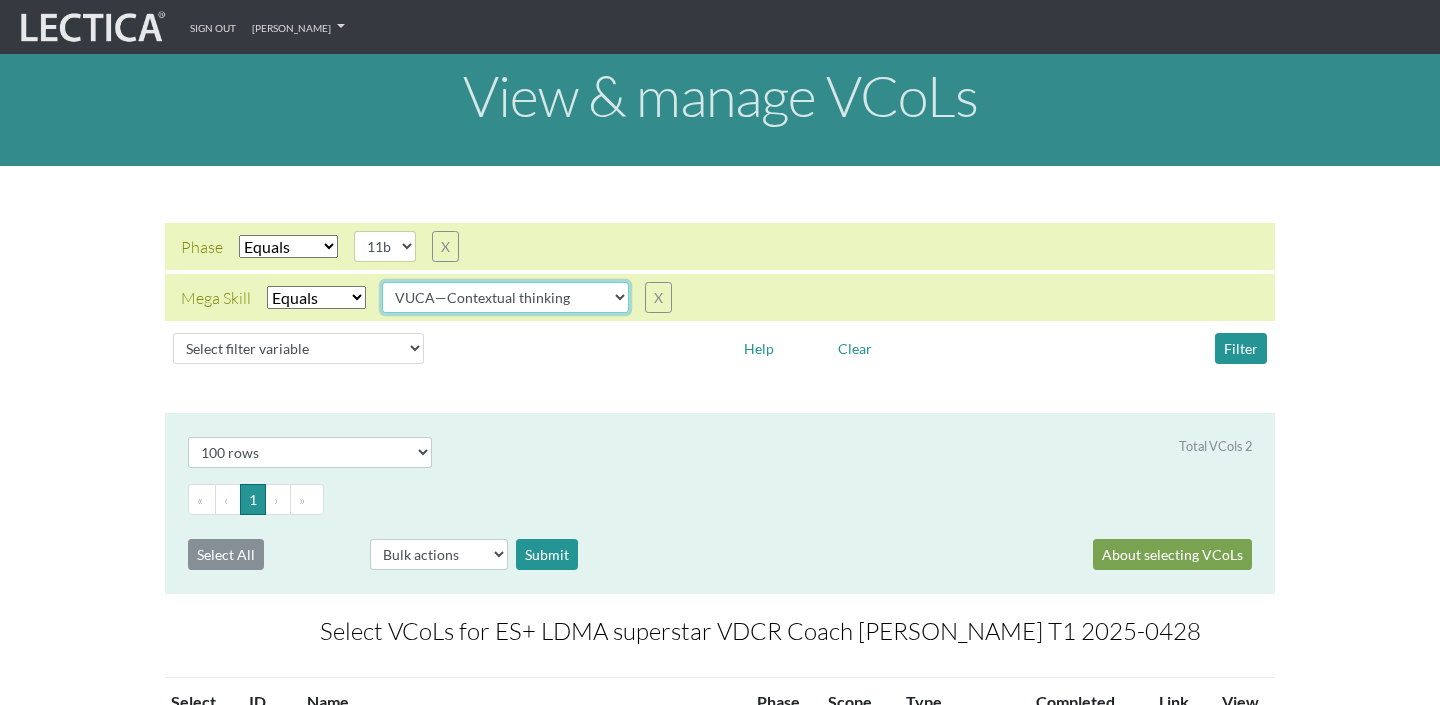 scroll, scrollTop: 64, scrollLeft: 0, axis: vertical 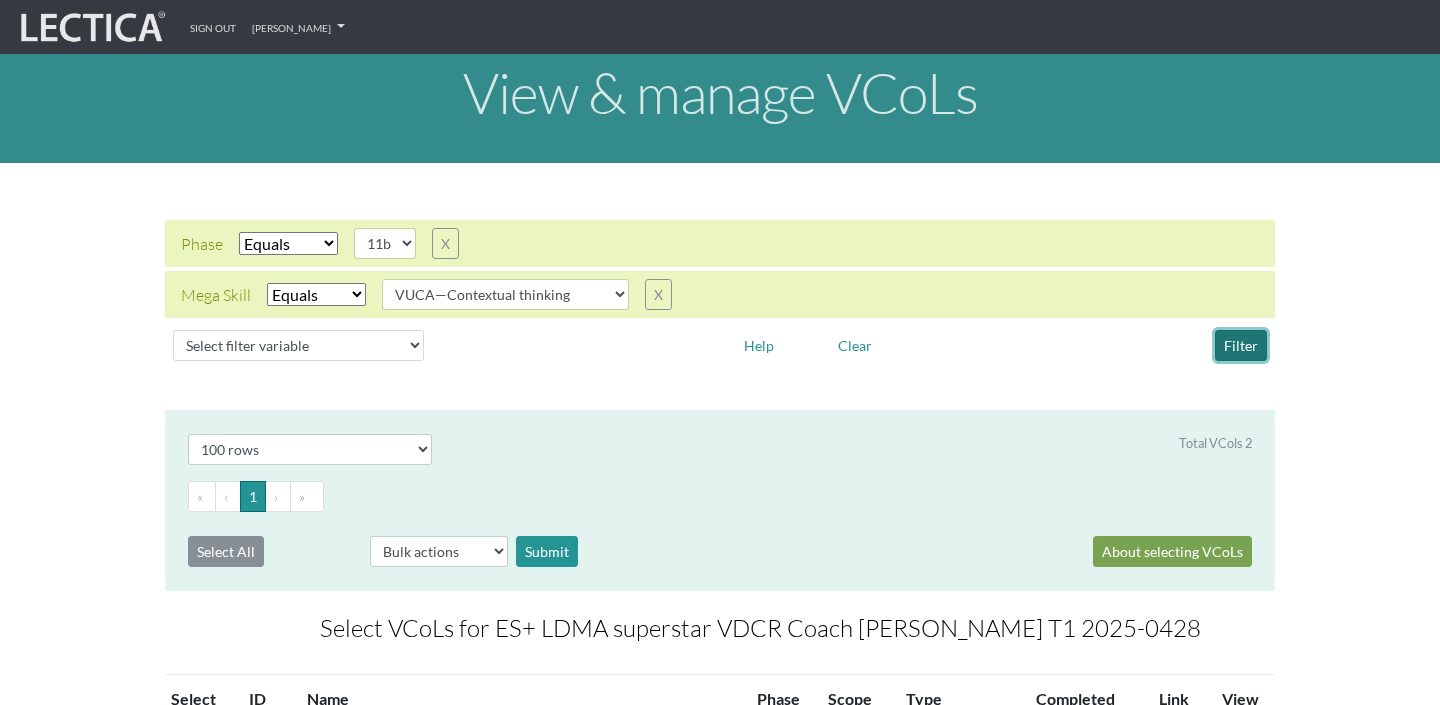 click on "Filter" at bounding box center [1241, 345] 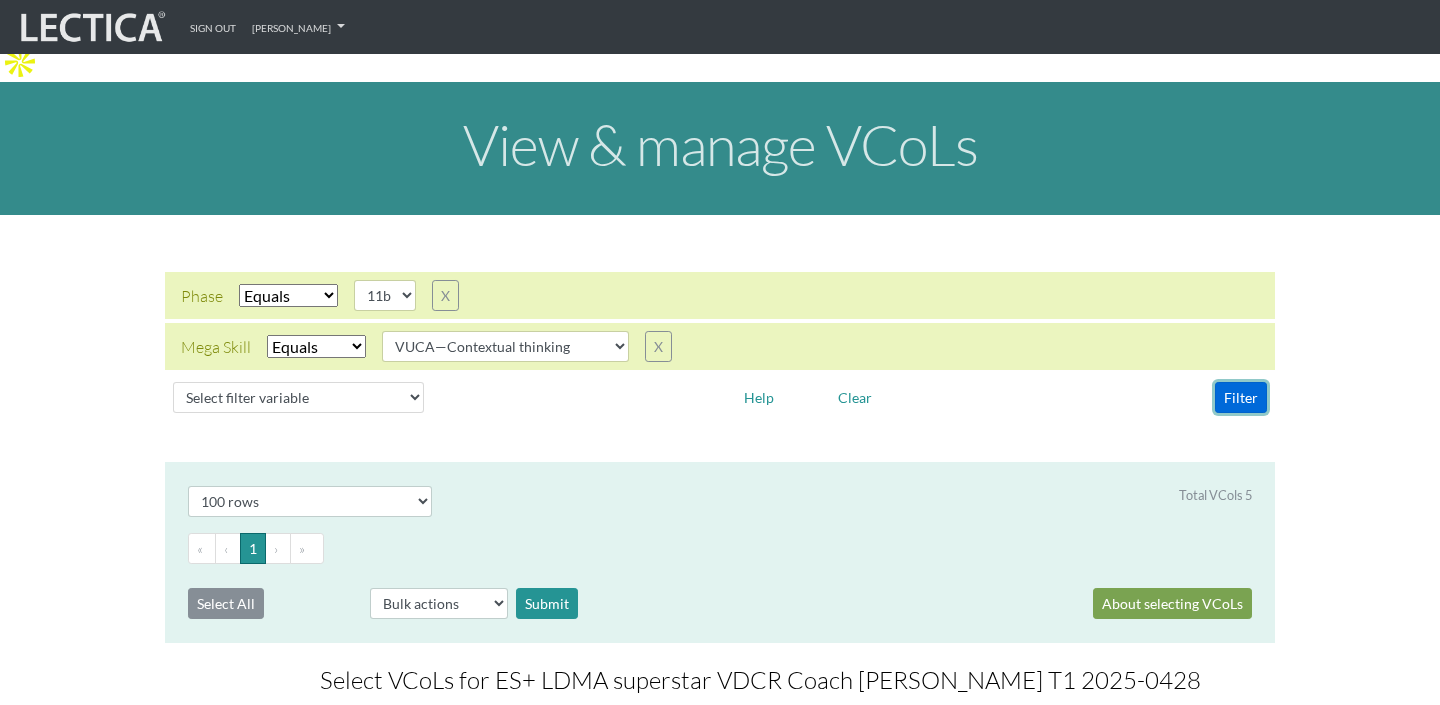 scroll, scrollTop: 0, scrollLeft: 0, axis: both 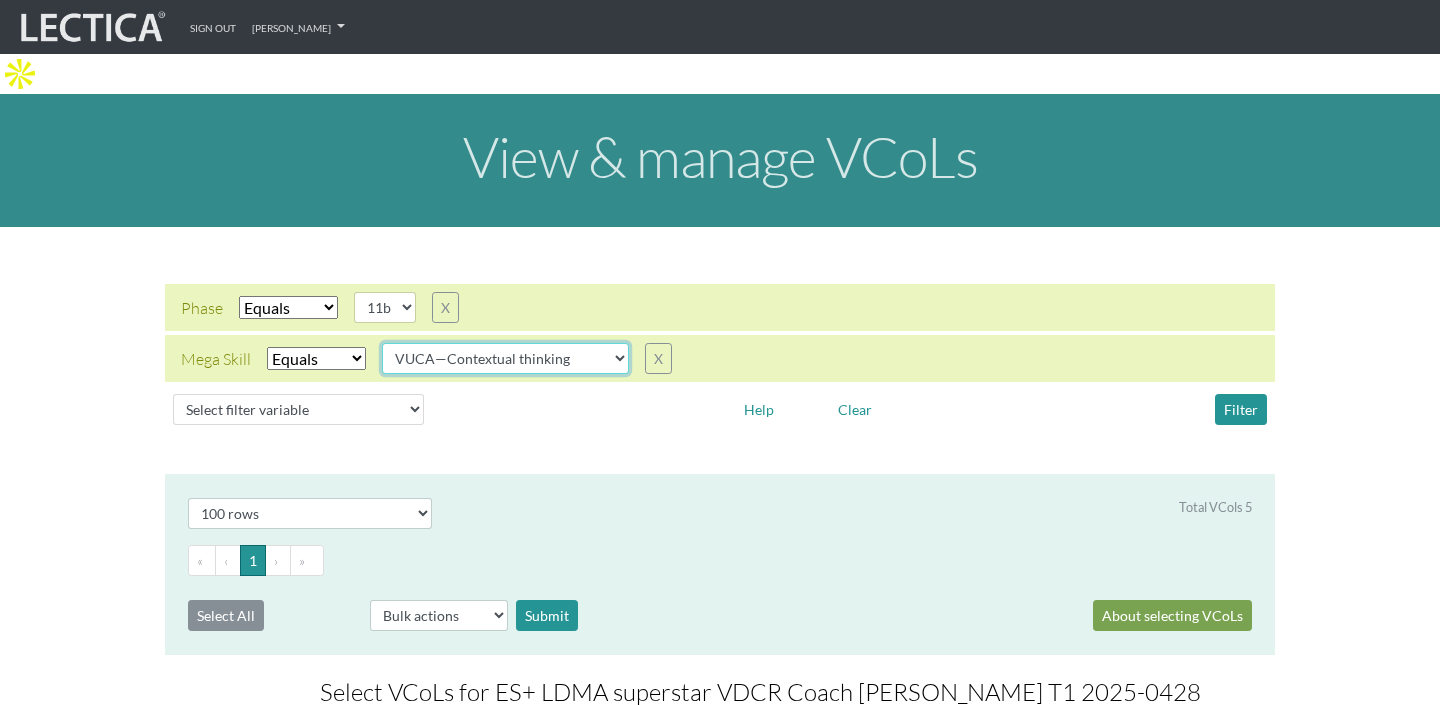 click on "VUCA—Collaborative capacity VUCA—Contextual thinking VUCA—Decision-making process VUCA—Perspective coordination" at bounding box center [505, 358] 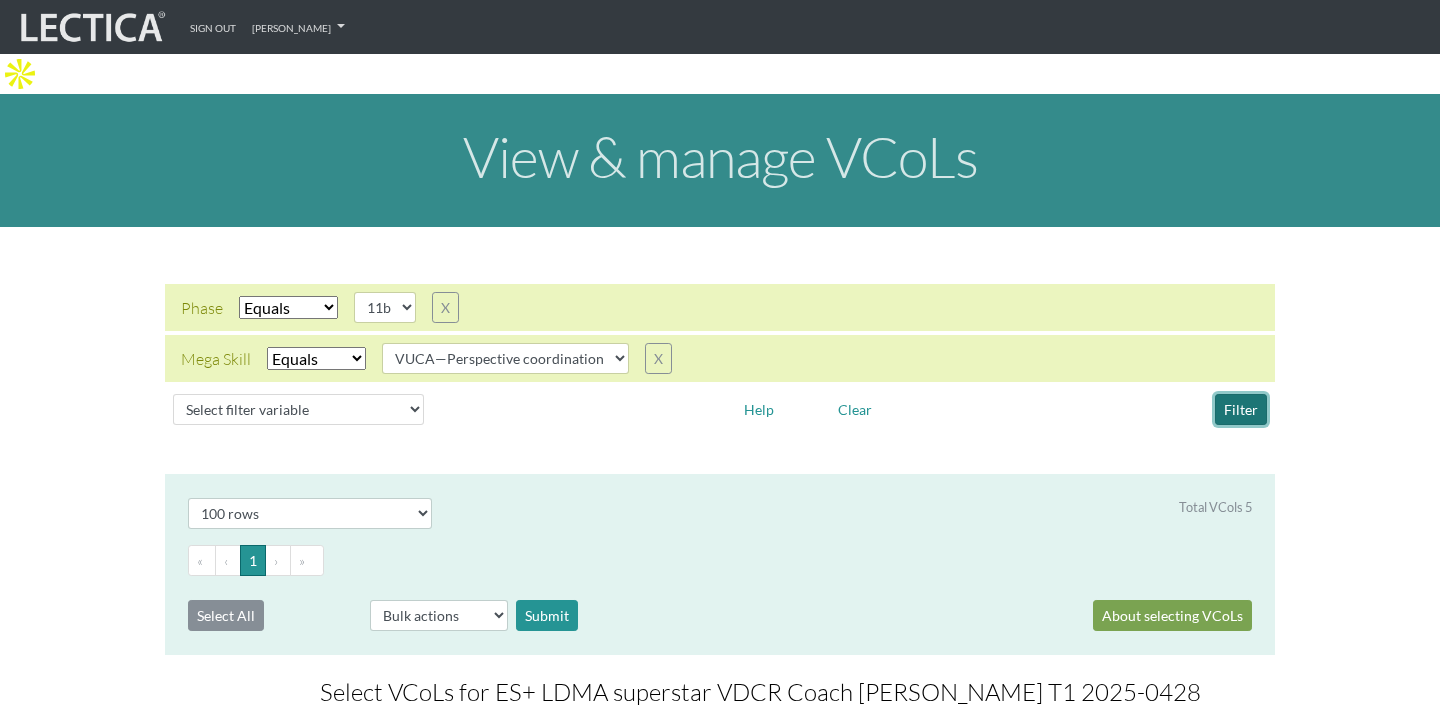 click on "Filter" at bounding box center [1241, 409] 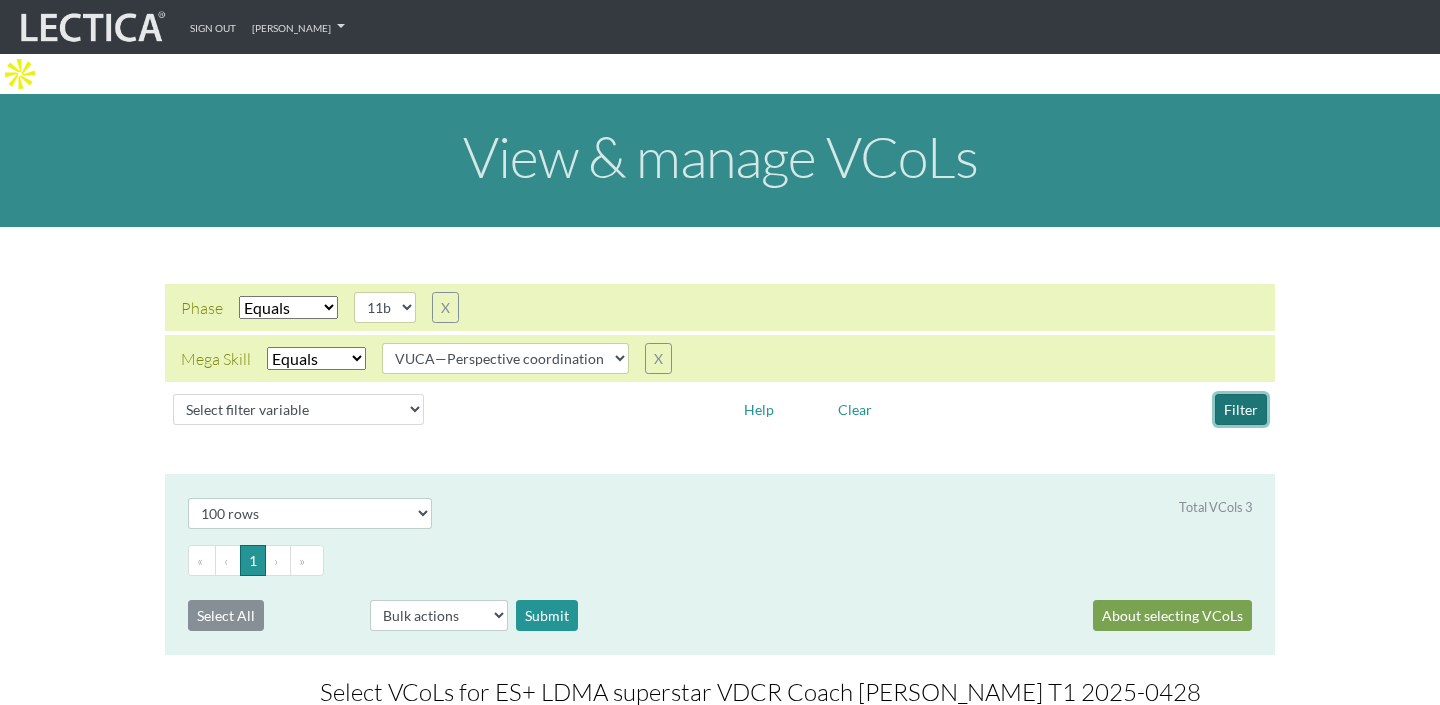 click on "Filter" at bounding box center (1241, 409) 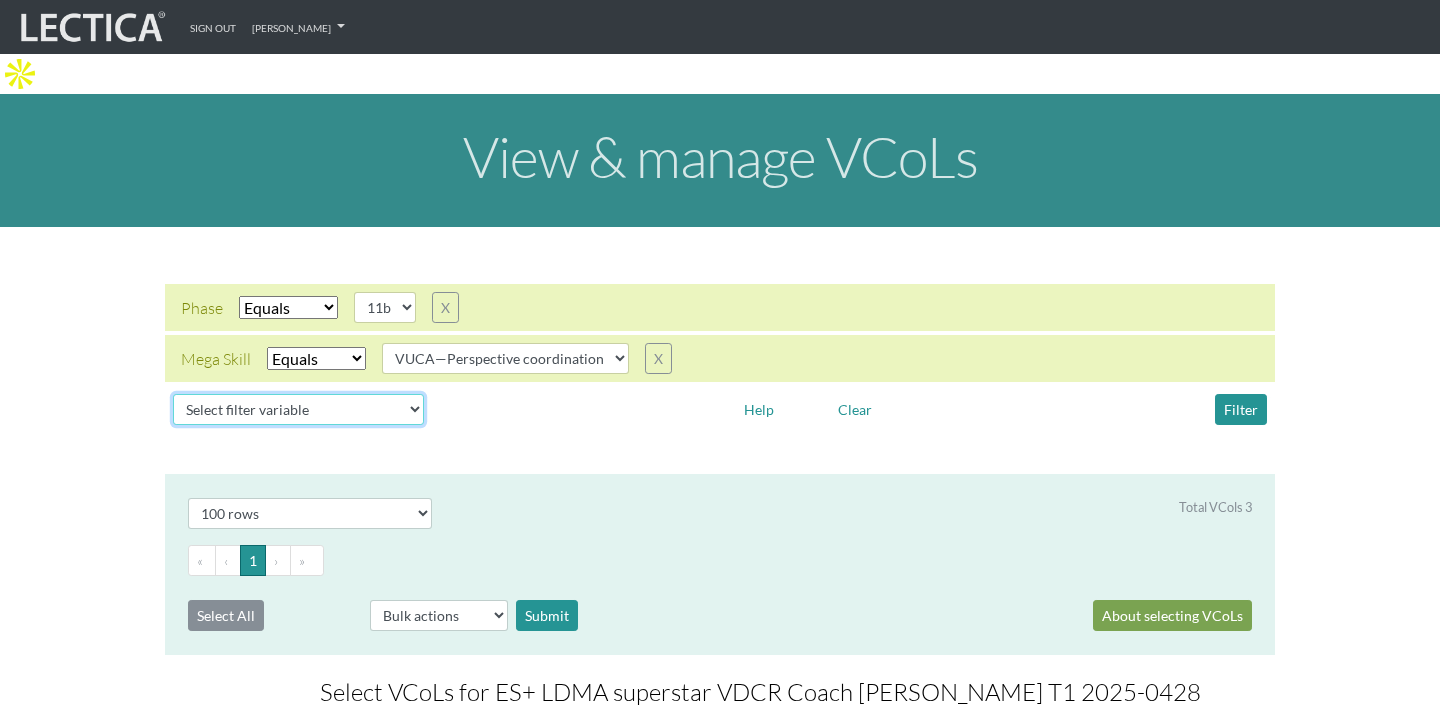 click on "Select filter variable   Vcol ID Vcol name Phase Content Scope Type Completed Revise Mega Skill" at bounding box center (298, 409) 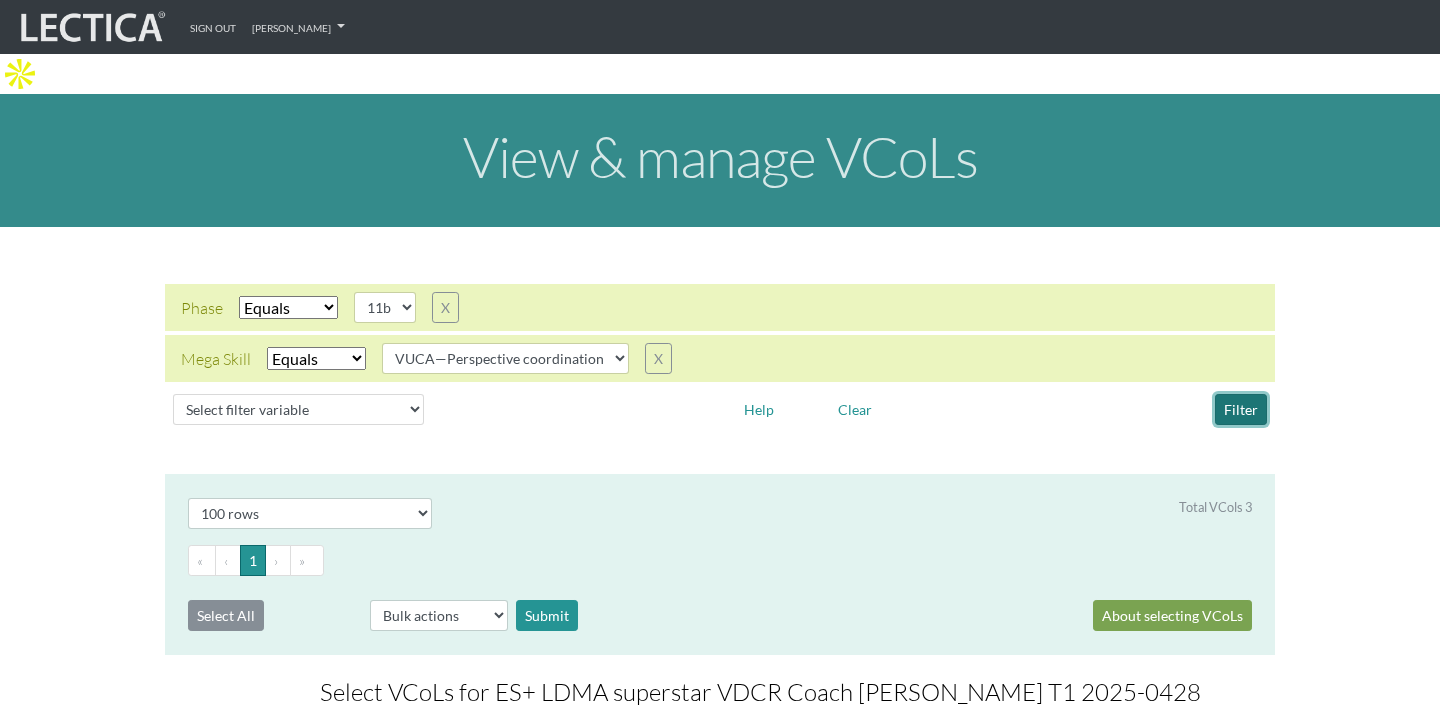 click on "Filter" at bounding box center (1241, 409) 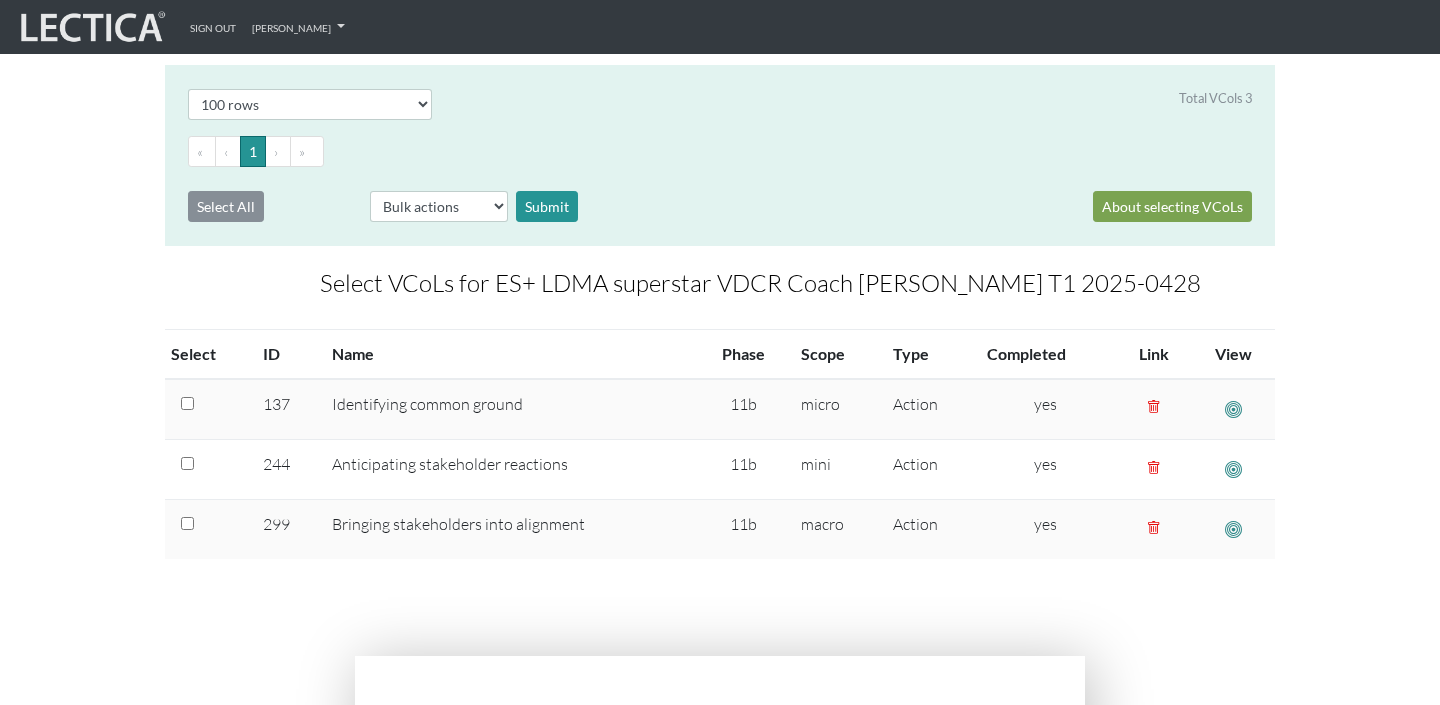 scroll, scrollTop: 412, scrollLeft: 0, axis: vertical 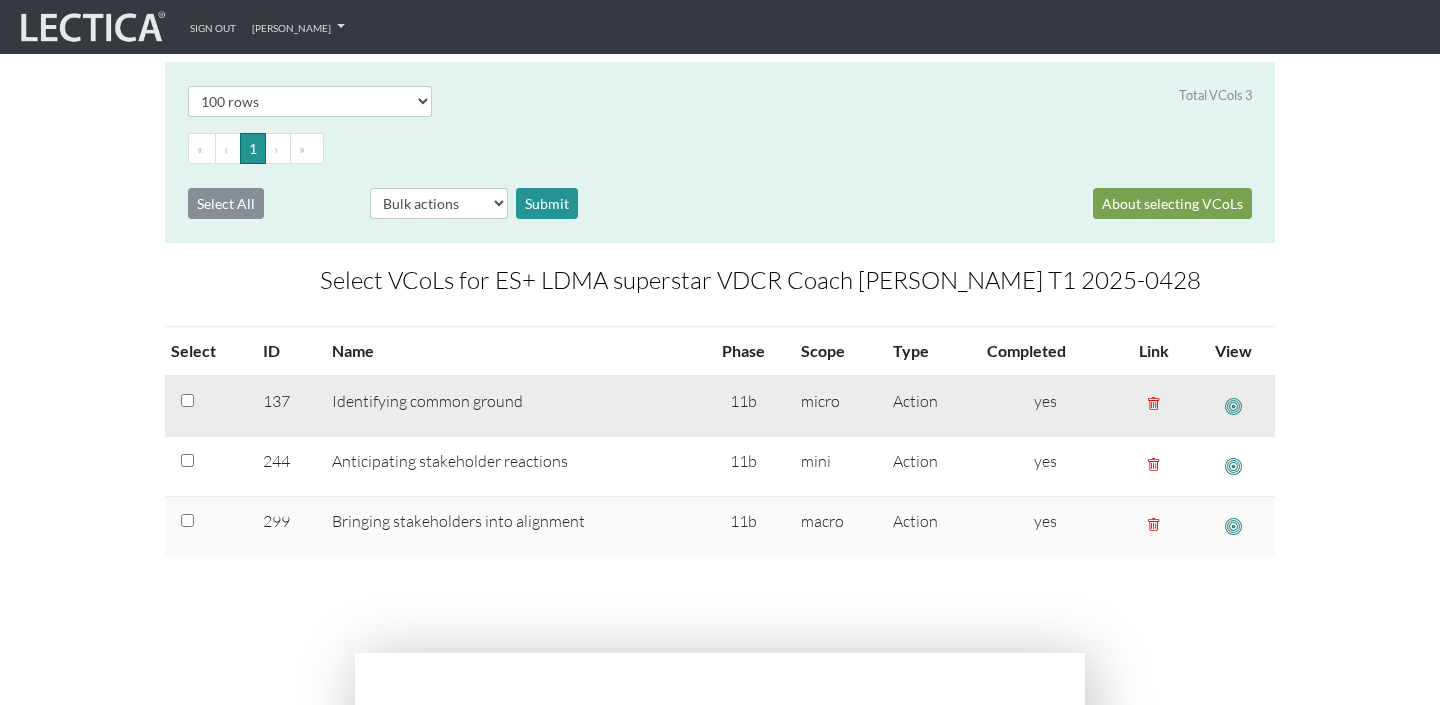 drag, startPoint x: 1235, startPoint y: 366, endPoint x: 1220, endPoint y: 368, distance: 15.132746 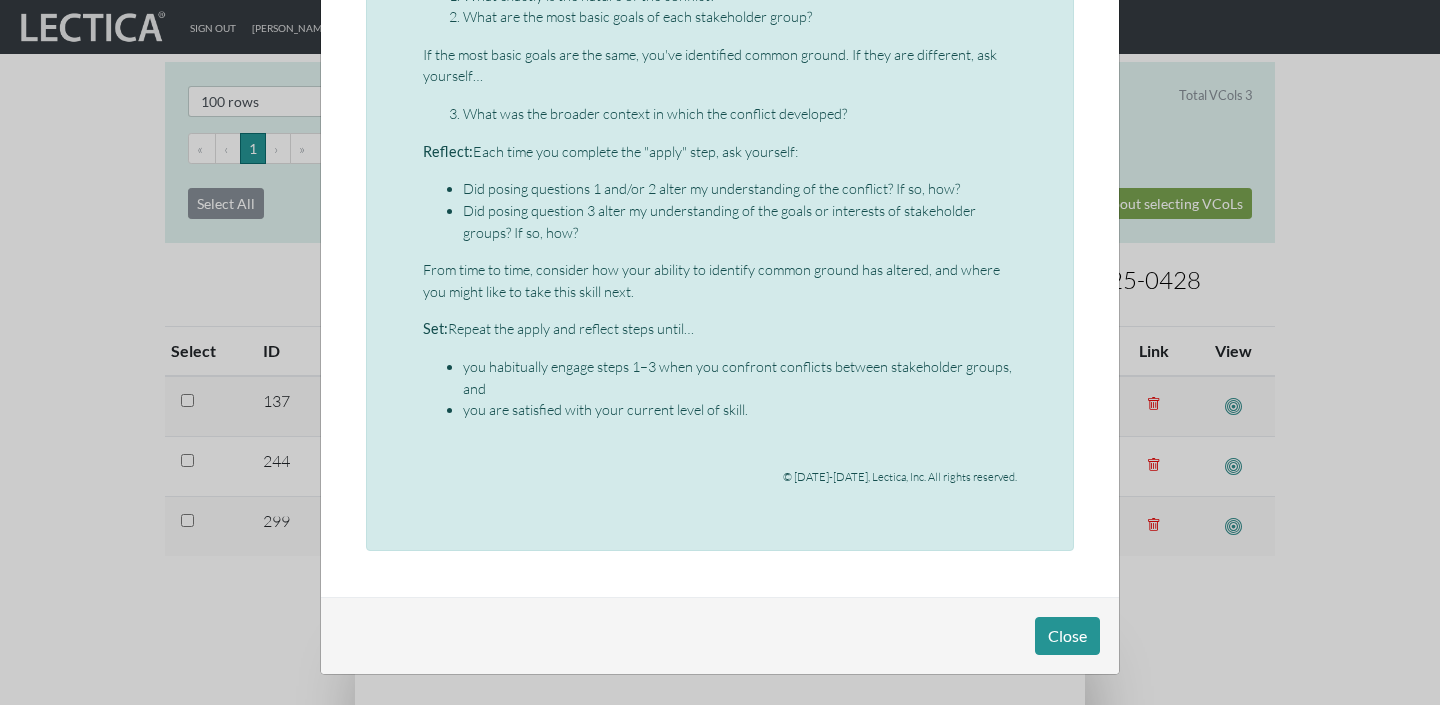 scroll, scrollTop: 0, scrollLeft: 0, axis: both 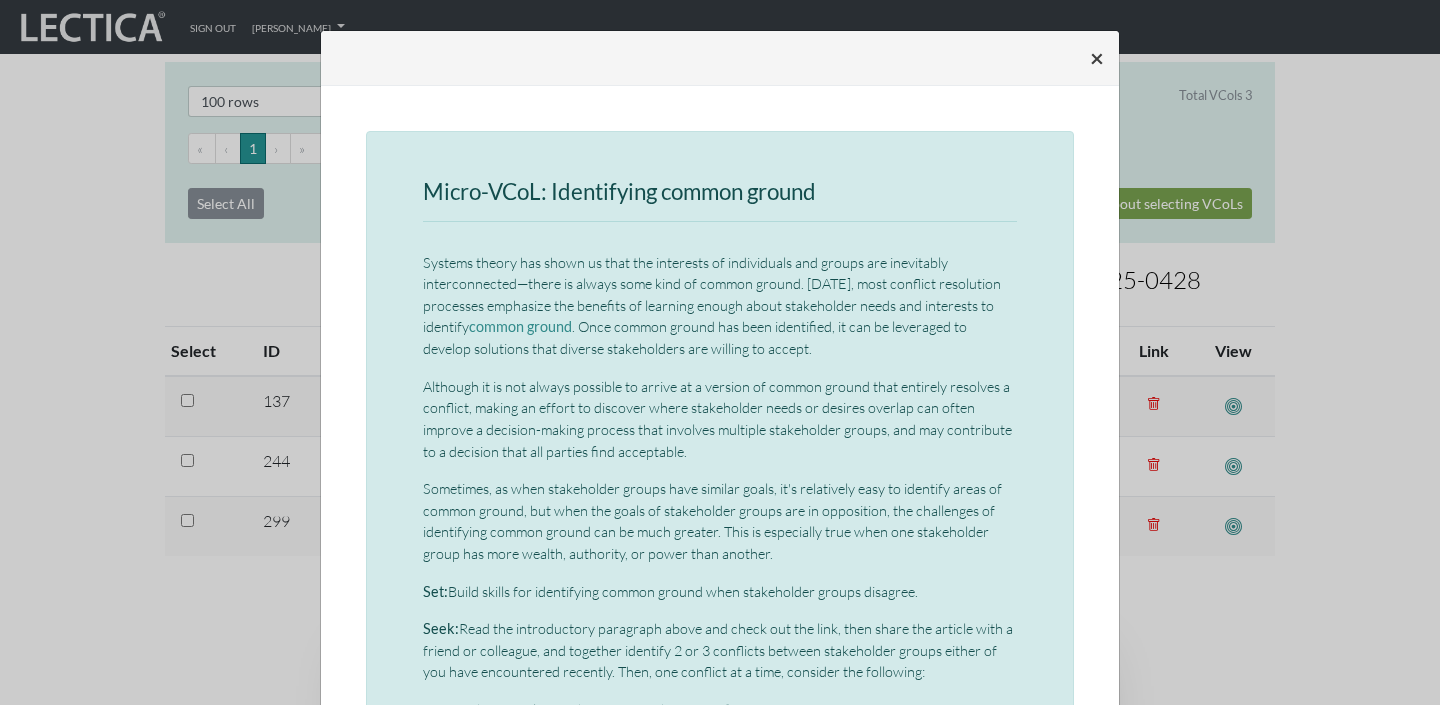 click on "×" at bounding box center [1097, 58] 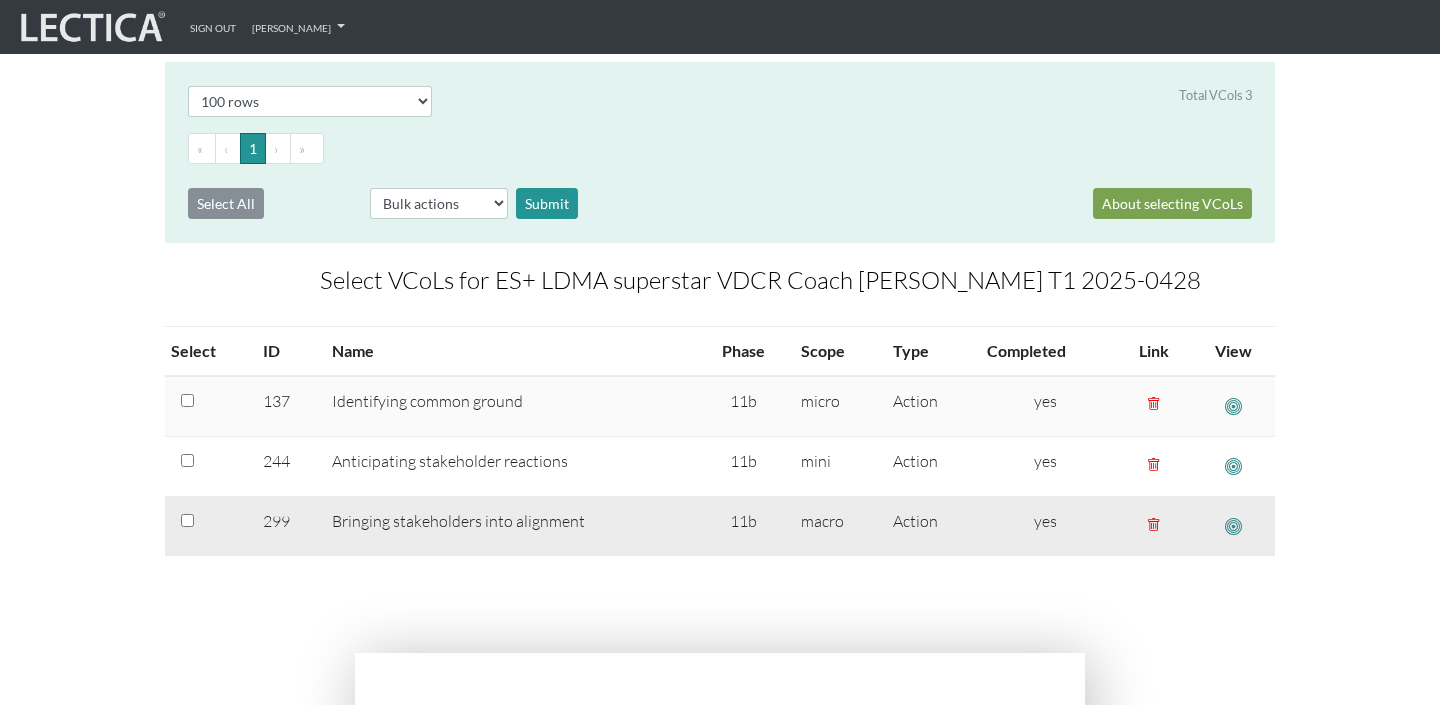 click at bounding box center (187, 520) 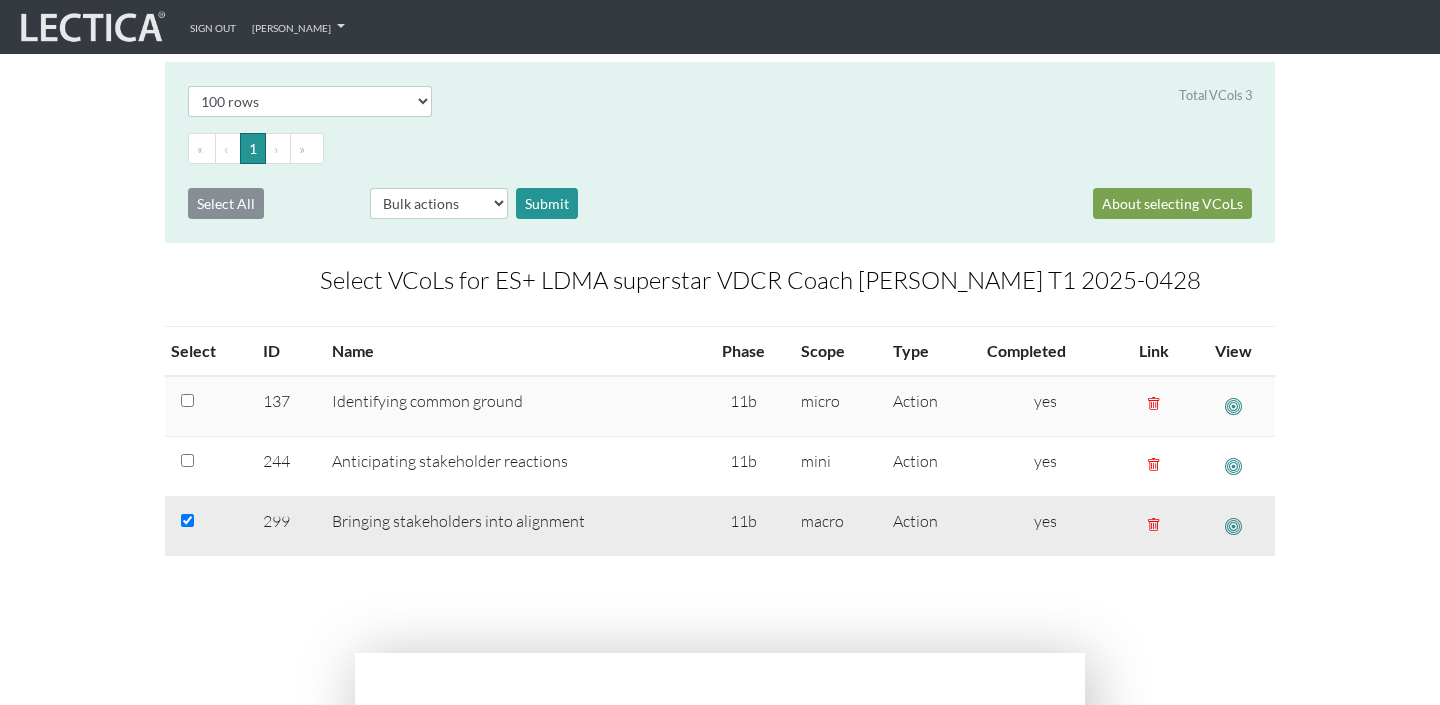 click at bounding box center [210, 521] 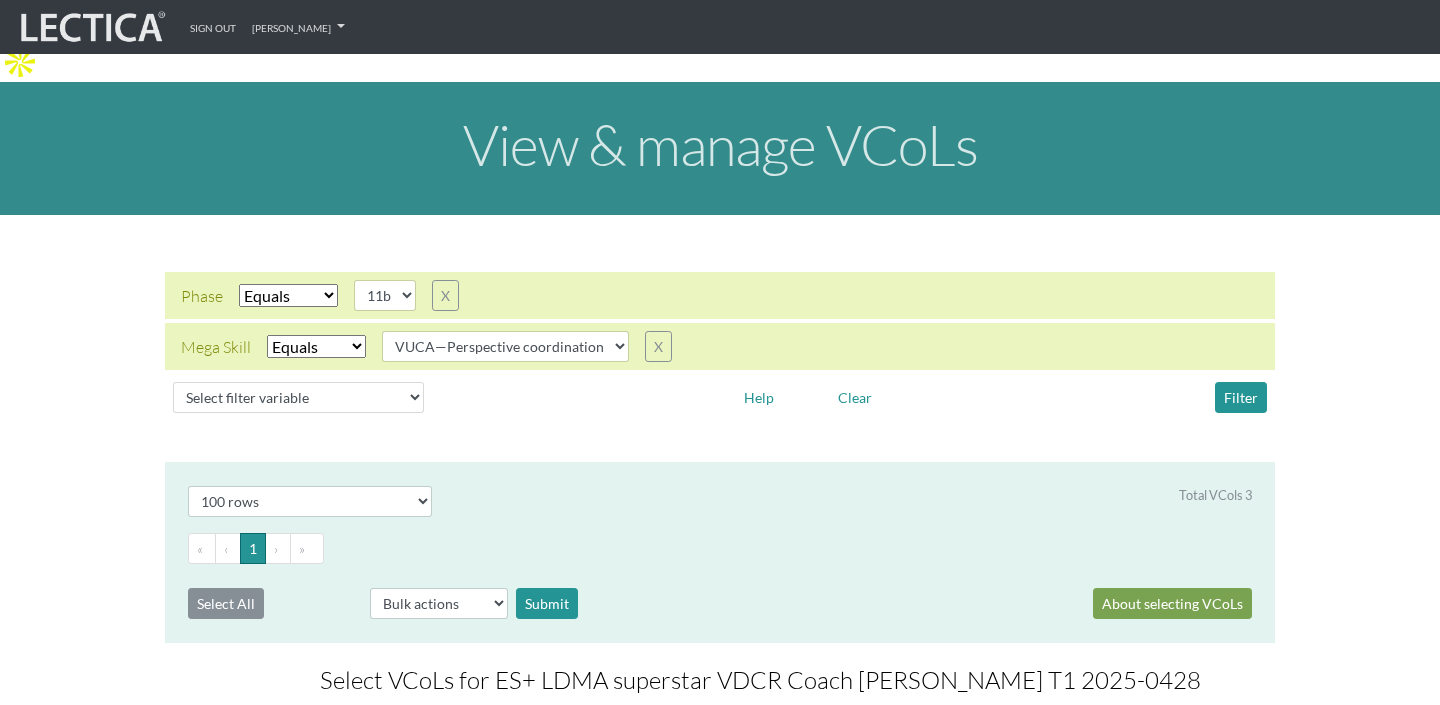 scroll, scrollTop: 0, scrollLeft: 0, axis: both 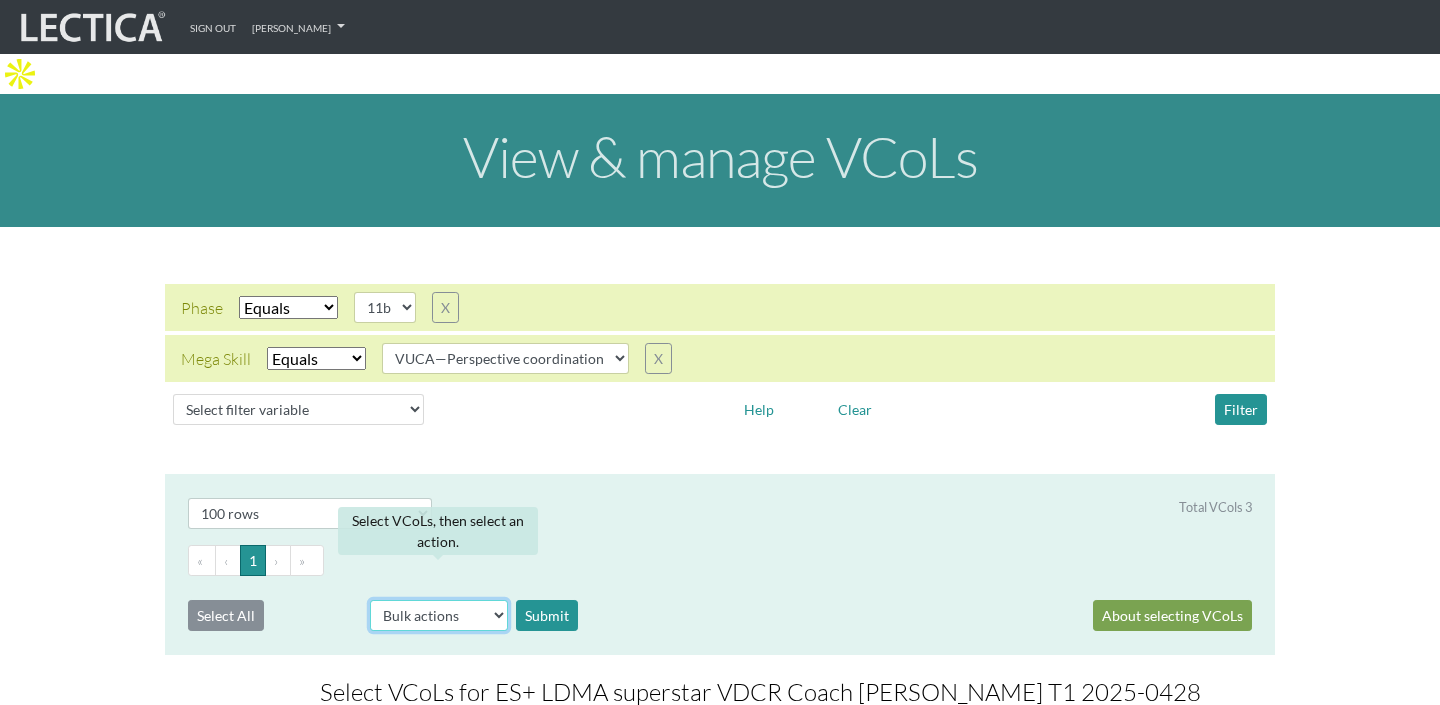 click on "Bulk actions   mark for editing" at bounding box center [439, 615] 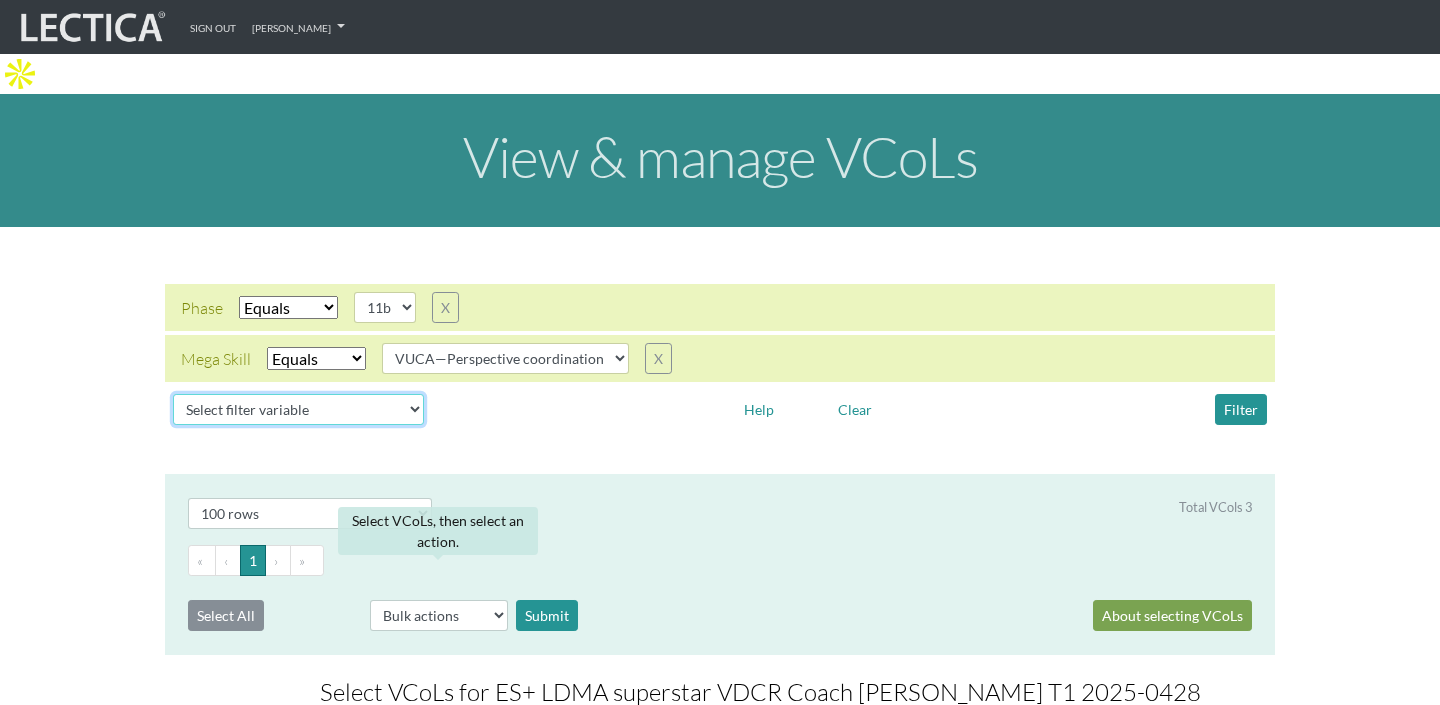 click on "Select filter variable   Vcol ID Vcol name Phase Content Scope Type Completed Revise Mega Skill" at bounding box center [298, 409] 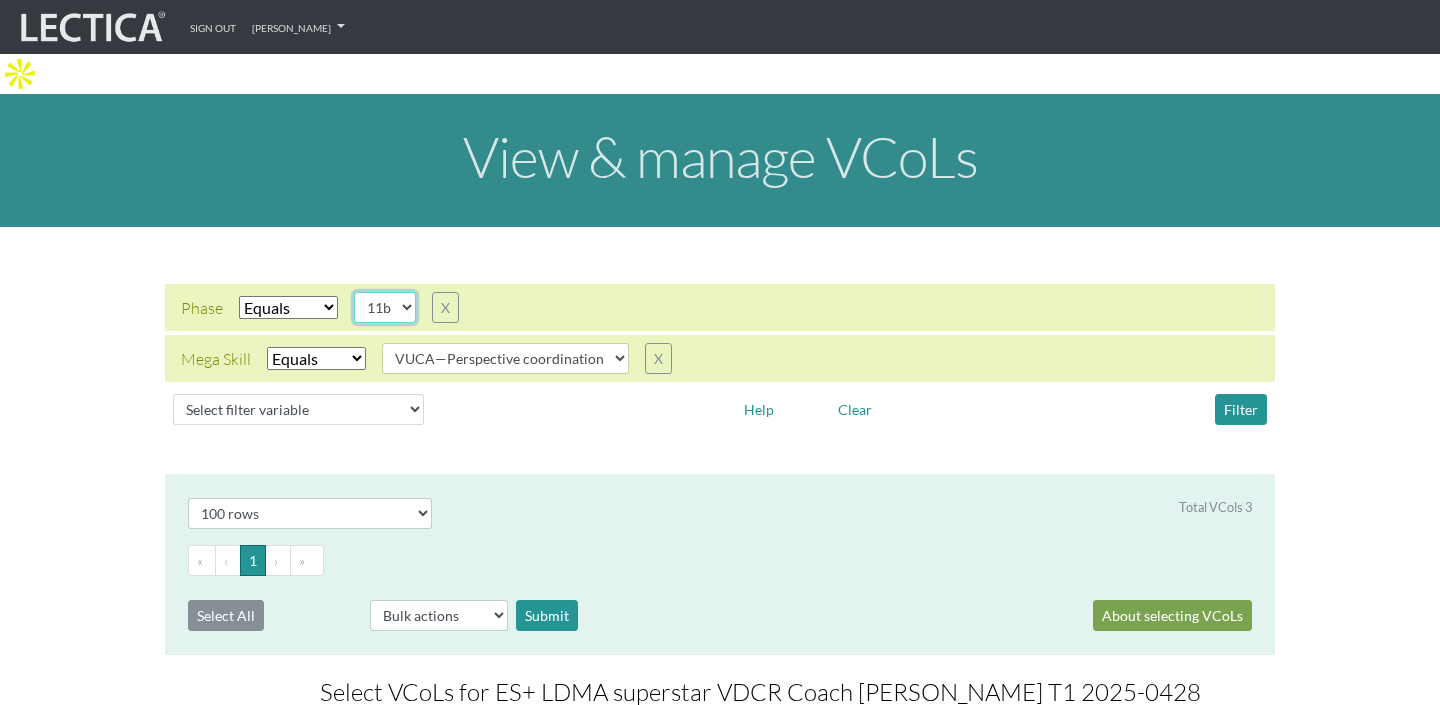 click on "11b" at bounding box center (385, 307) 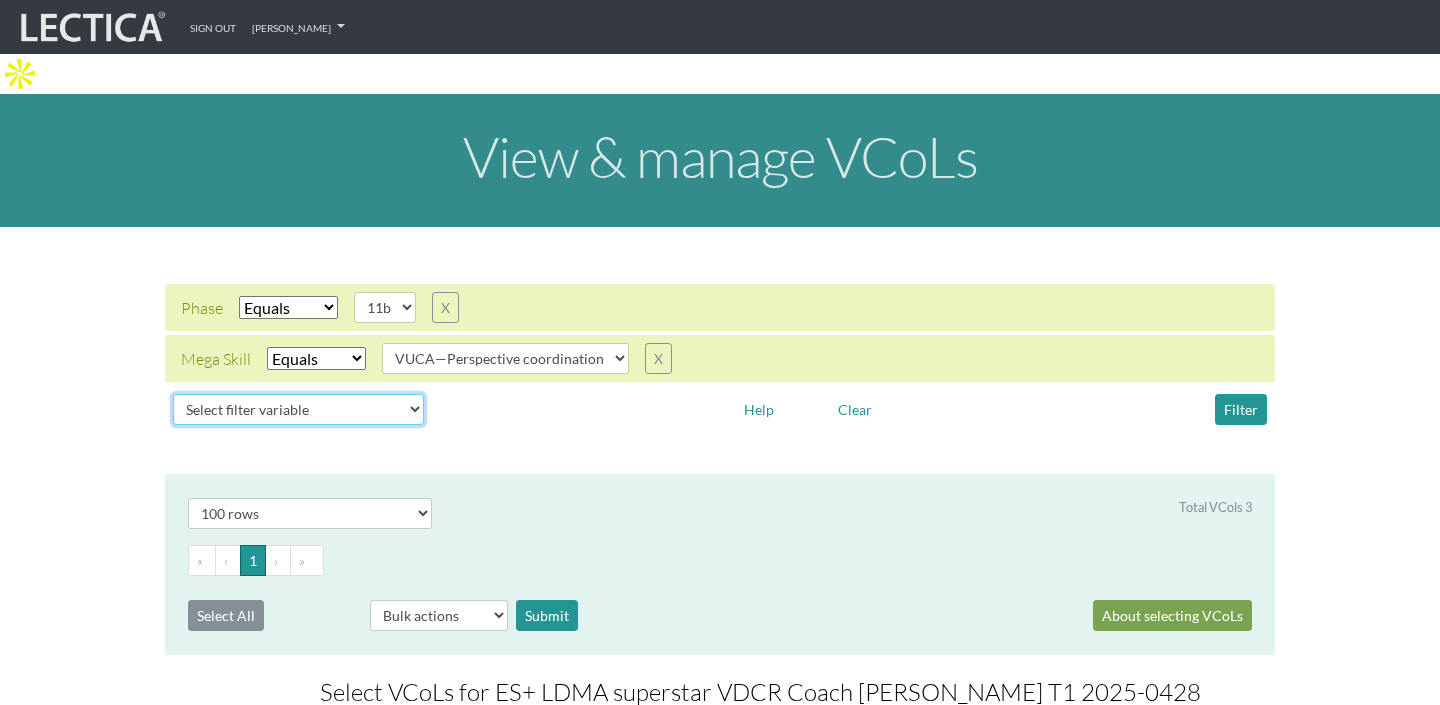 click on "Select filter variable   Vcol ID Vcol name Phase Content Scope Type Completed Revise Mega Skill" at bounding box center (298, 409) 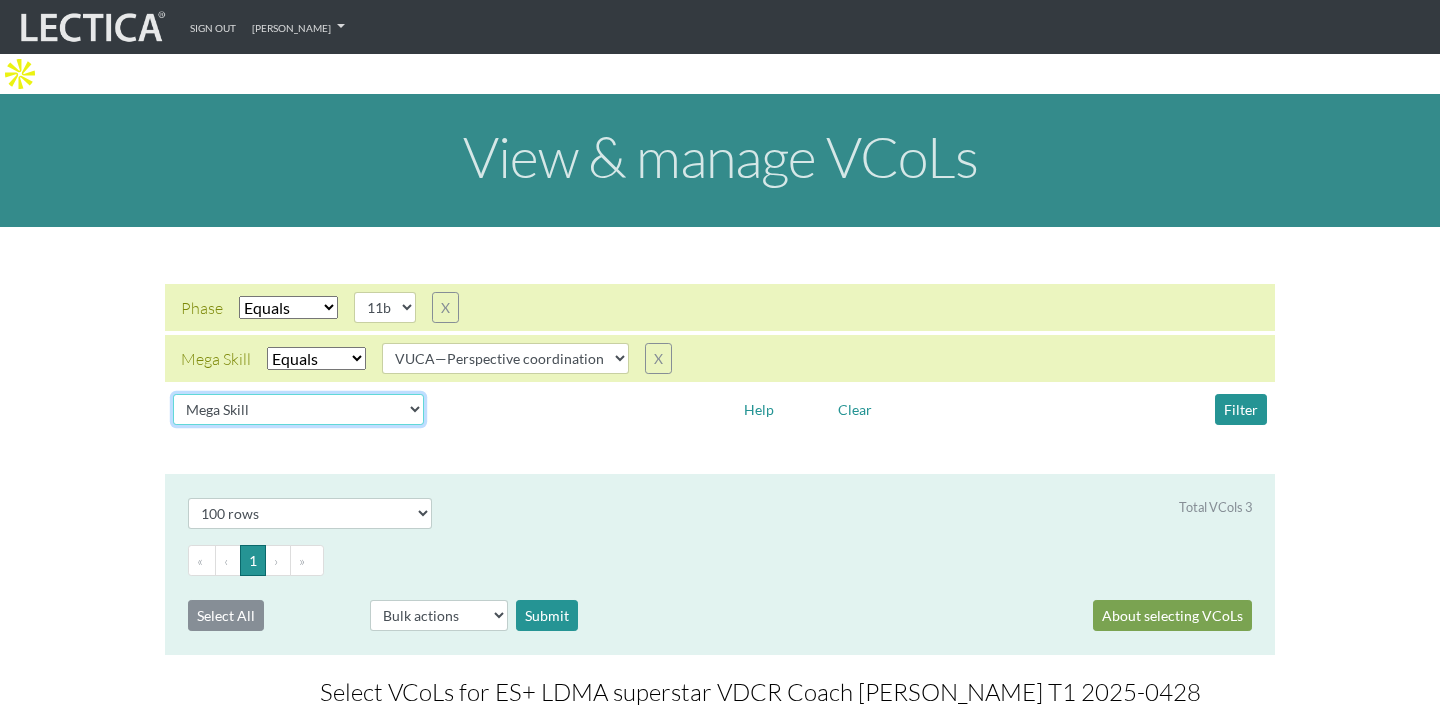 select 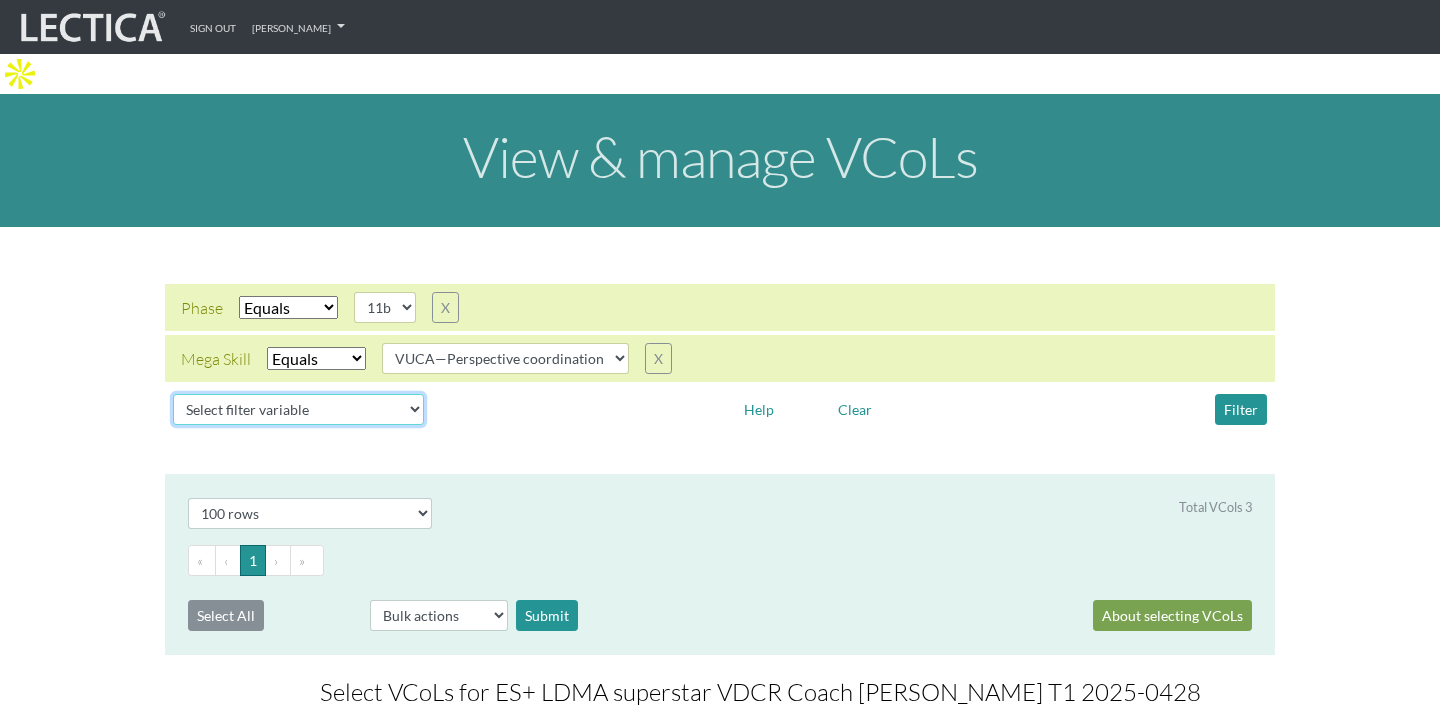 select 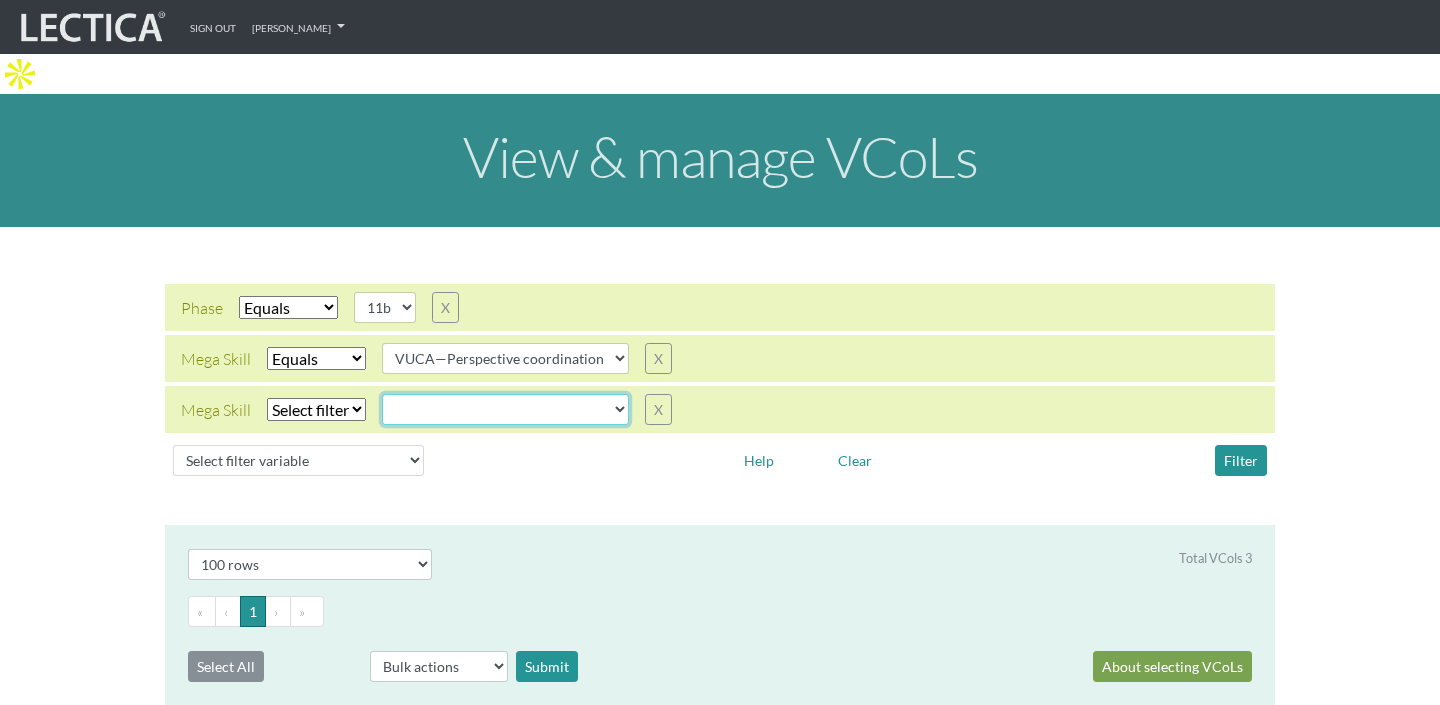 click on "VUCA—Collaborative capacity VUCA—Contextual thinking VUCA—Decision-making process VUCA—Perspective coordination" at bounding box center (505, 409) 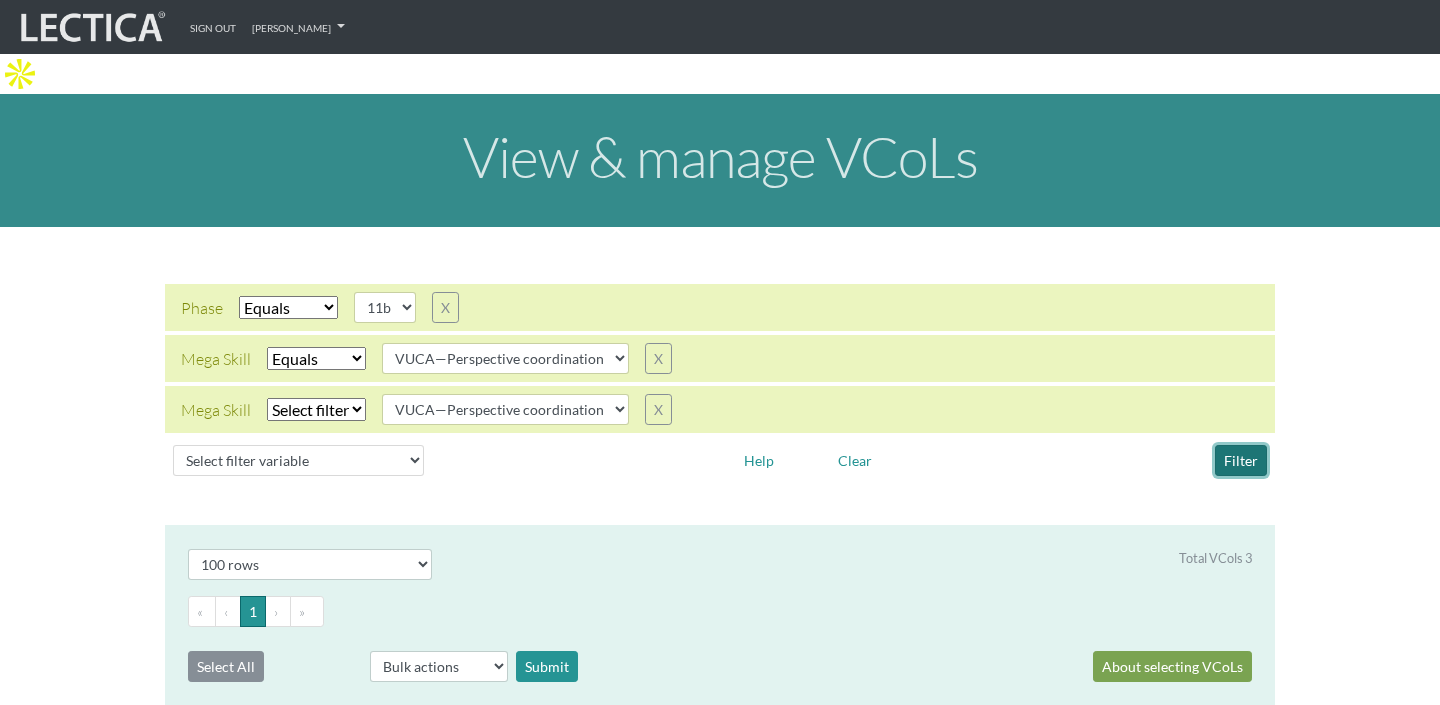 click on "Filter" at bounding box center [1241, 460] 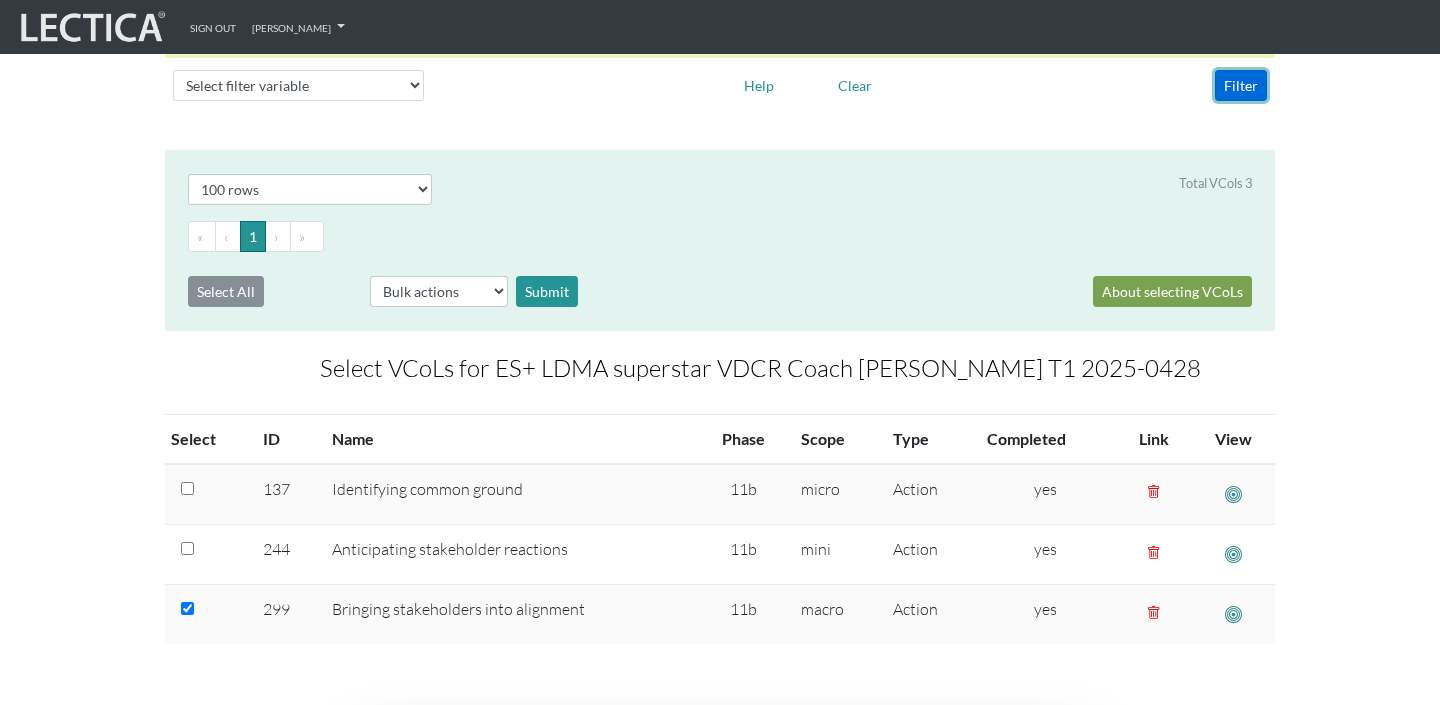 scroll, scrollTop: 0, scrollLeft: 0, axis: both 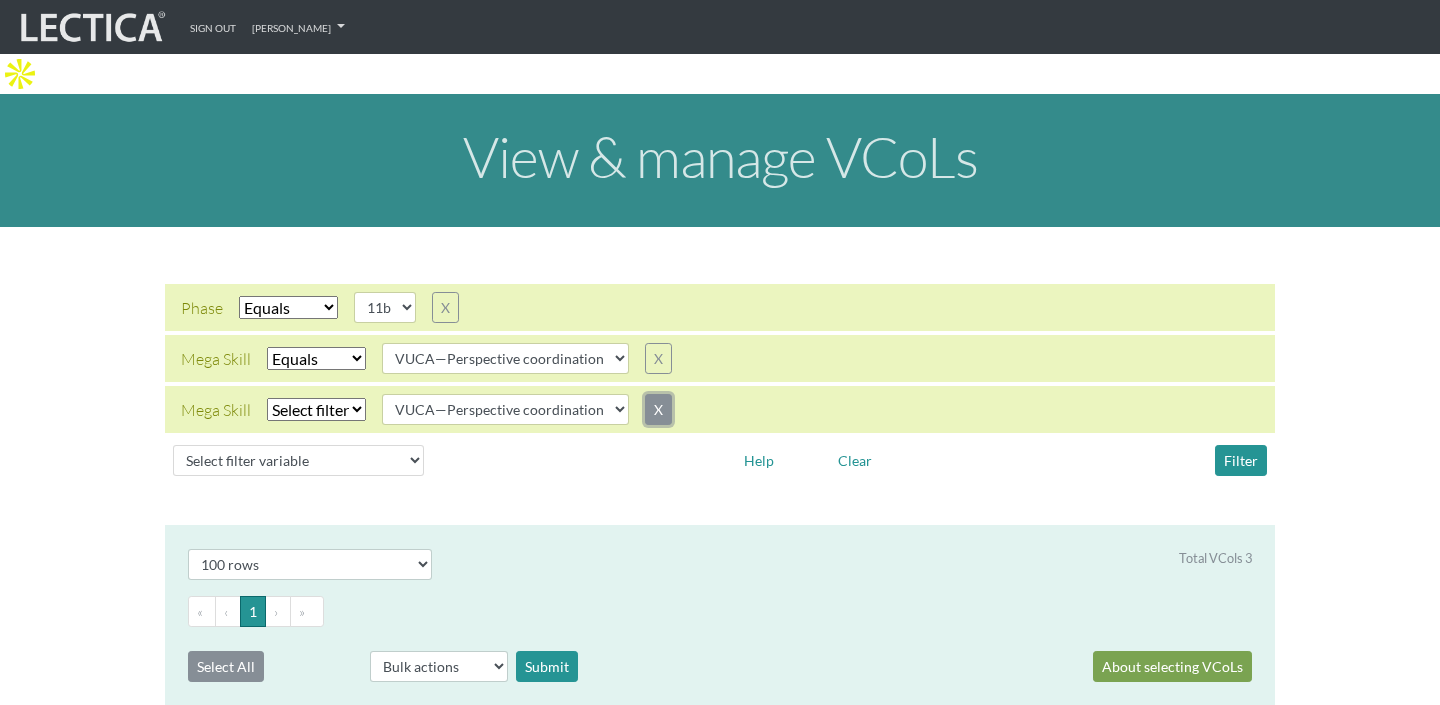 click on "X" at bounding box center (658, 409) 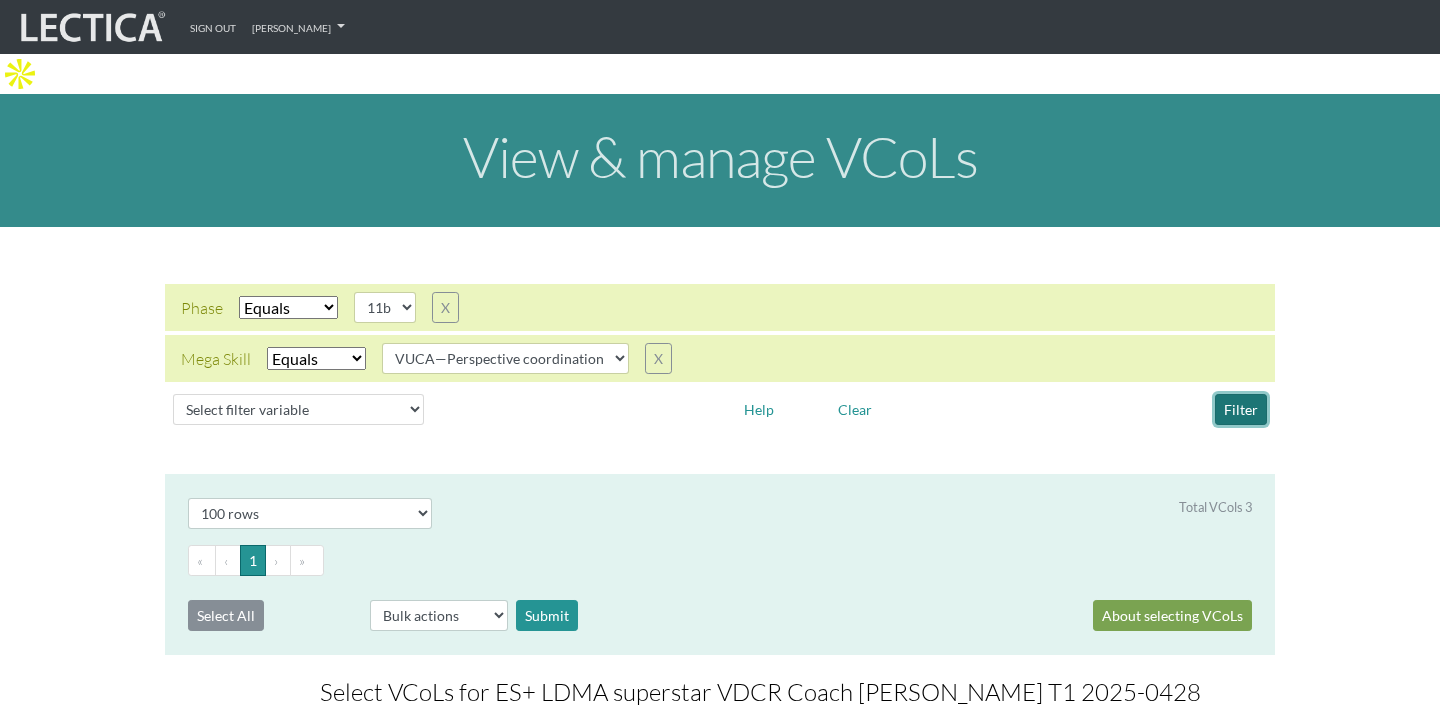 click on "Filter" at bounding box center (1241, 409) 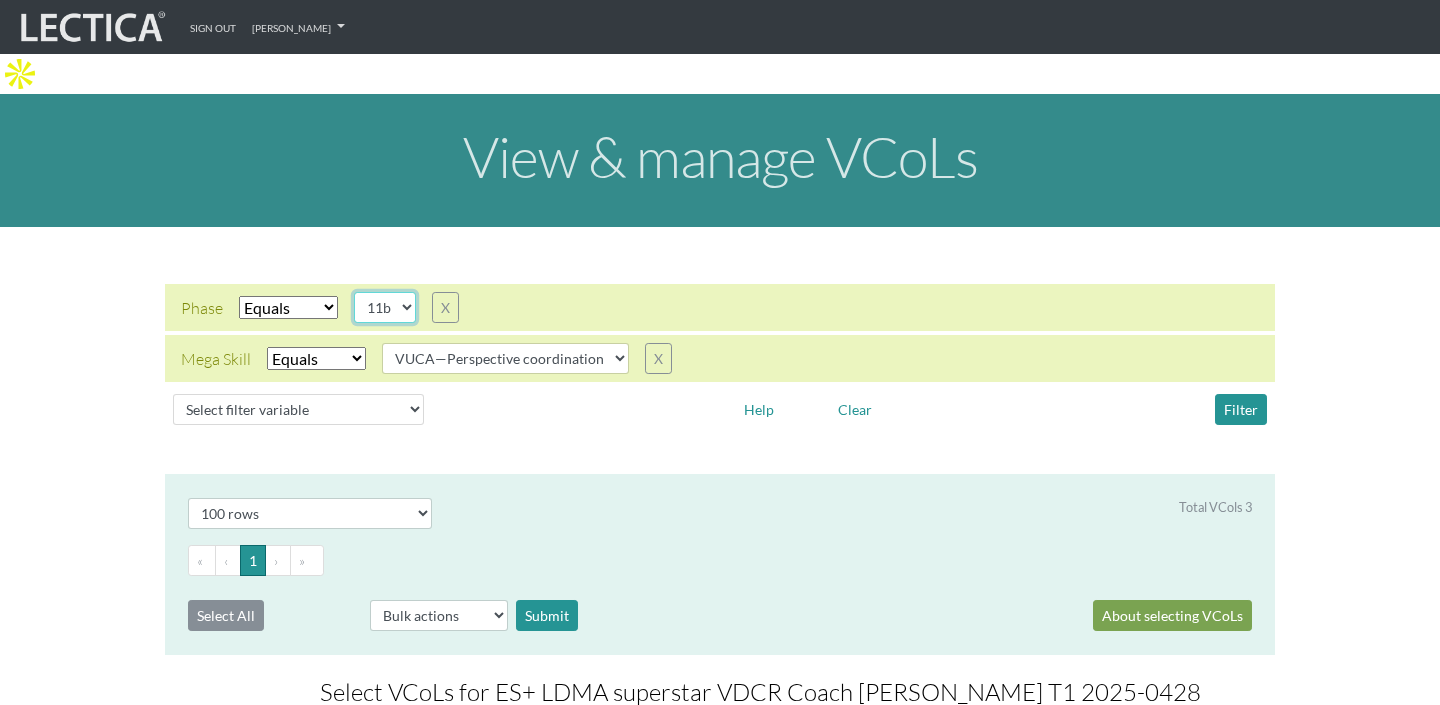 click on "11b" at bounding box center [385, 307] 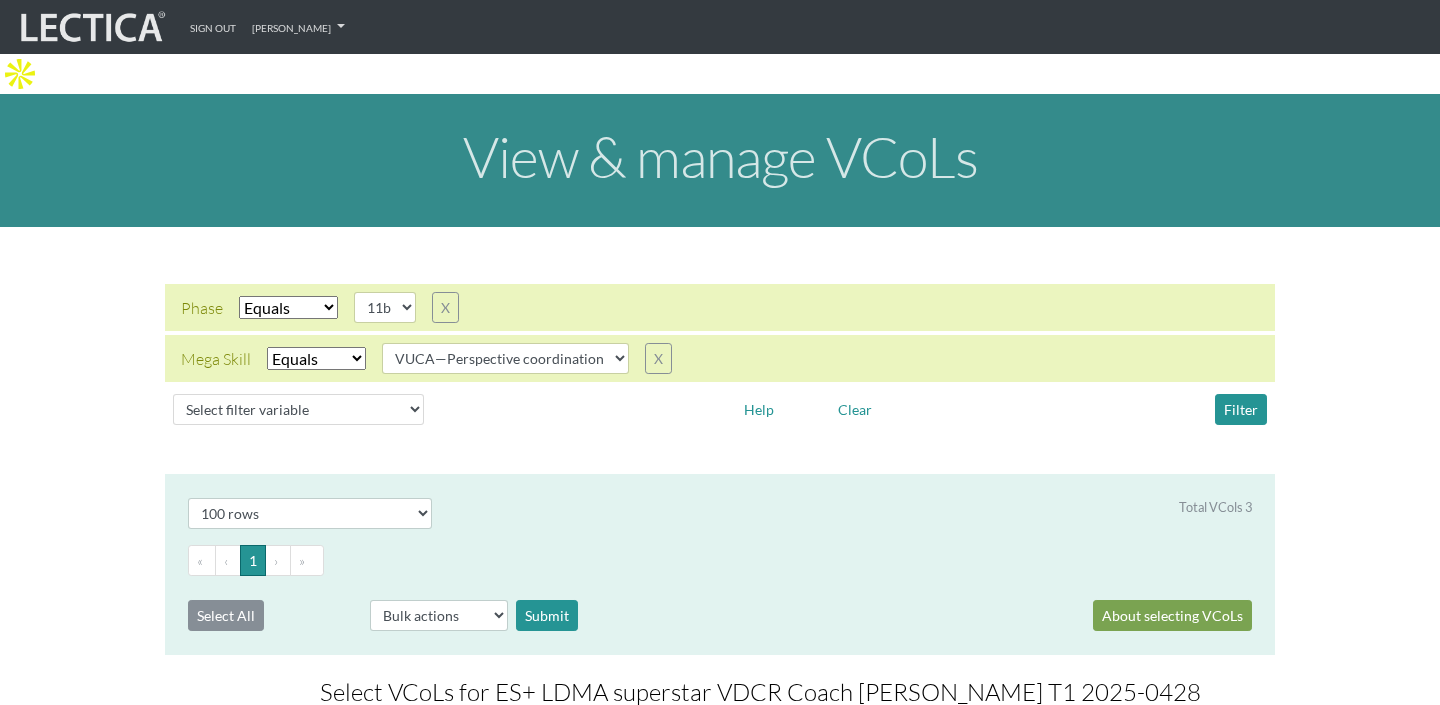 click on "Select filter   Equals" at bounding box center [288, 307] 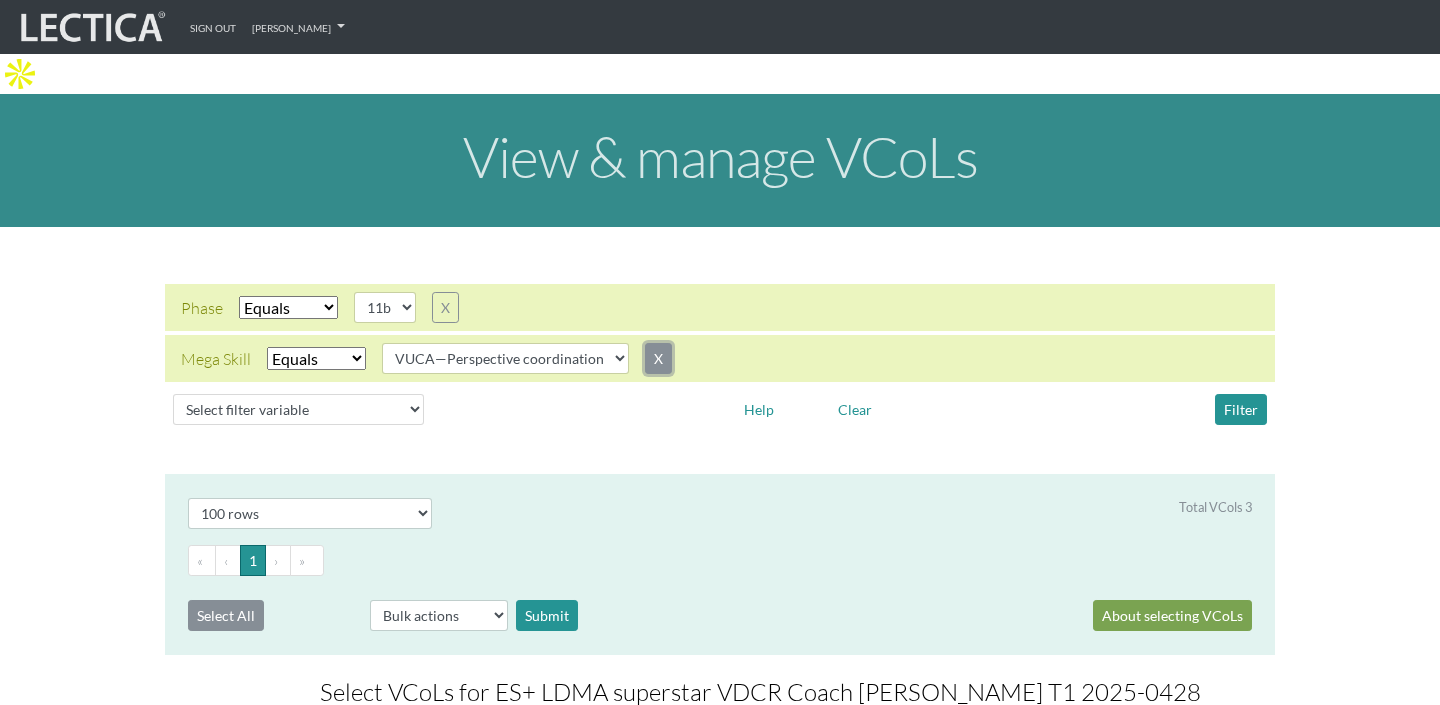 click on "X" at bounding box center (658, 358) 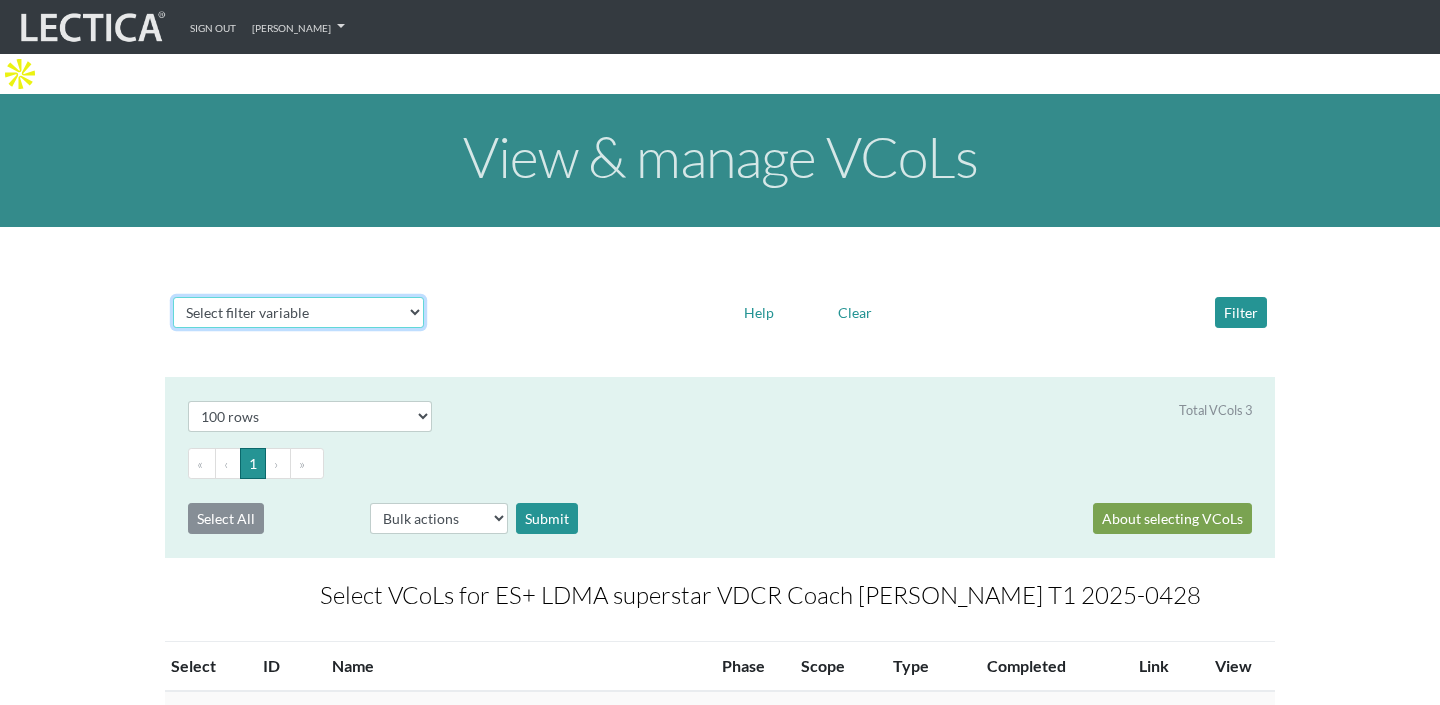 click on "Select filter variable   Vcol ID Vcol name Phase Content Scope Type Completed Revise Mega Skill" at bounding box center (298, 312) 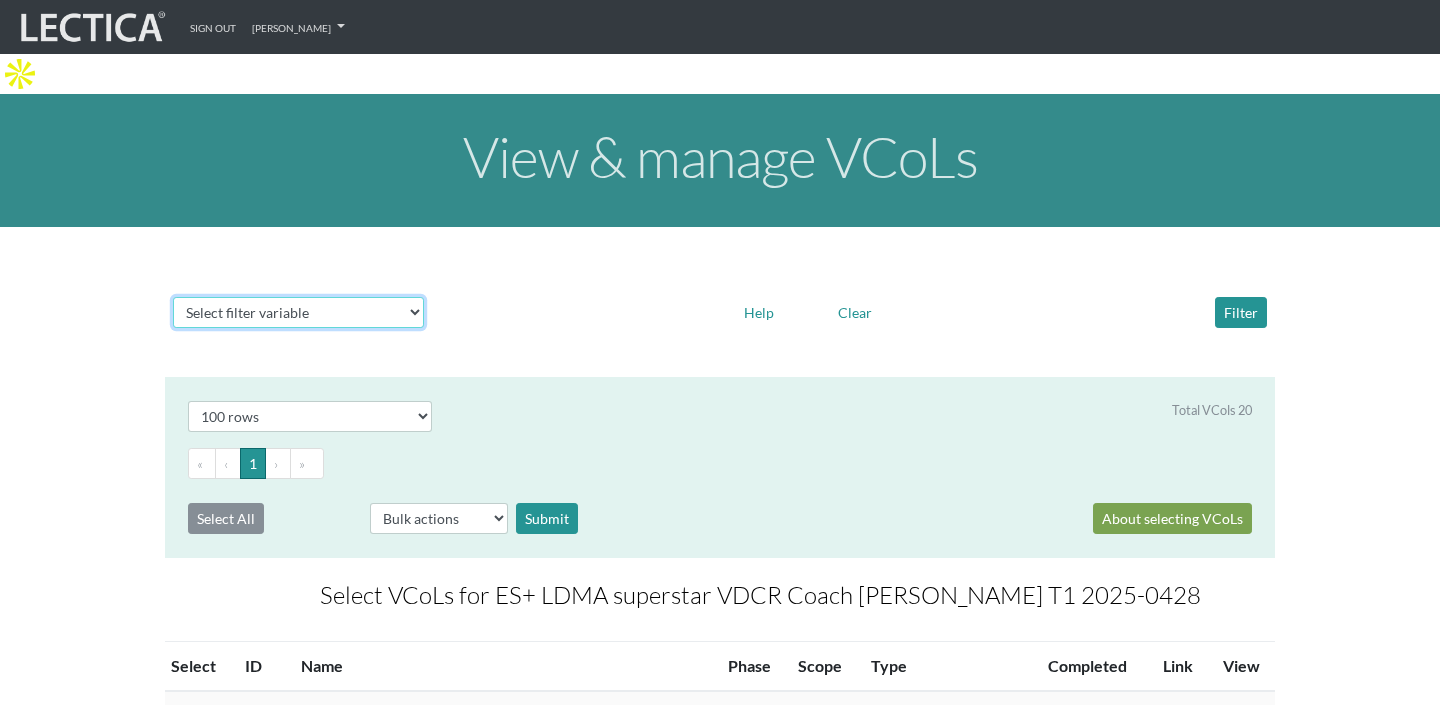 select on "mega_skills__name" 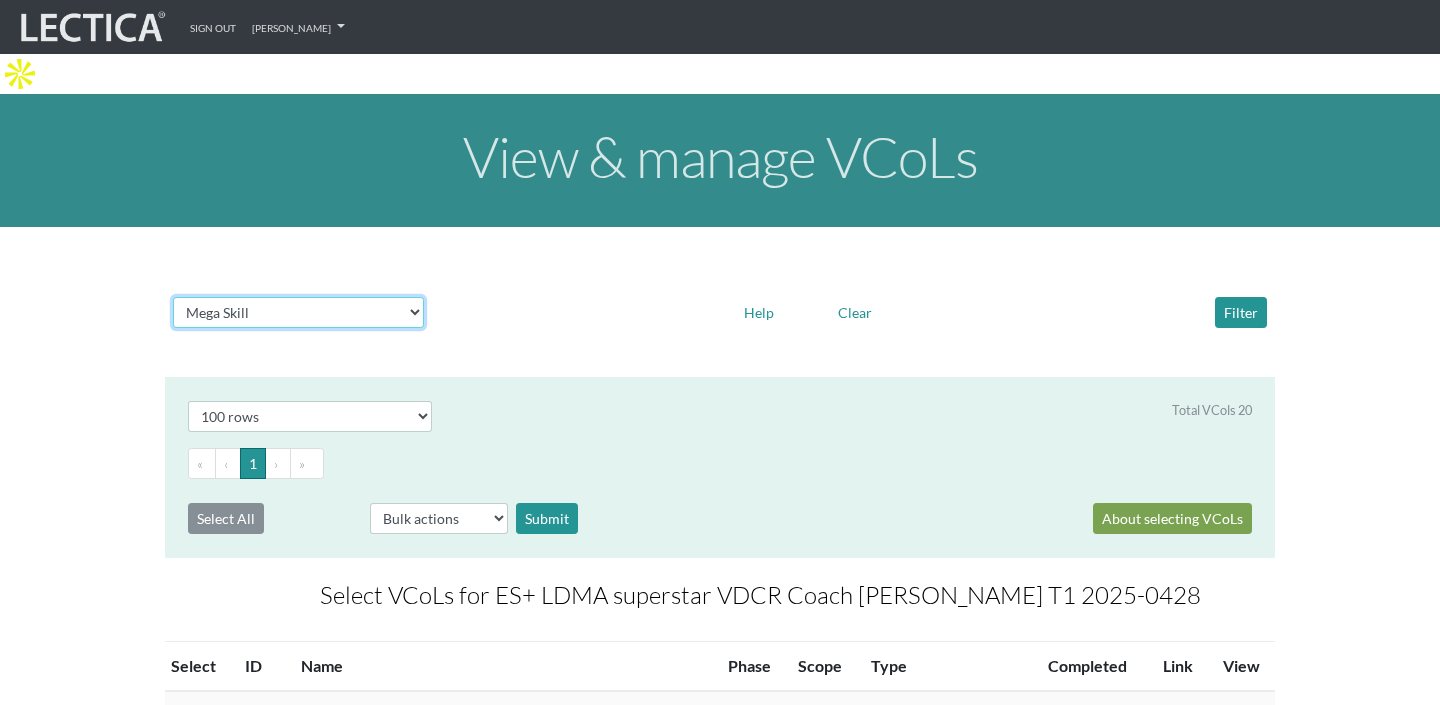select 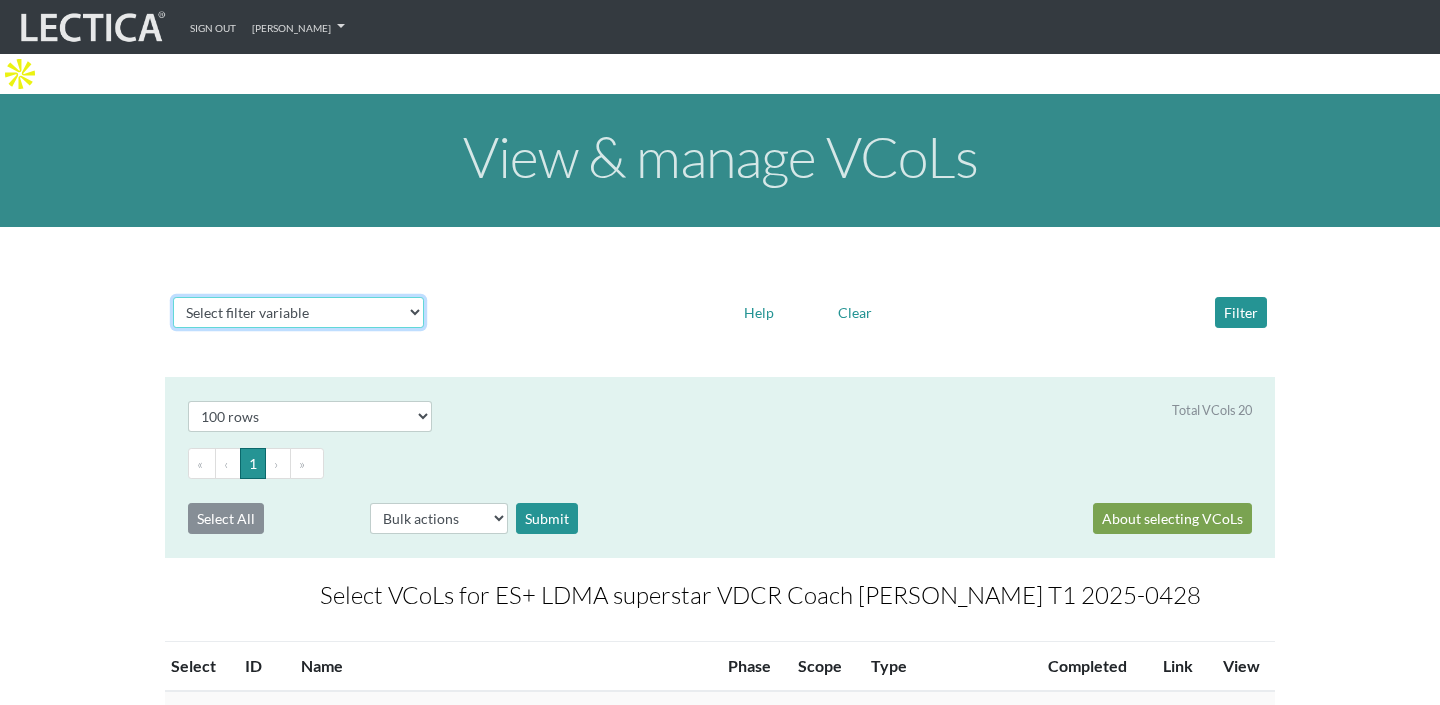 select 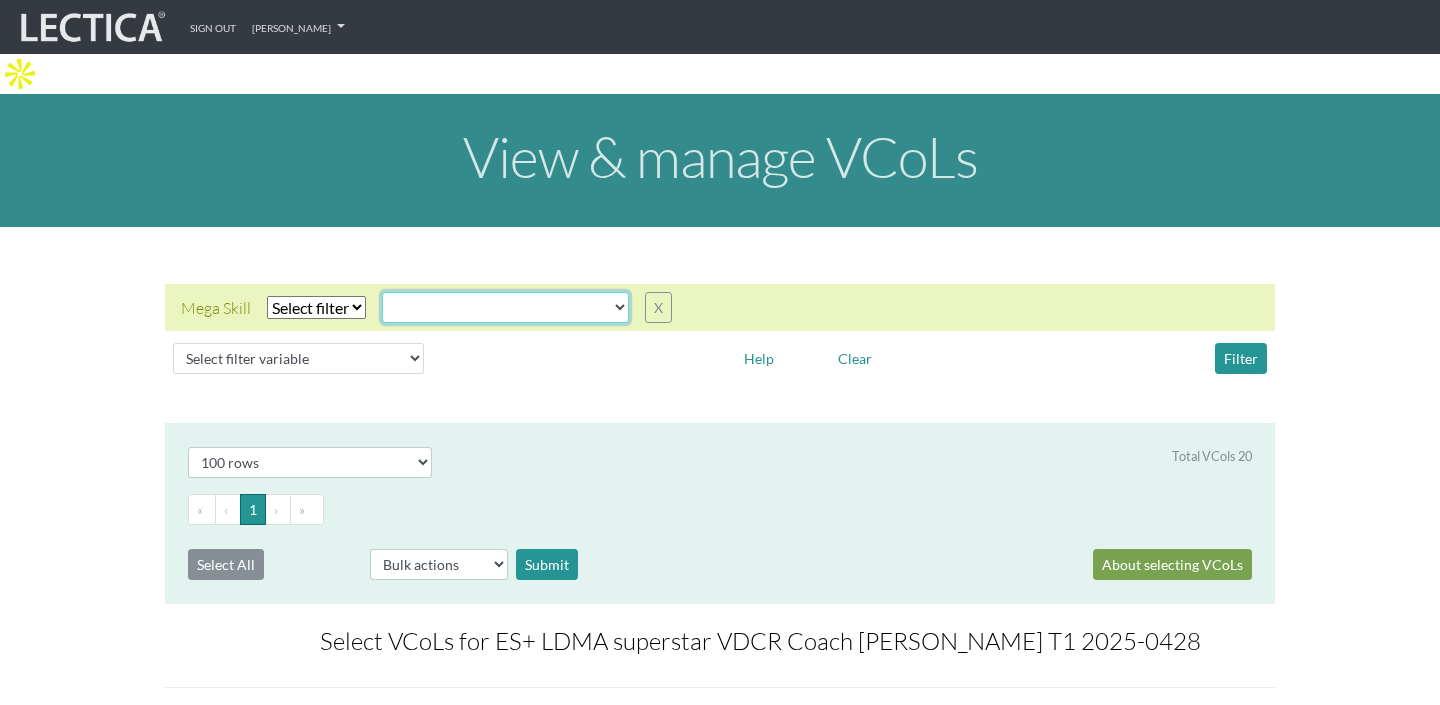 click on "VUCA—Collaborative capacity VUCA—Contextual thinking VUCA—Decision-making process VUCA—Perspective coordination" at bounding box center [505, 307] 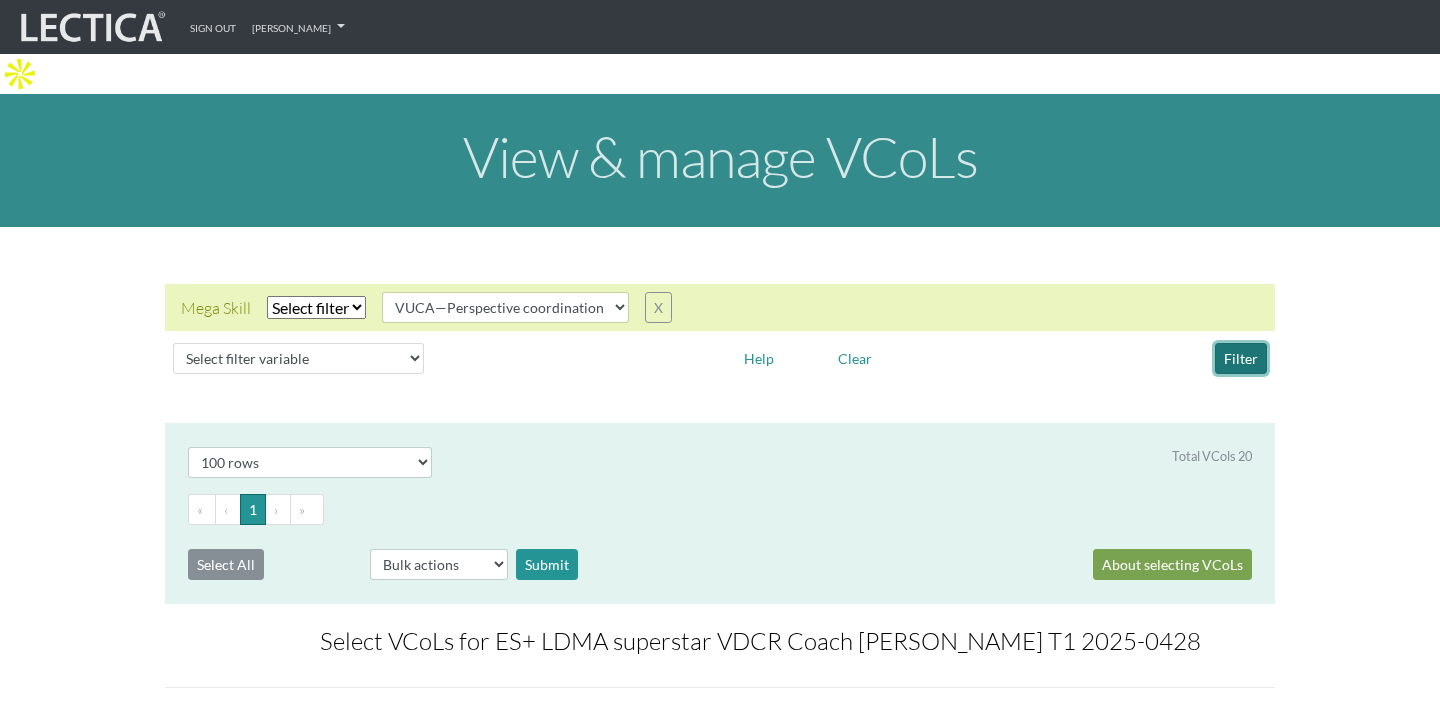 click on "Filter" at bounding box center (1241, 358) 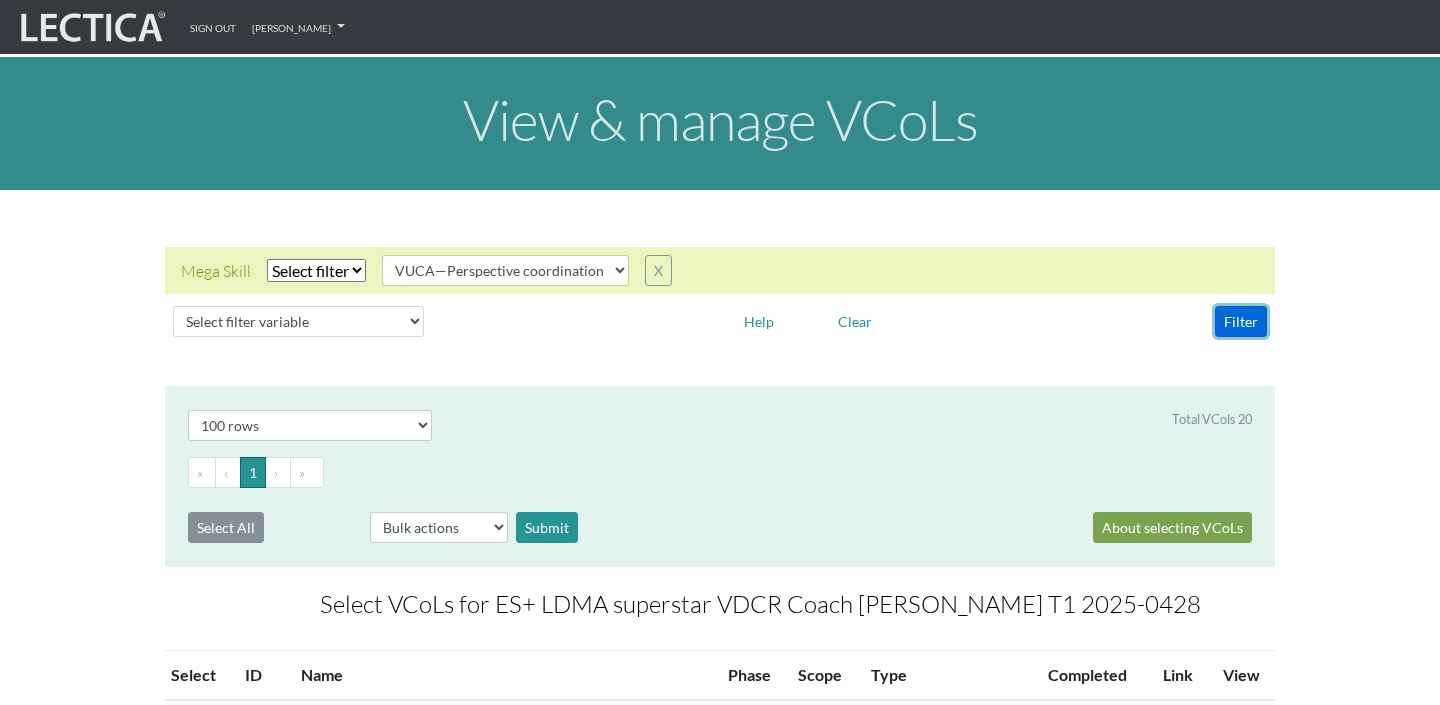 scroll, scrollTop: 34, scrollLeft: 0, axis: vertical 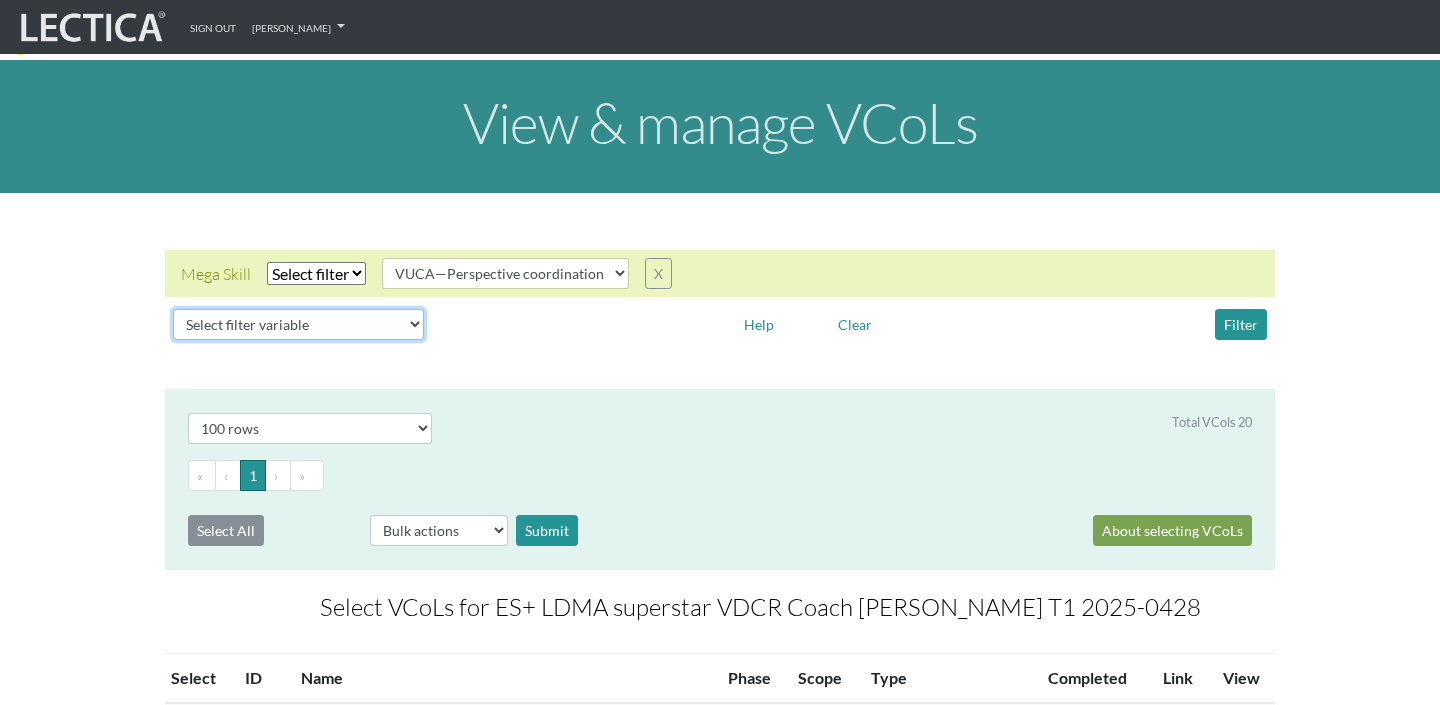 click on "Select filter variable   Vcol ID Vcol name Phase Content Scope Type Completed Revise Mega Skill" at bounding box center [298, 324] 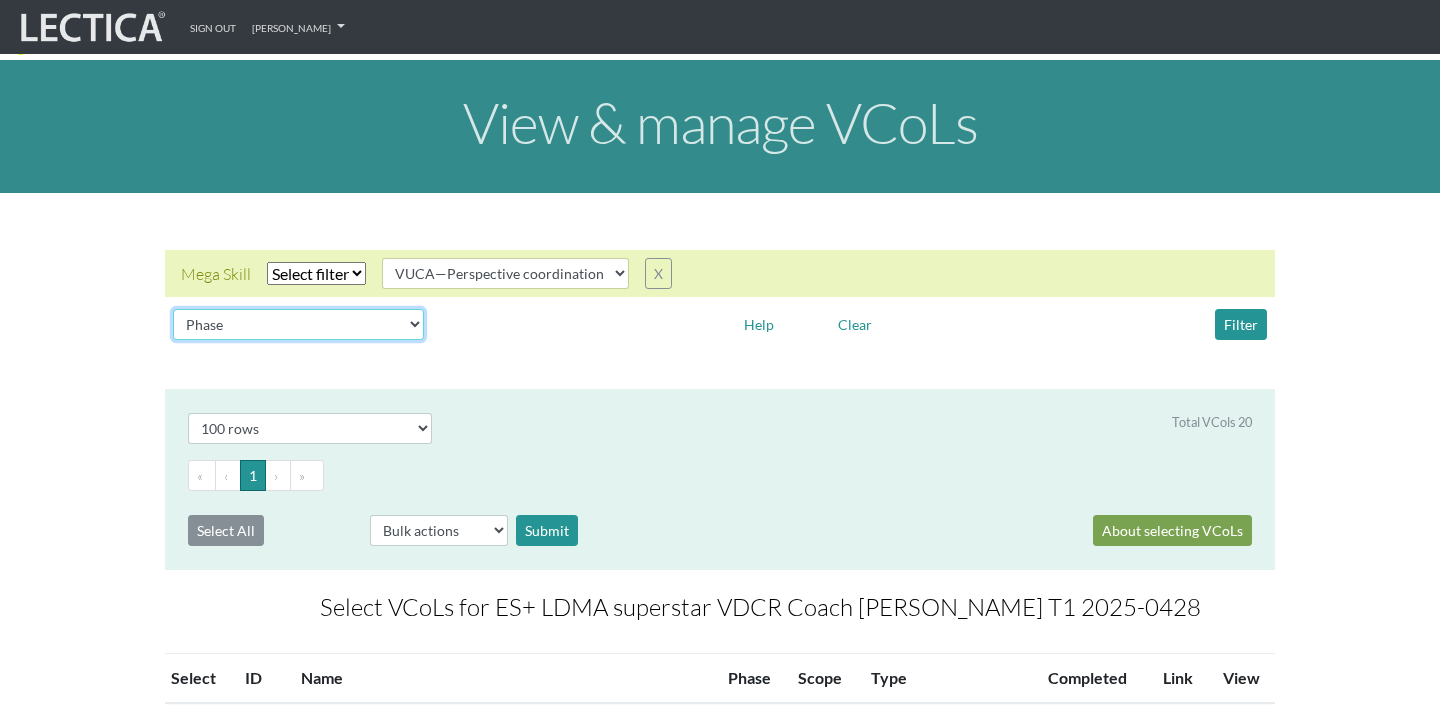 select 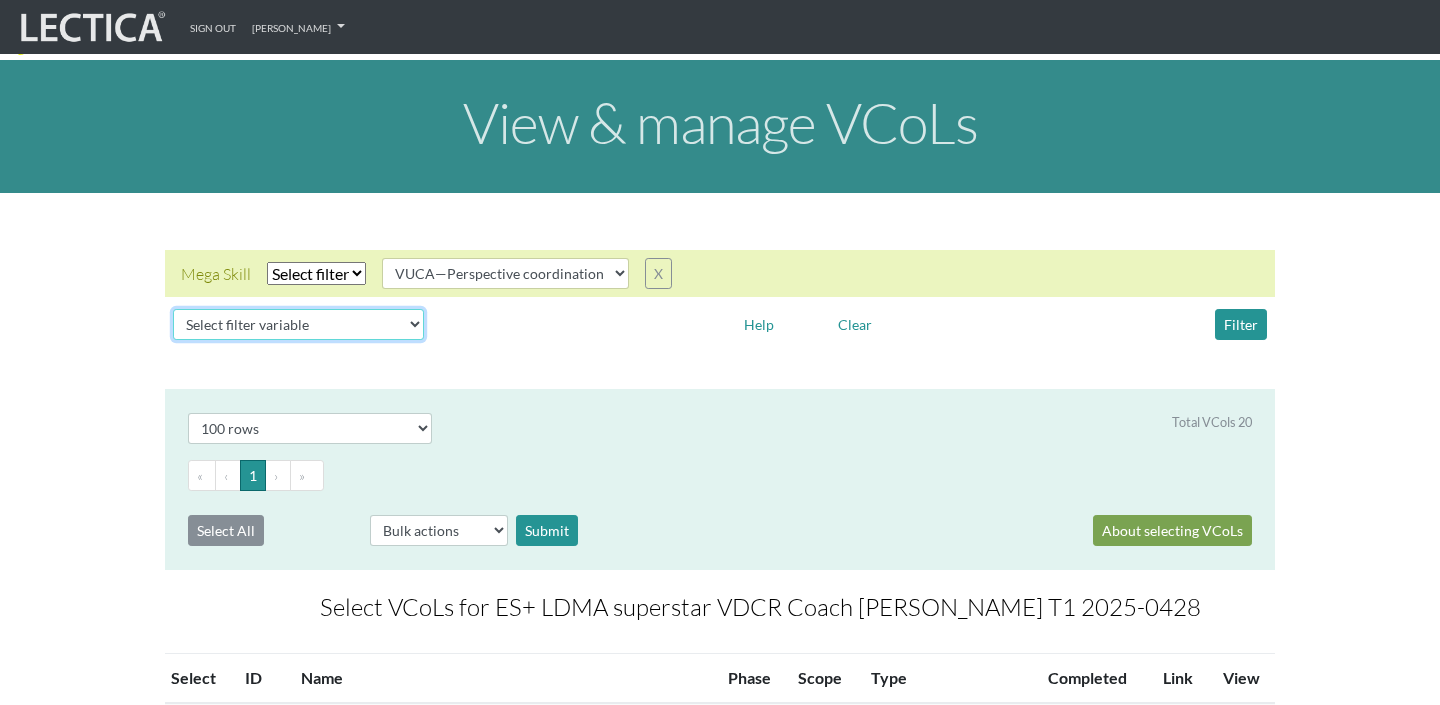 select 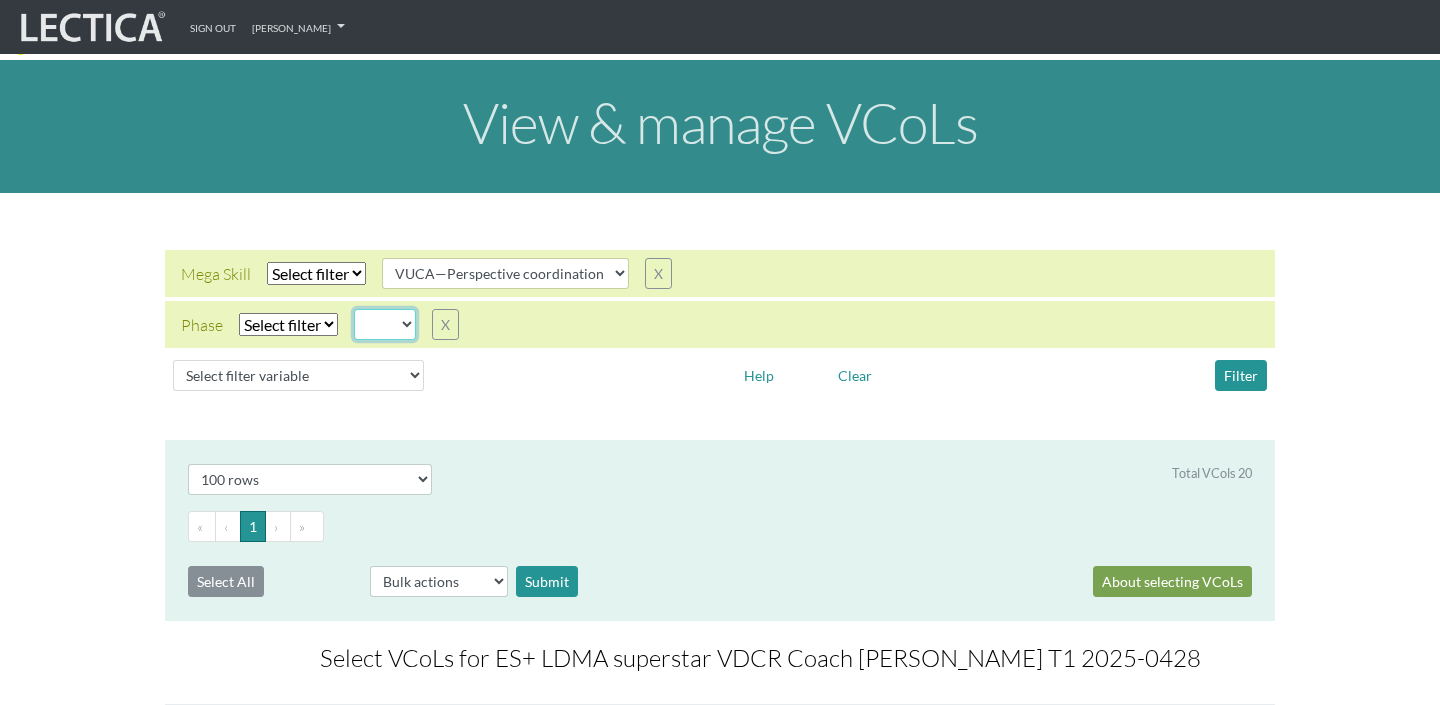 click on "11b" at bounding box center (385, 324) 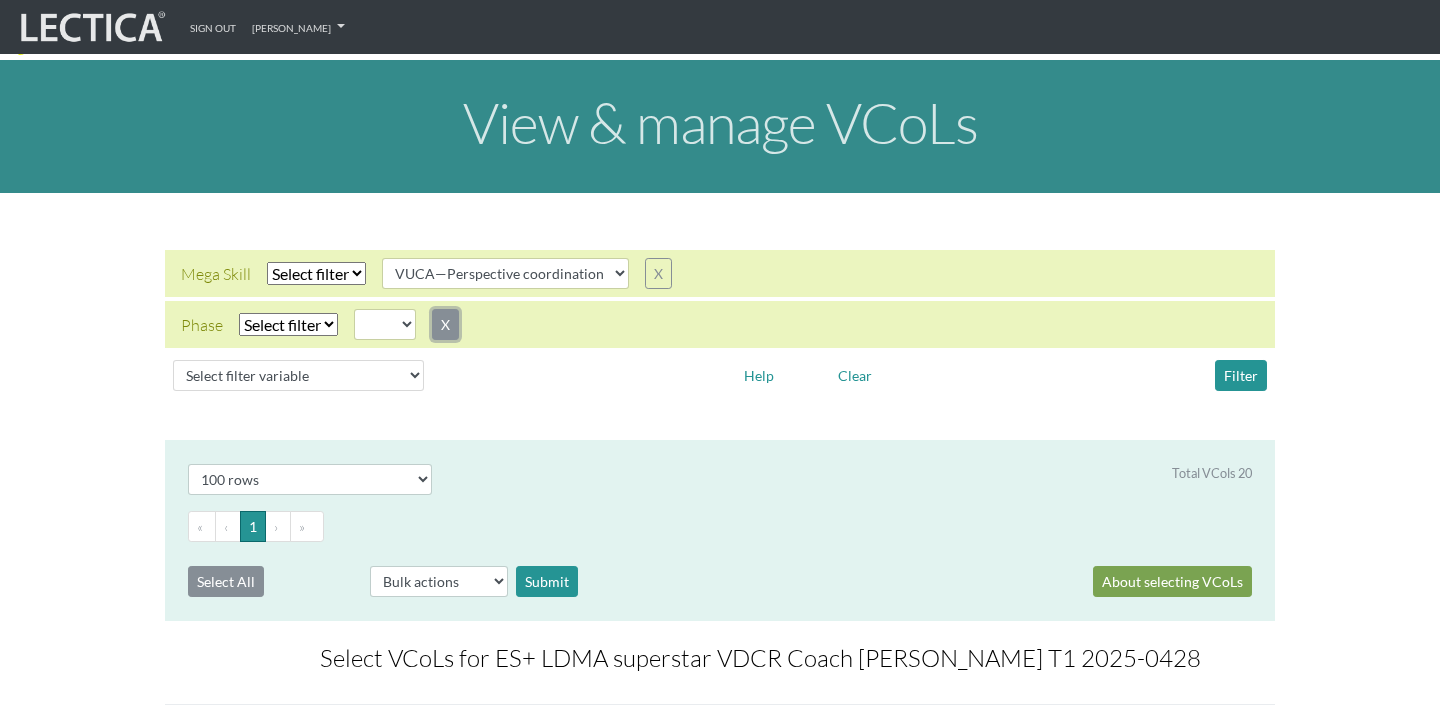 click on "X" at bounding box center [445, 324] 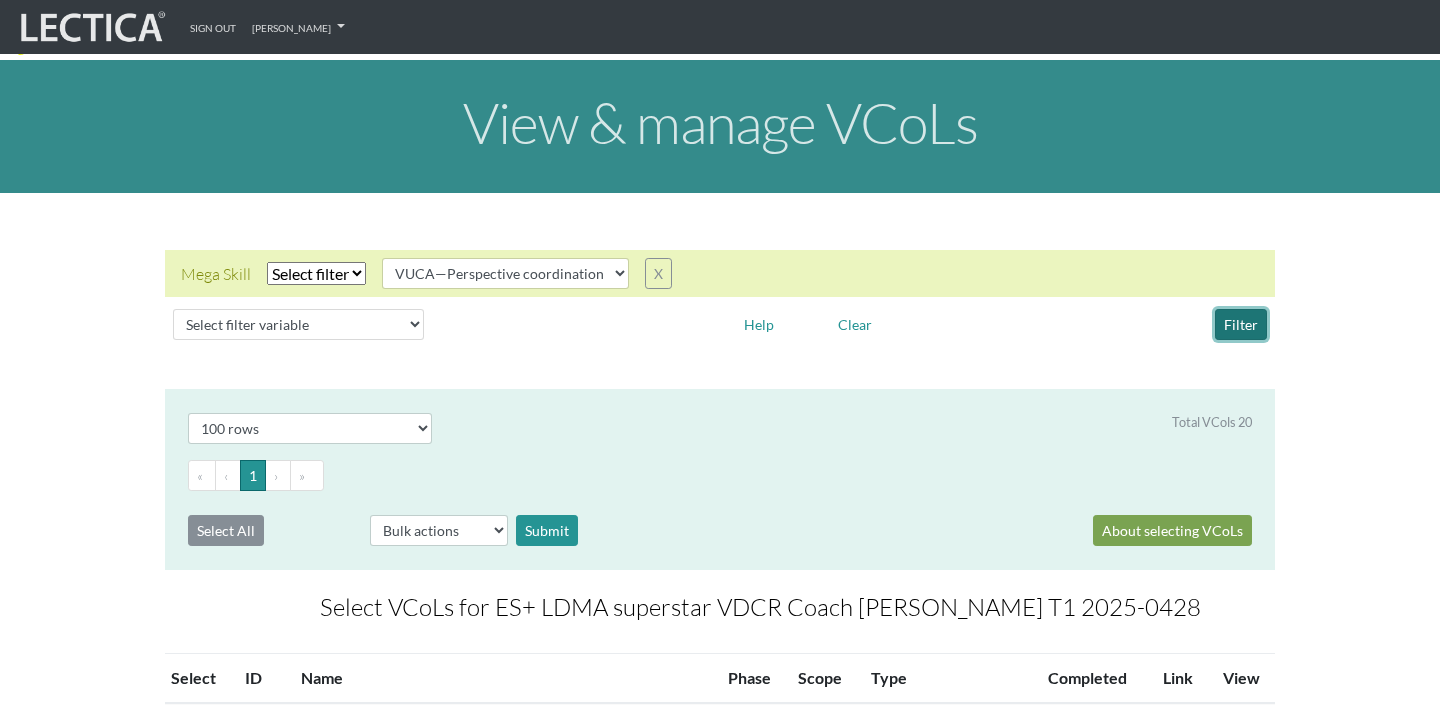 click on "Filter" at bounding box center (1241, 324) 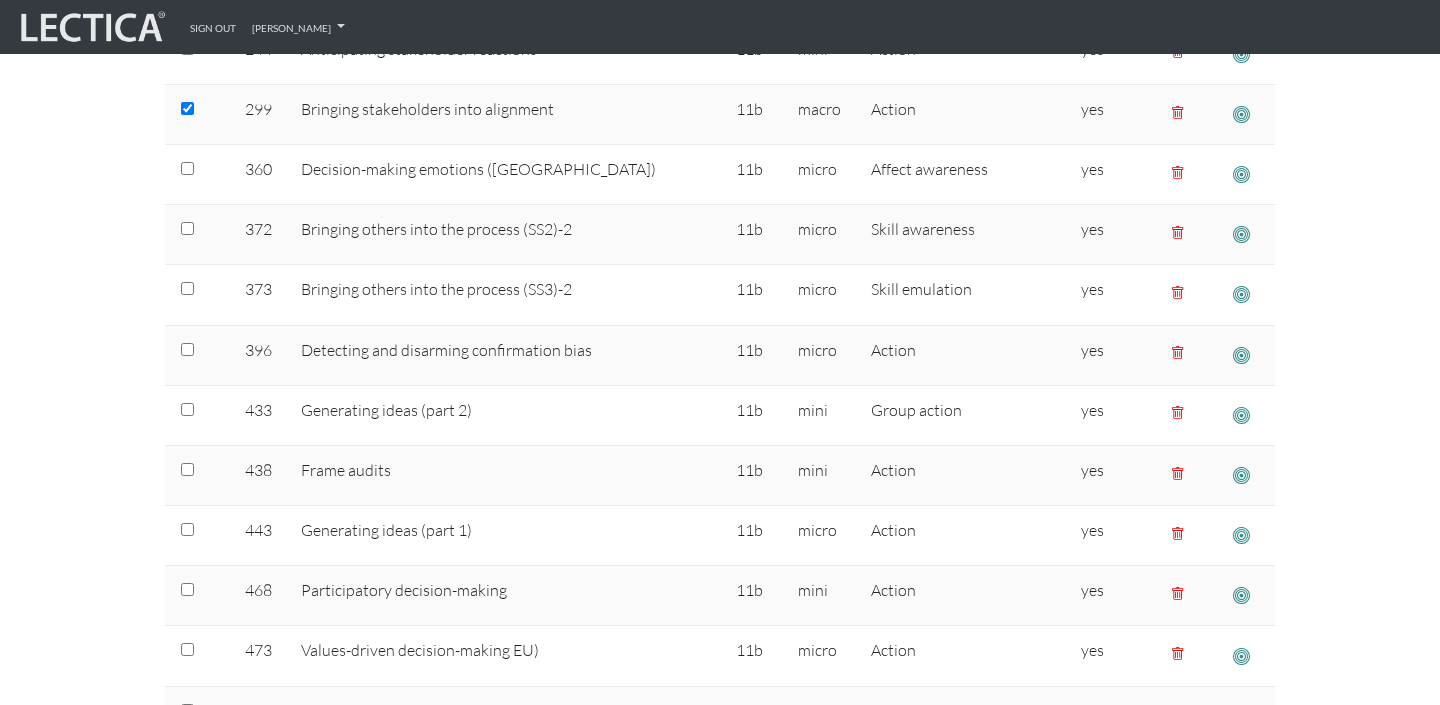 scroll, scrollTop: 924, scrollLeft: 0, axis: vertical 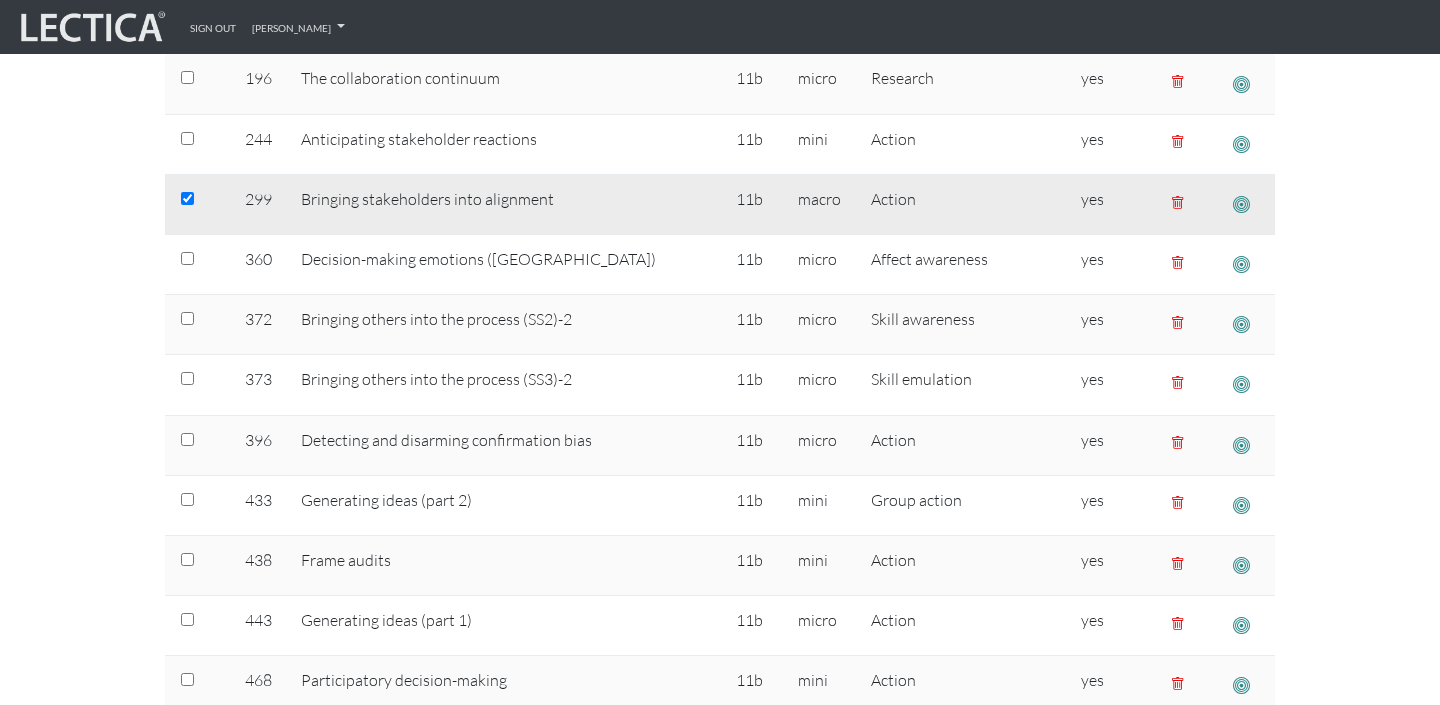 click at bounding box center (199, 204) 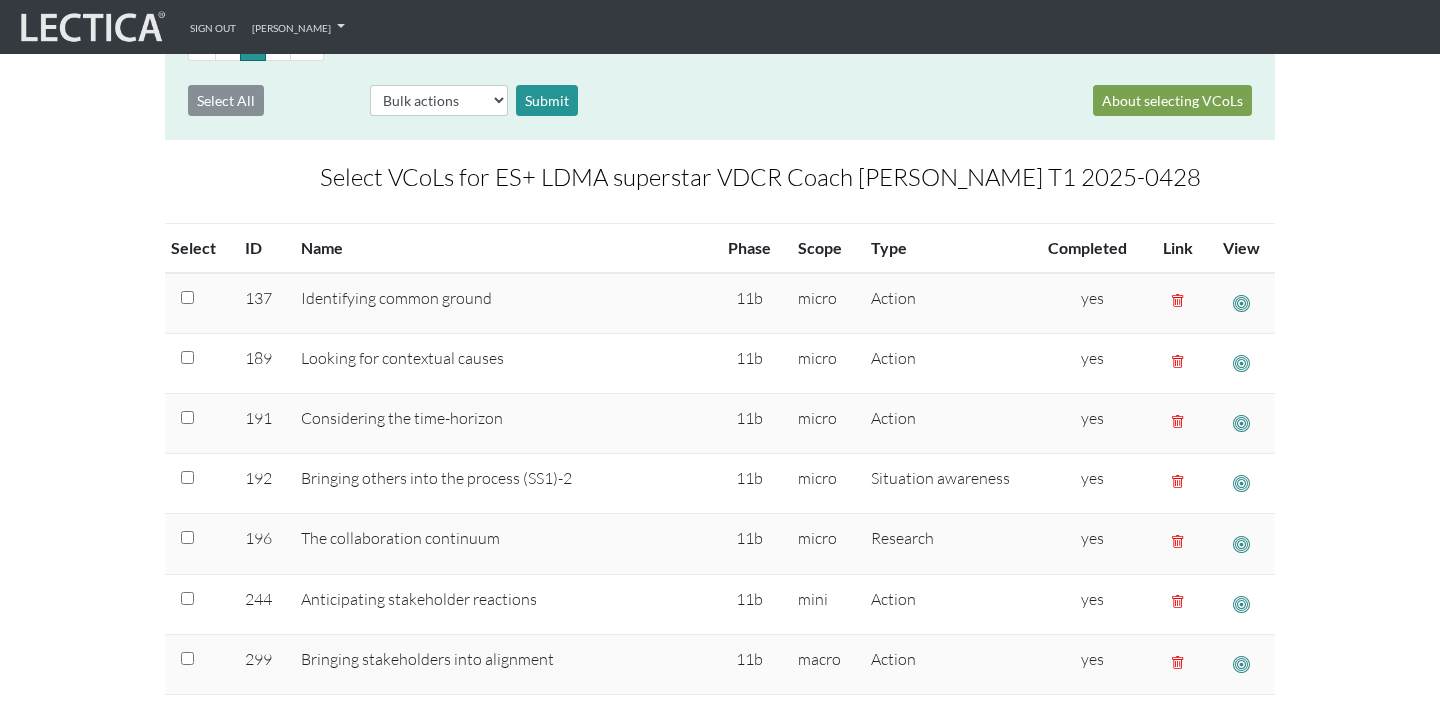 scroll, scrollTop: 0, scrollLeft: 0, axis: both 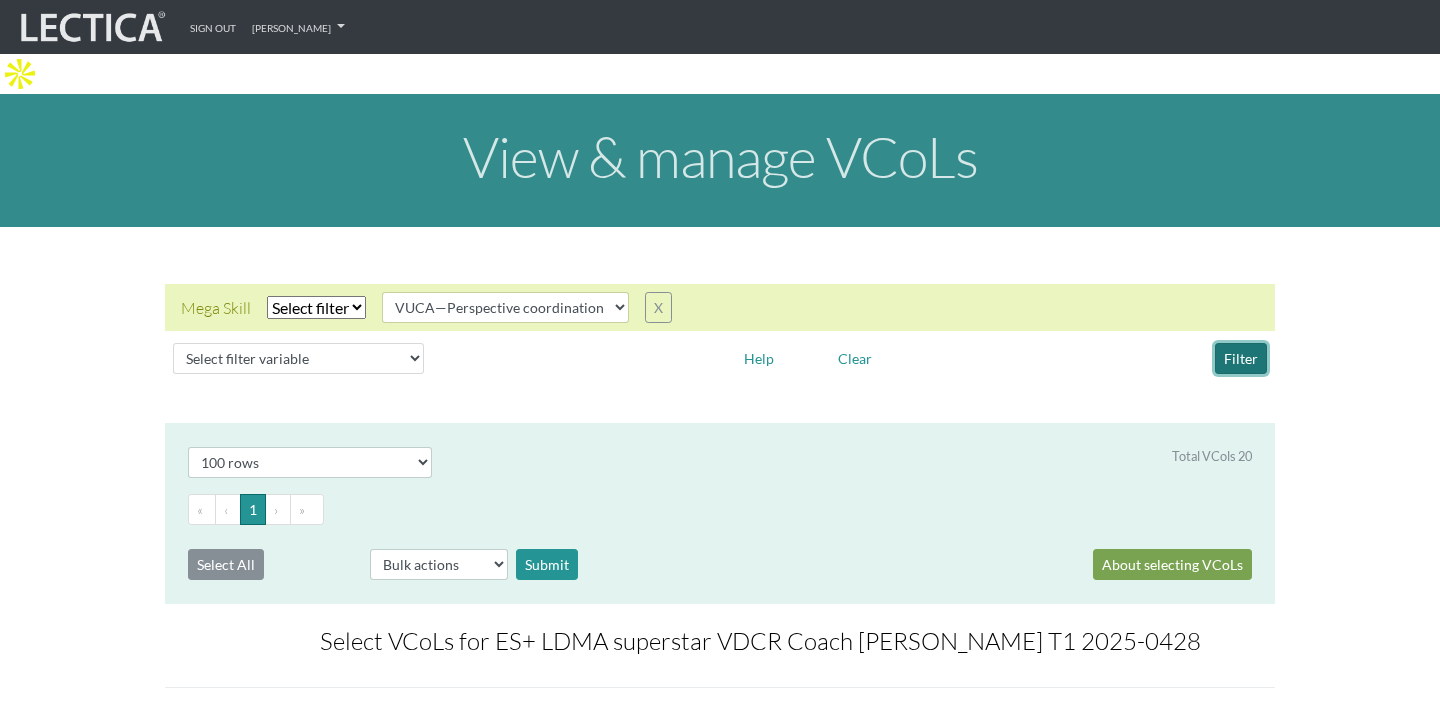 click on "Filter" at bounding box center (1241, 358) 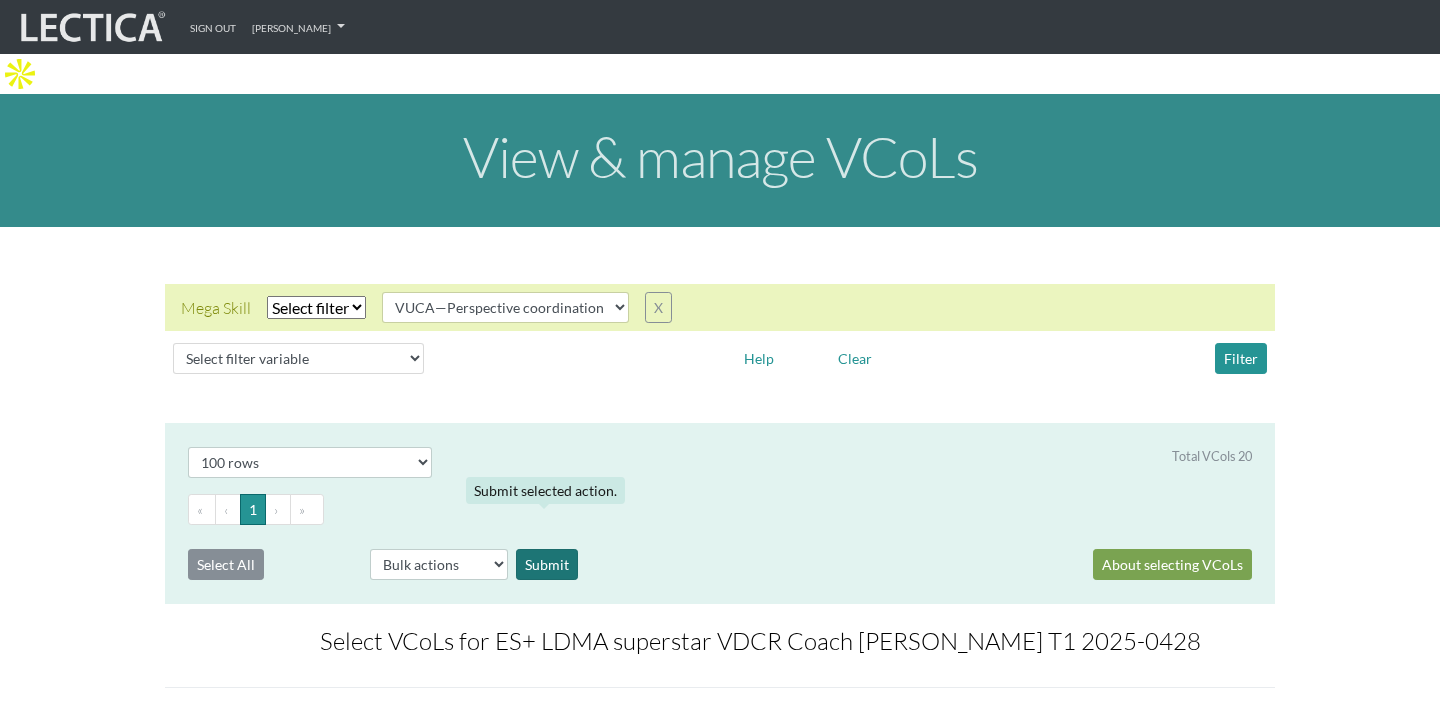 click on "Submit" at bounding box center [547, 564] 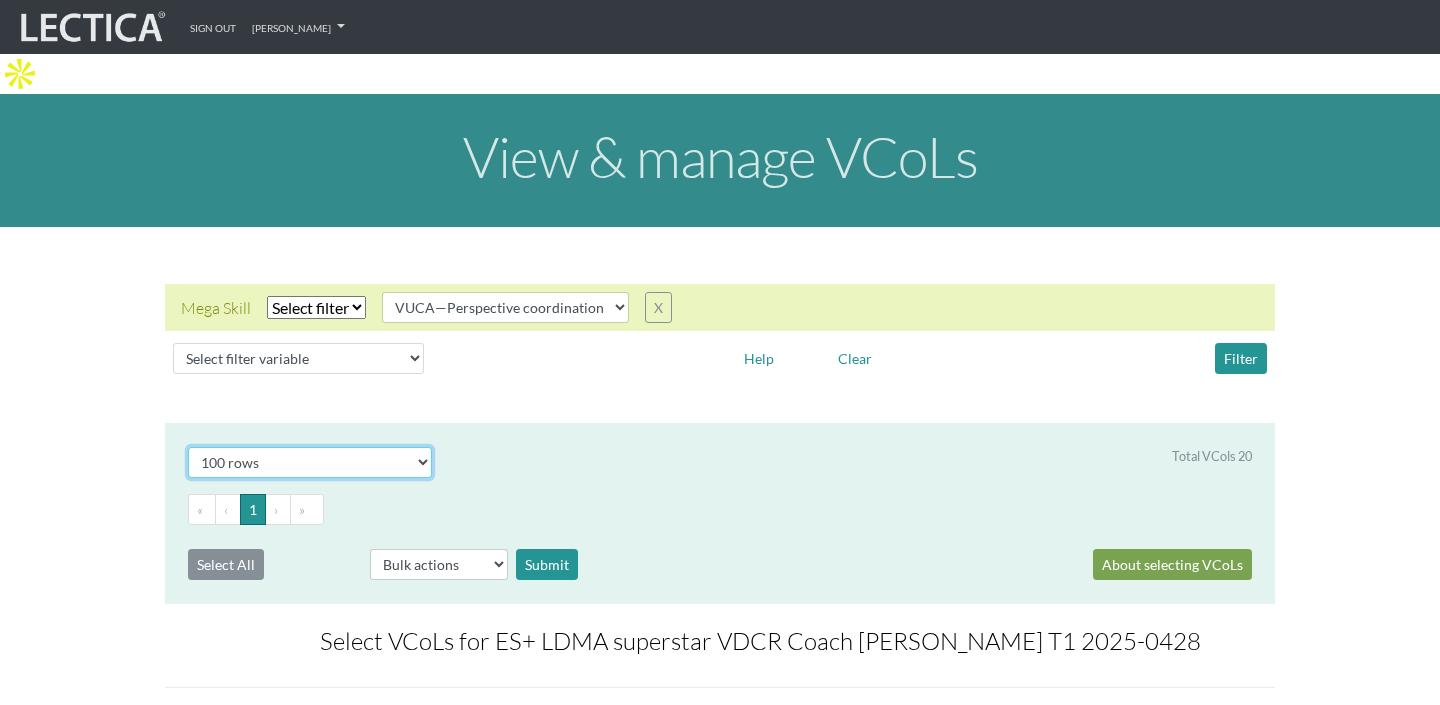 click on "Select # rows to display   10 rows   20 rows   50 rows   100 rows   200 rows" at bounding box center (310, 462) 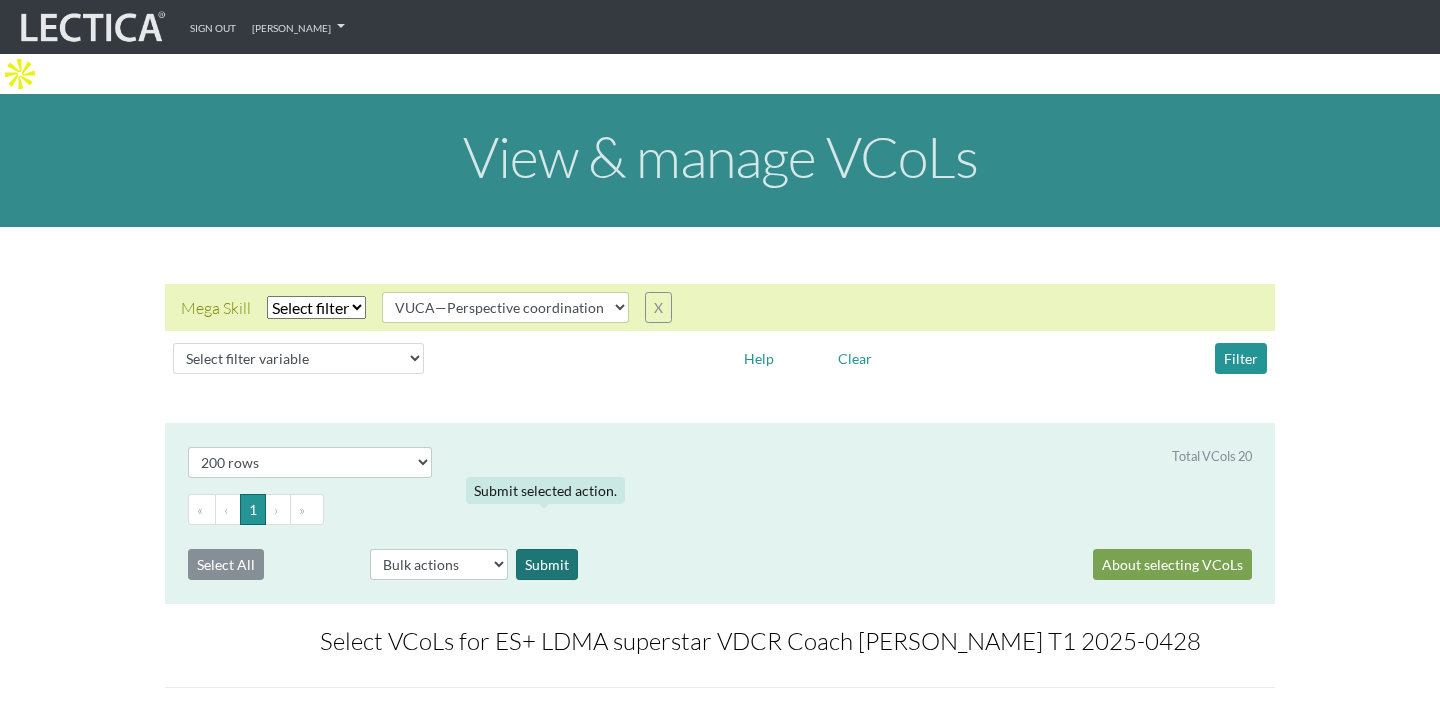 click on "Submit" at bounding box center [547, 564] 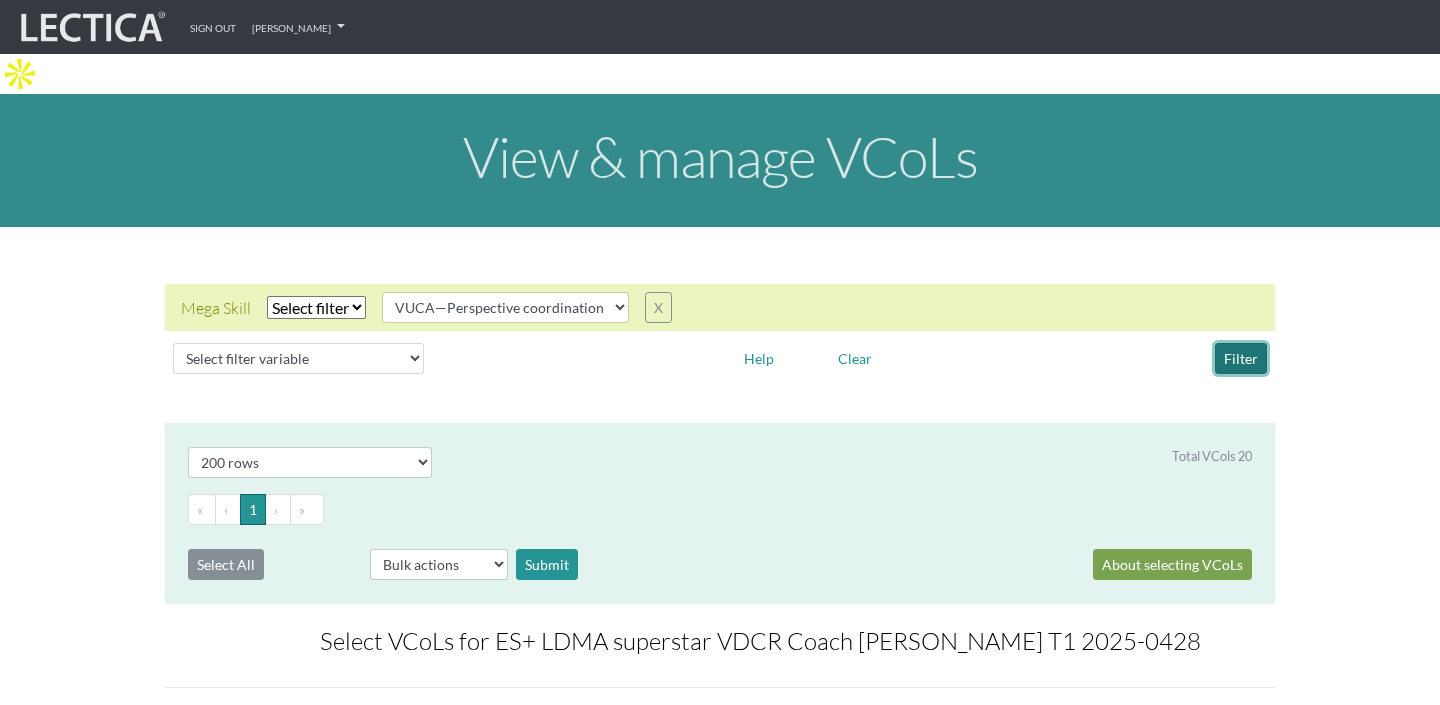 click on "Filter" at bounding box center (1241, 358) 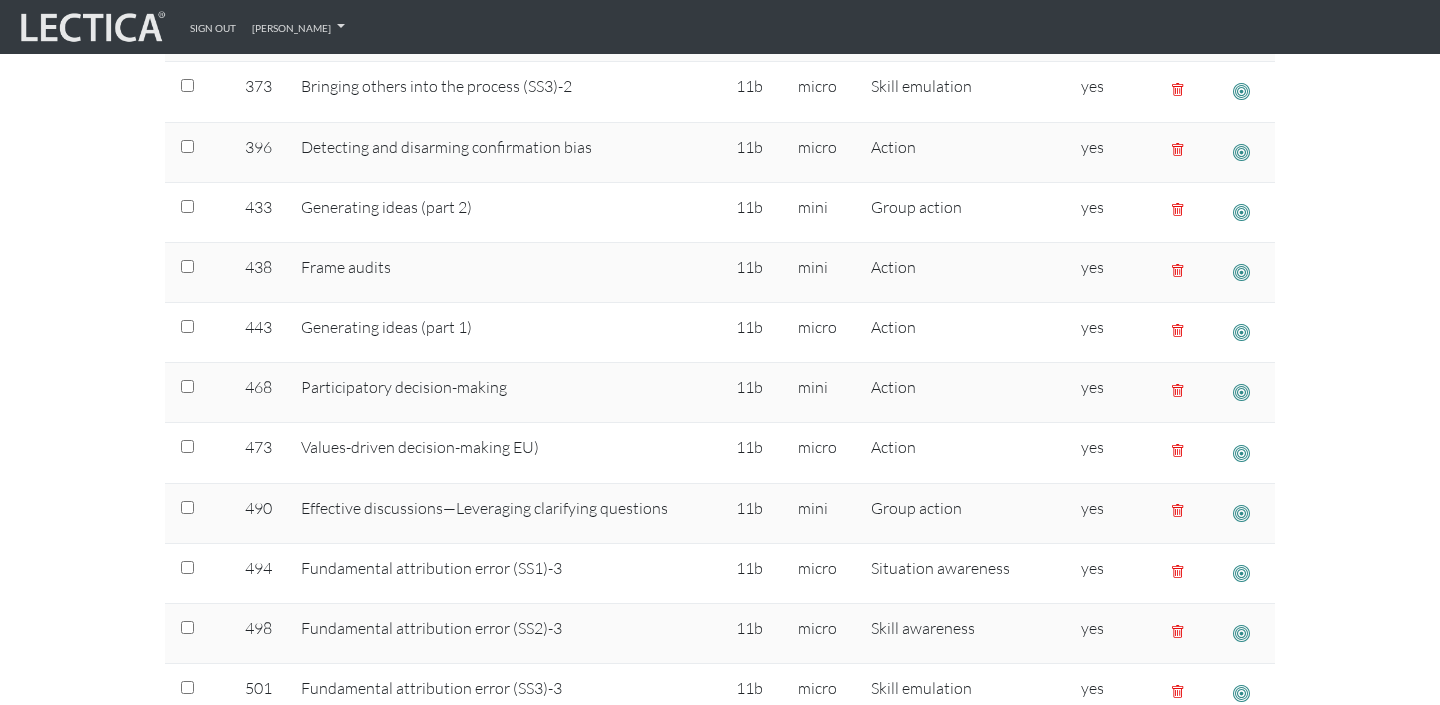 scroll, scrollTop: 616, scrollLeft: 0, axis: vertical 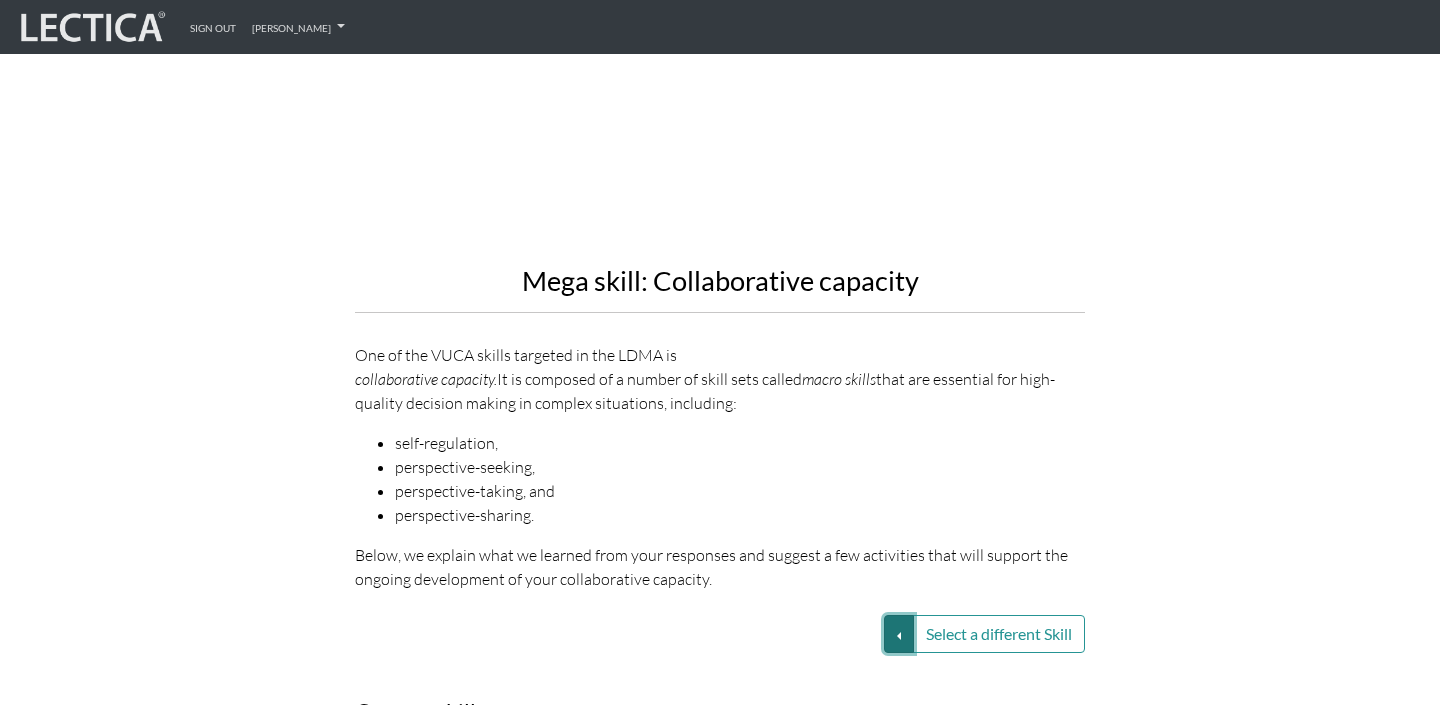 click on "Select a different Skill" at bounding box center (899, 634) 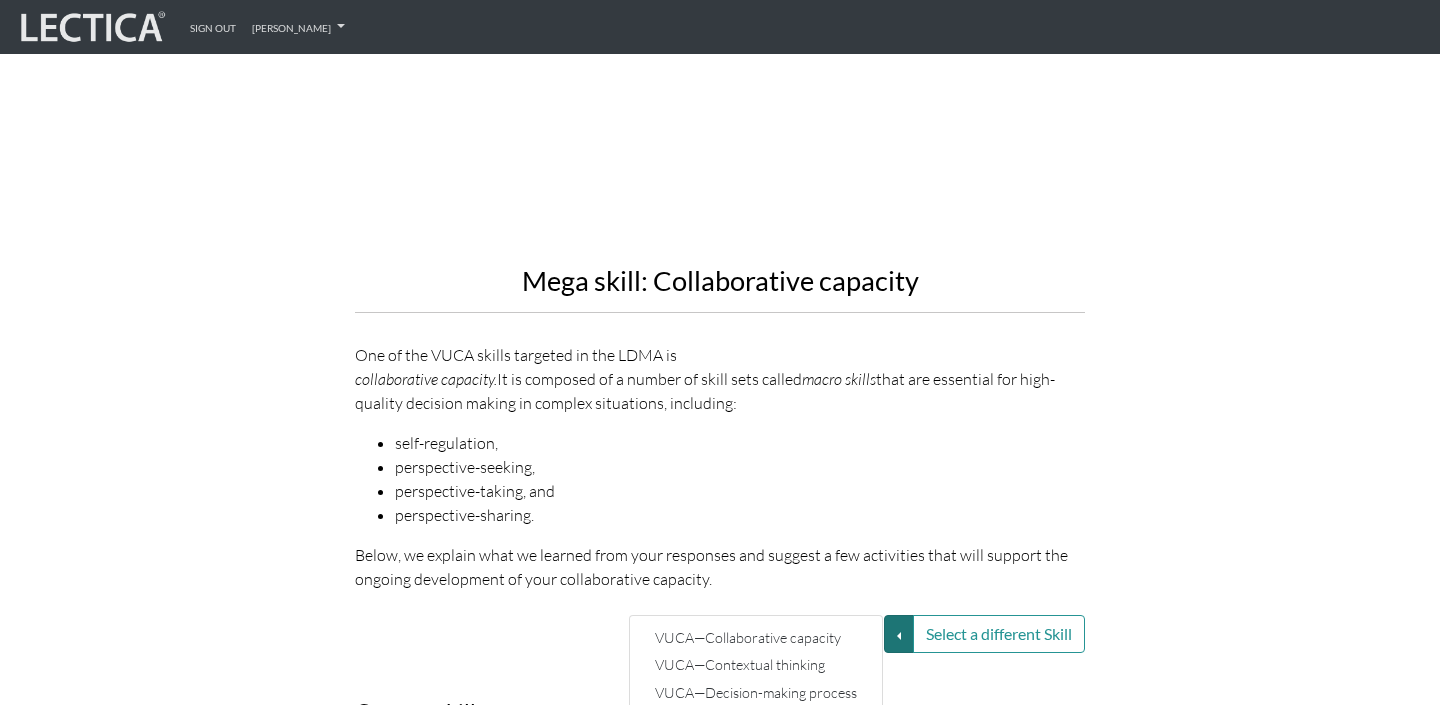 click on "VUCA—Perspective coordination" at bounding box center [757, 719] 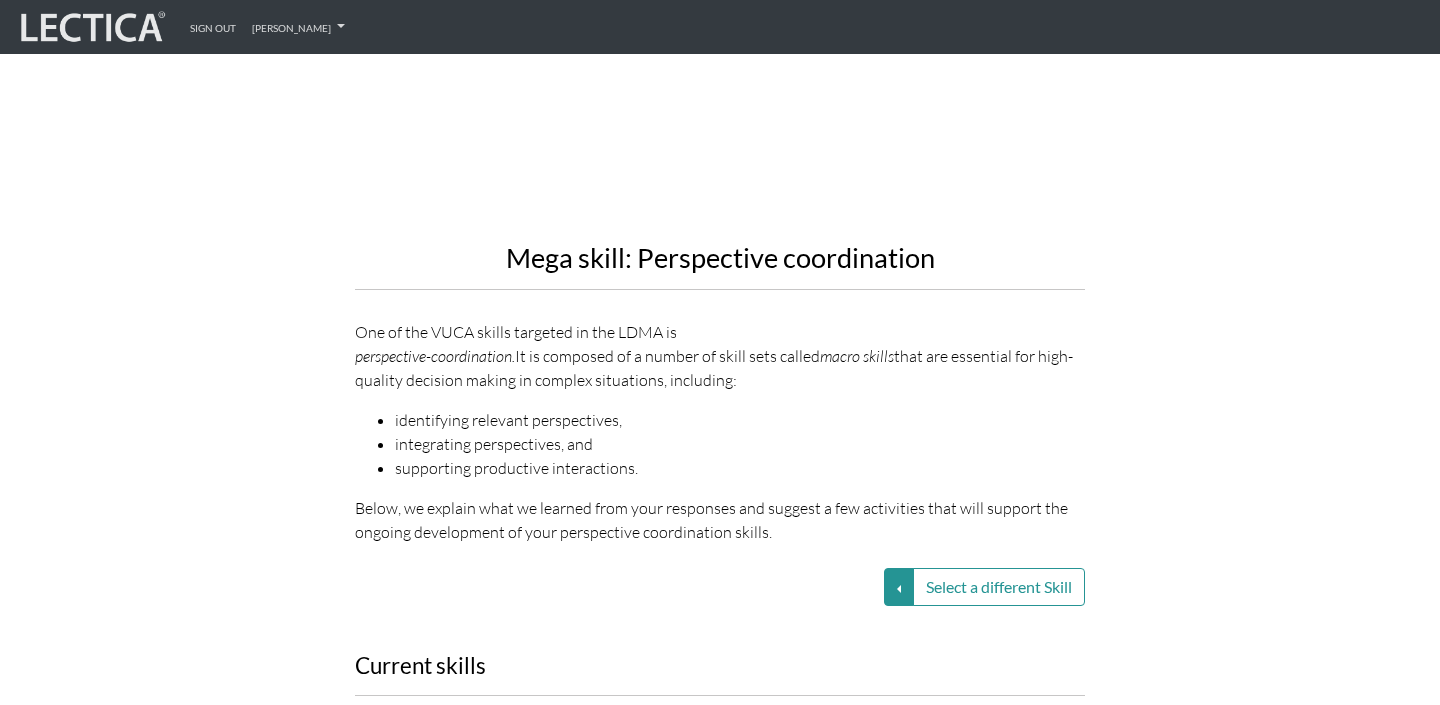 scroll, scrollTop: 2392, scrollLeft: 0, axis: vertical 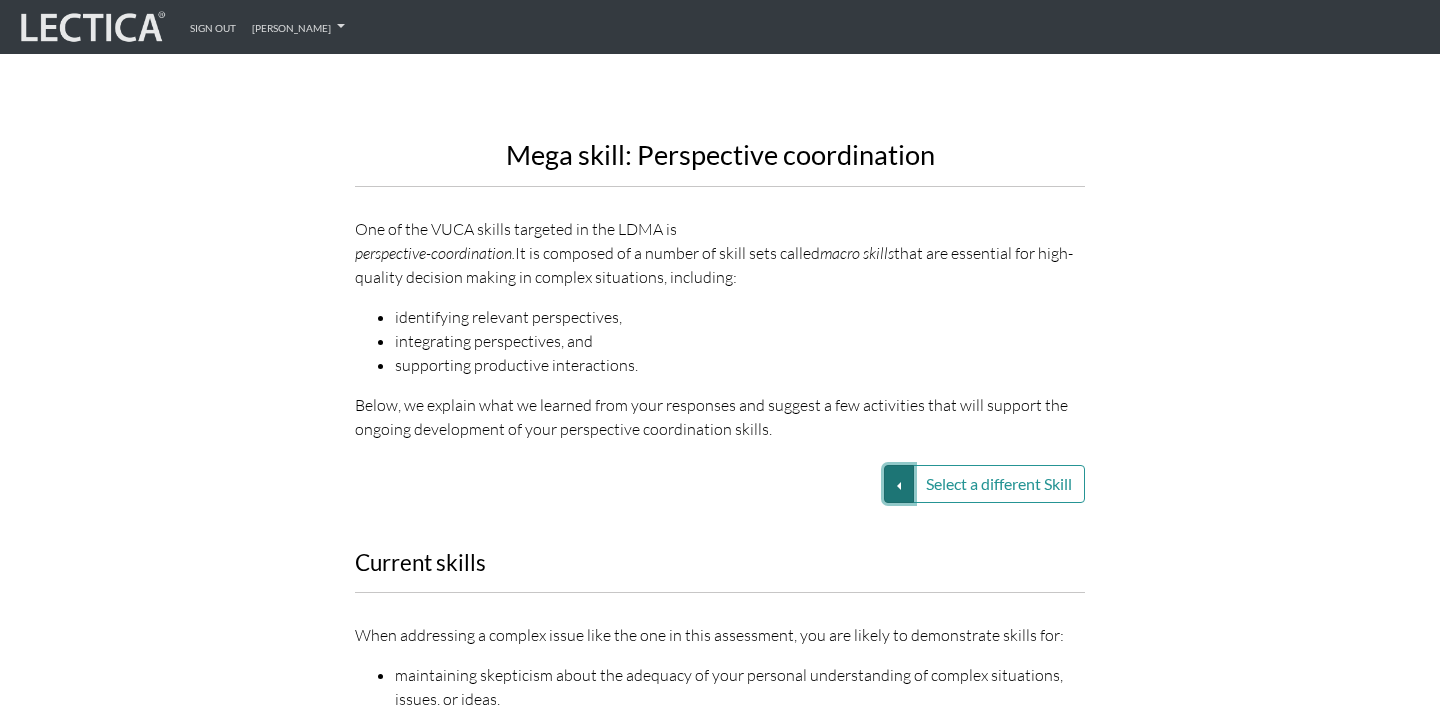 click on "Select a different Skill" at bounding box center (899, 484) 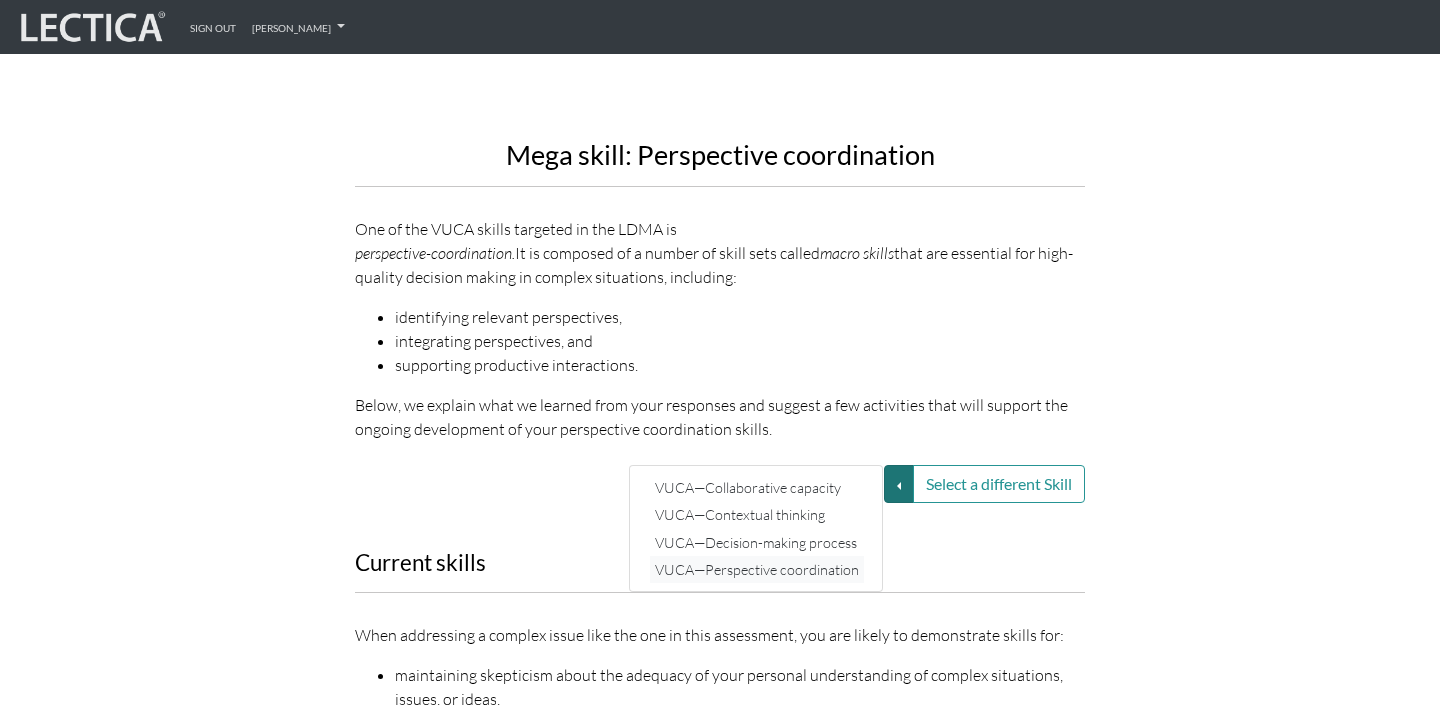 click on "VUCA—Perspective coordination" at bounding box center [757, 569] 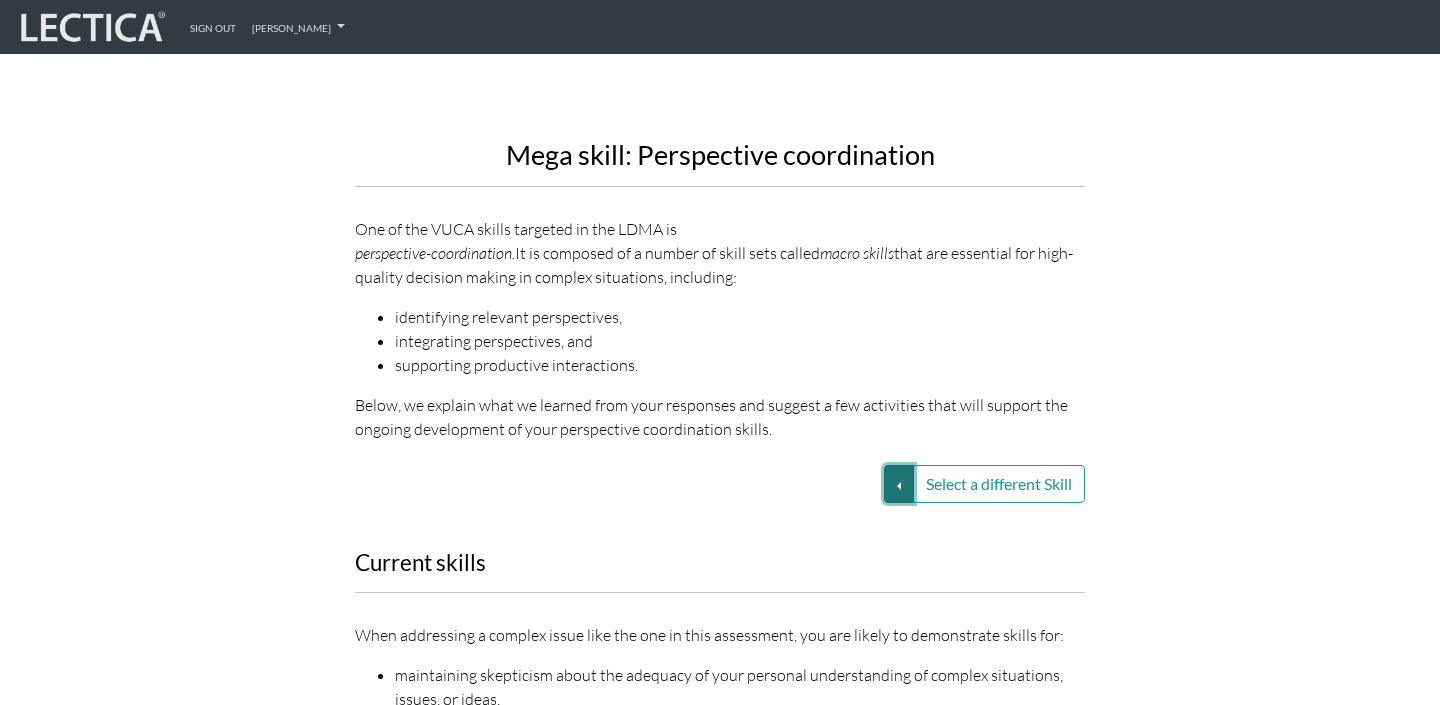 click on "Select a different Skill" at bounding box center (899, 484) 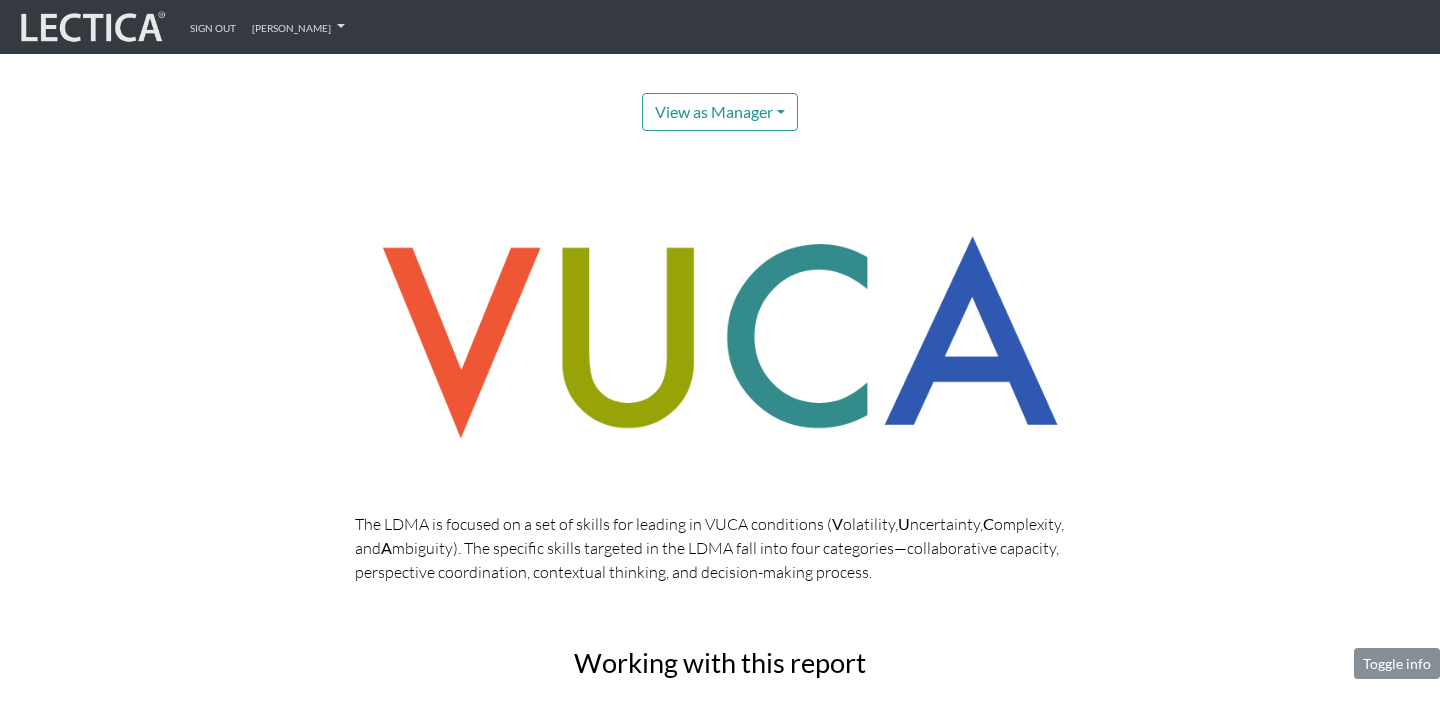scroll, scrollTop: 0, scrollLeft: 0, axis: both 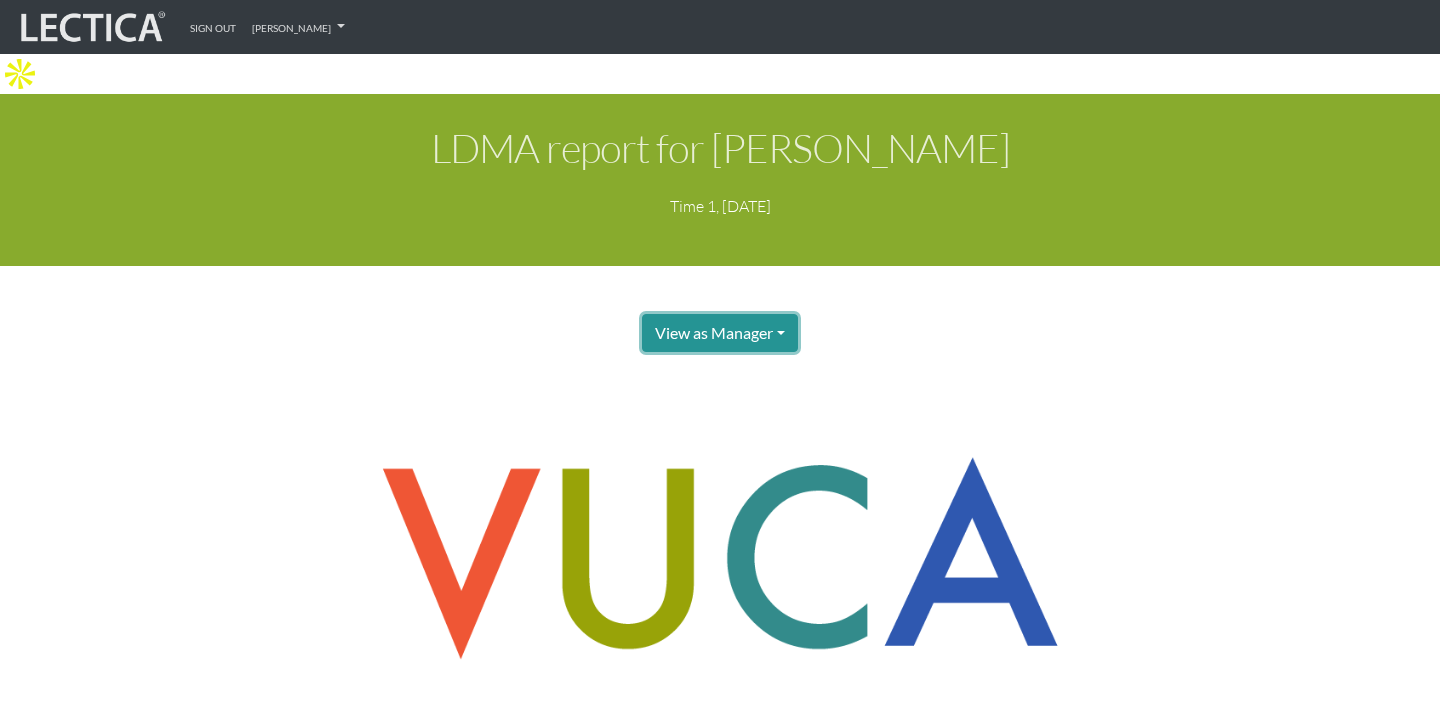 click on "View as Manager" at bounding box center [720, 333] 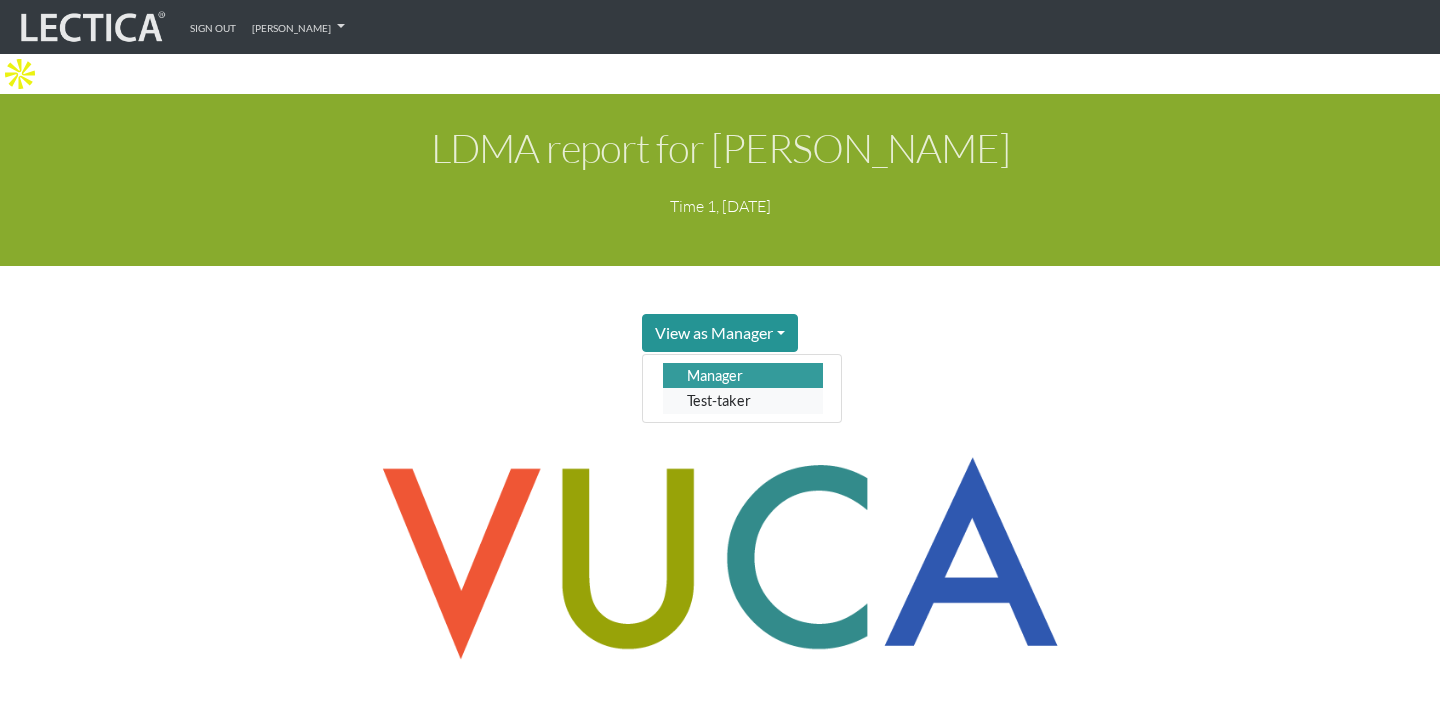 click on "Test-taker" at bounding box center [743, 400] 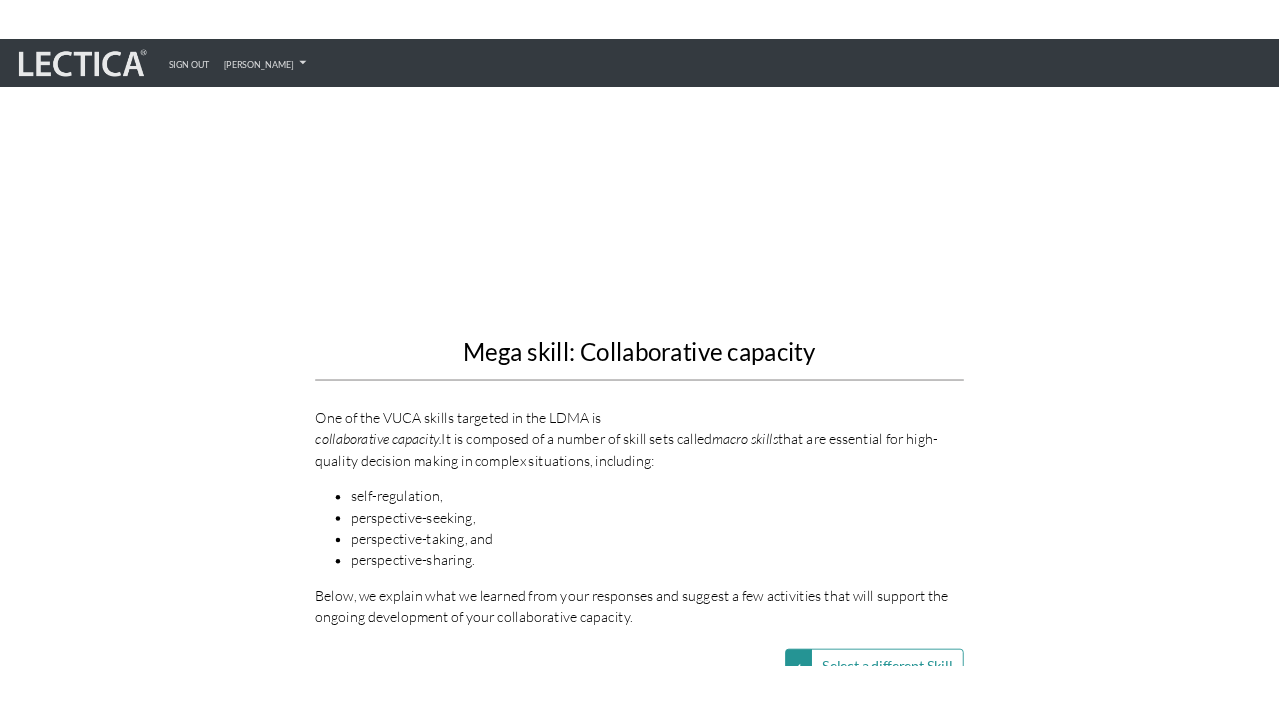 scroll, scrollTop: 2137, scrollLeft: 0, axis: vertical 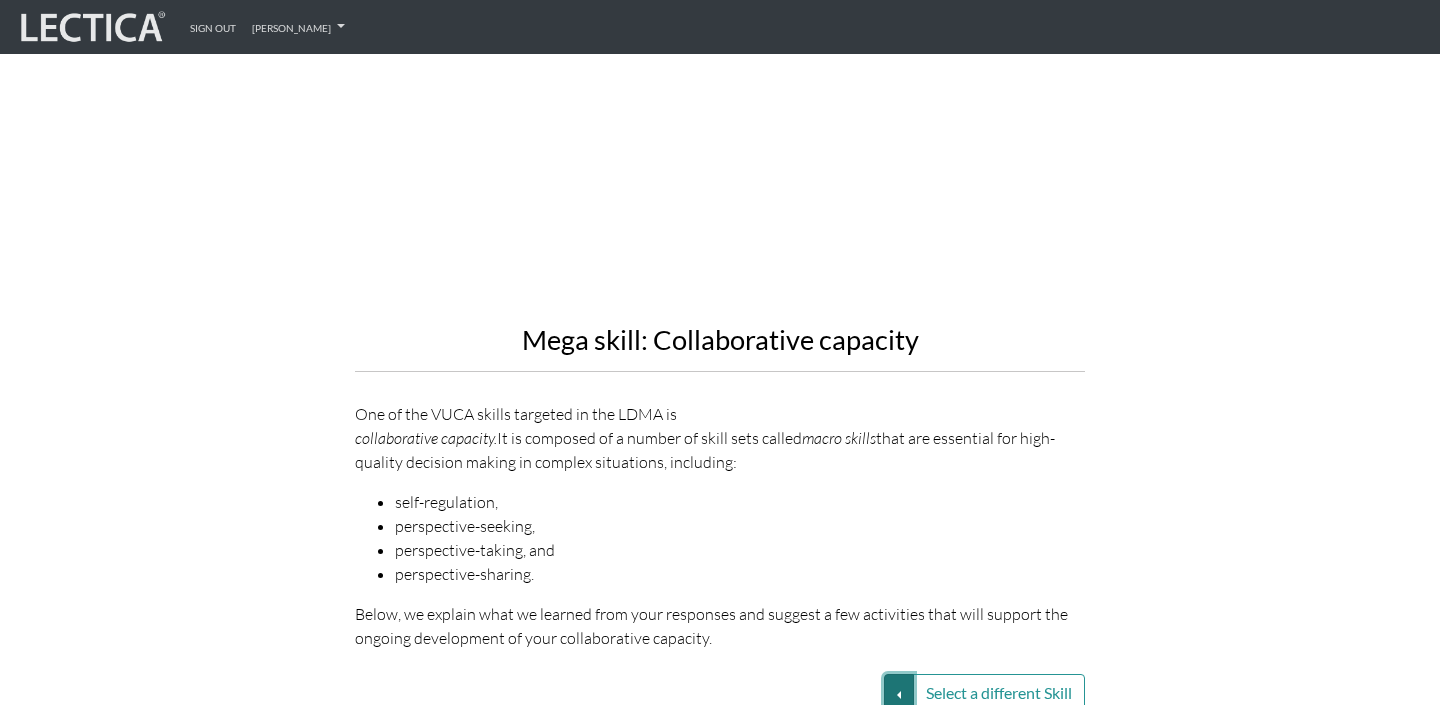 click on "Select a different Skill" at bounding box center (899, 693) 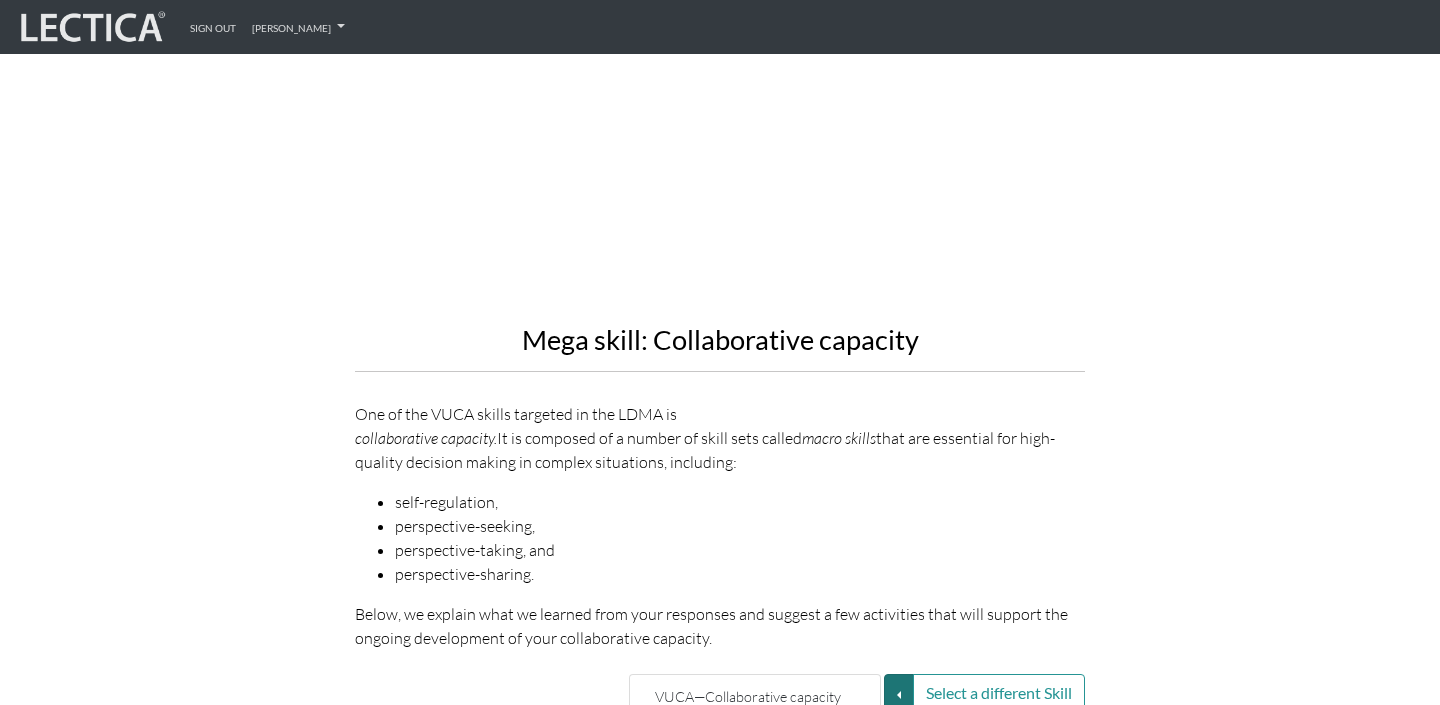 click on "perspective-taking, and" at bounding box center [740, 550] 